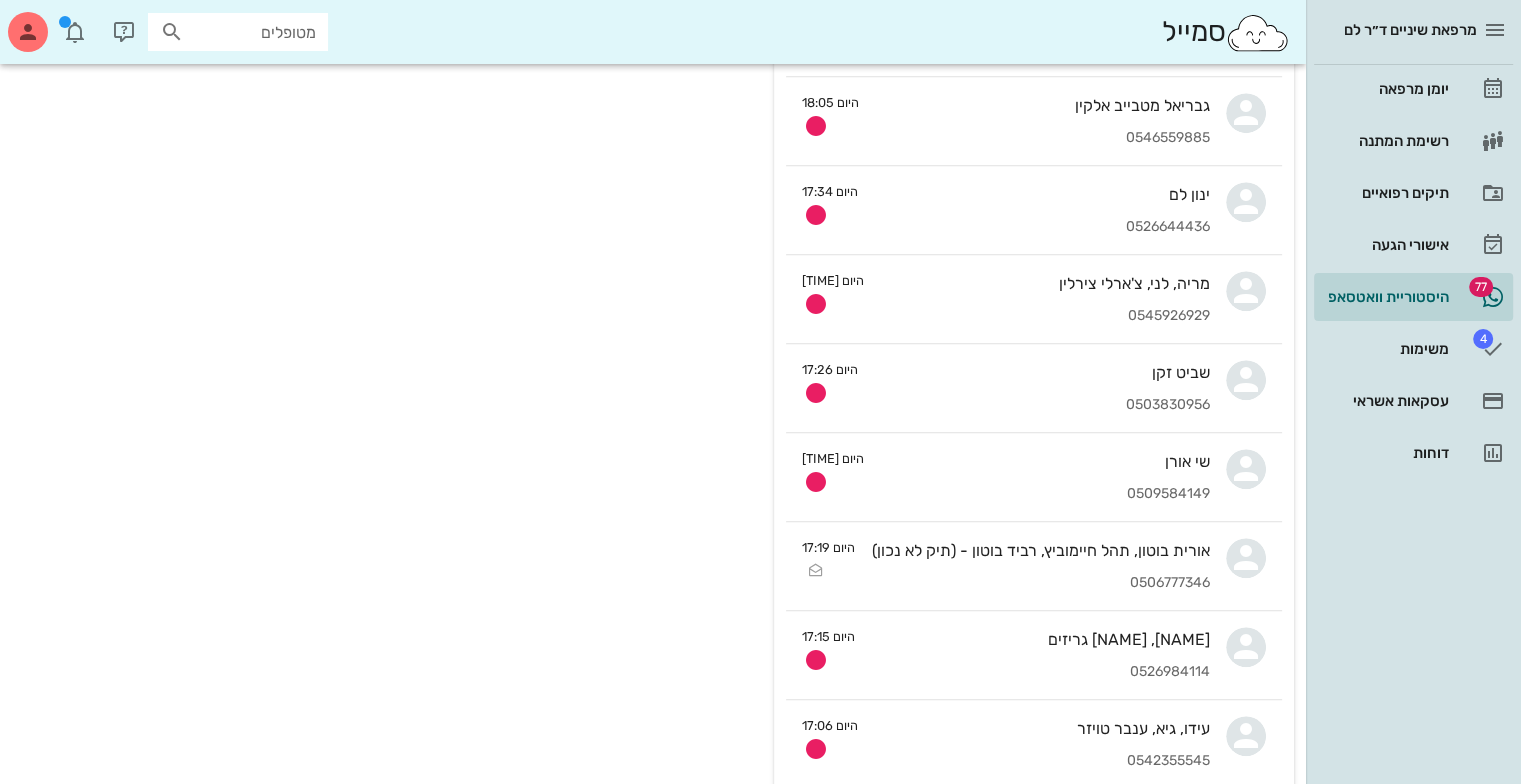 scroll, scrollTop: 1012, scrollLeft: 0, axis: vertical 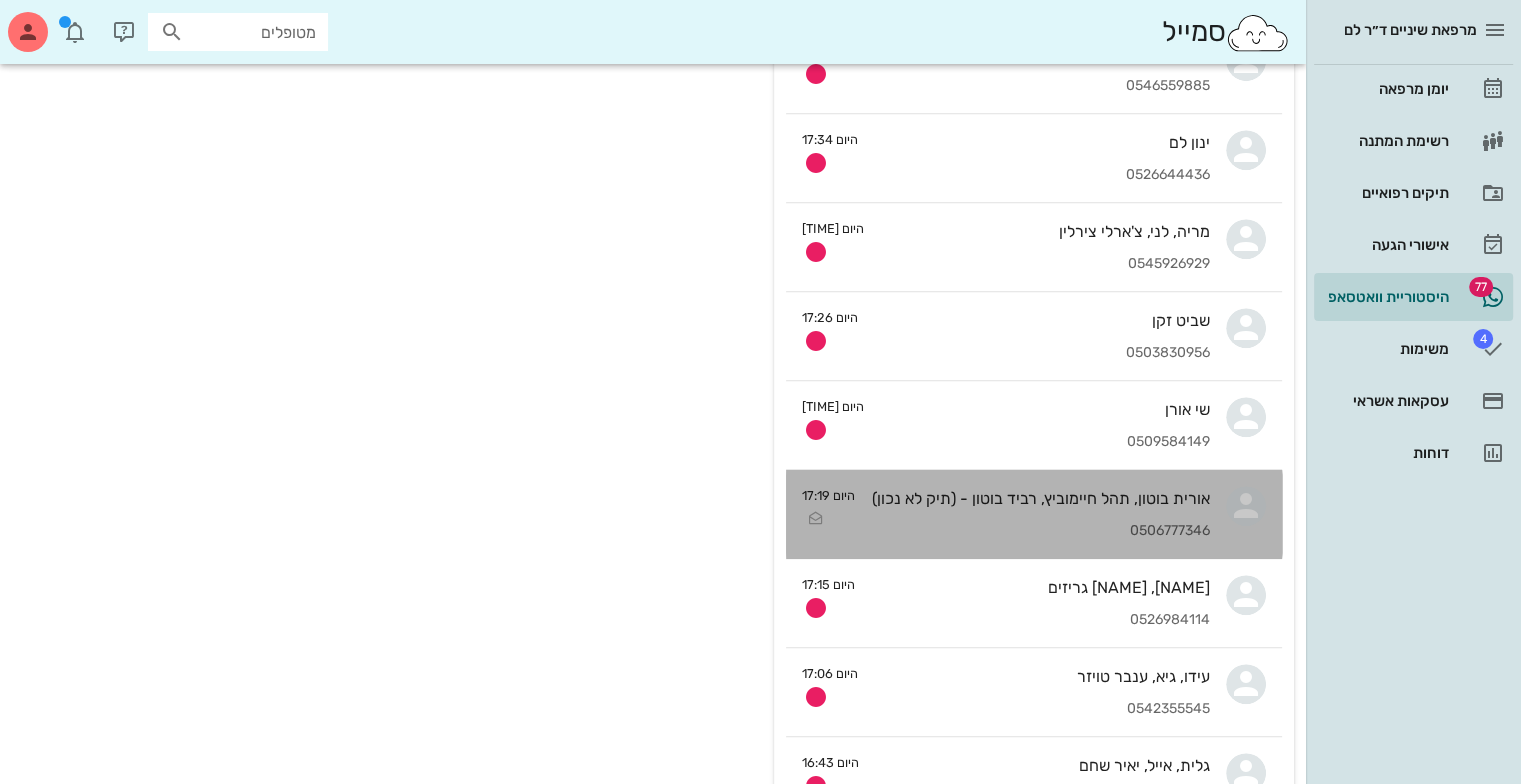 click on "0506777346" at bounding box center (1040, 531) 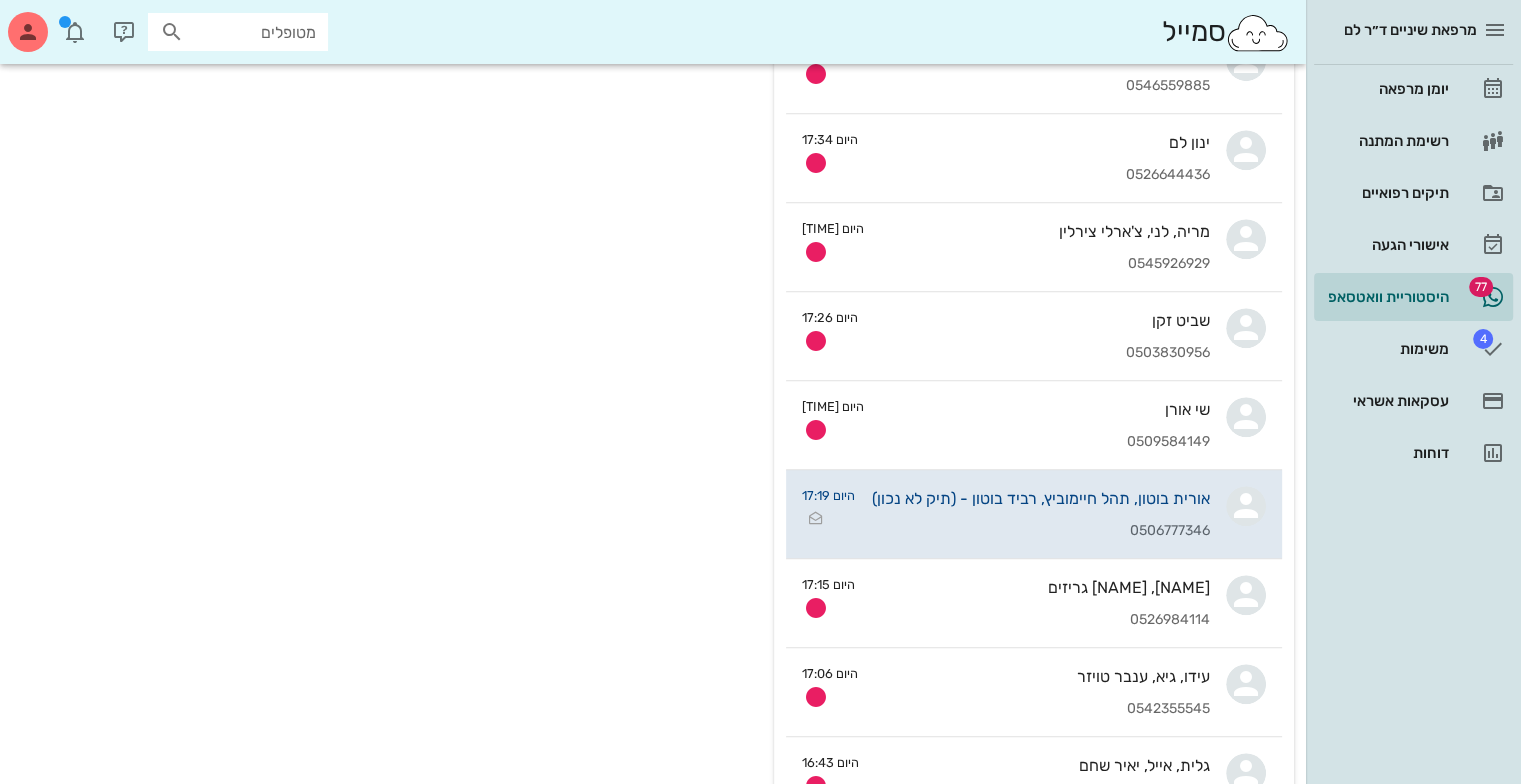scroll, scrollTop: 0, scrollLeft: 0, axis: both 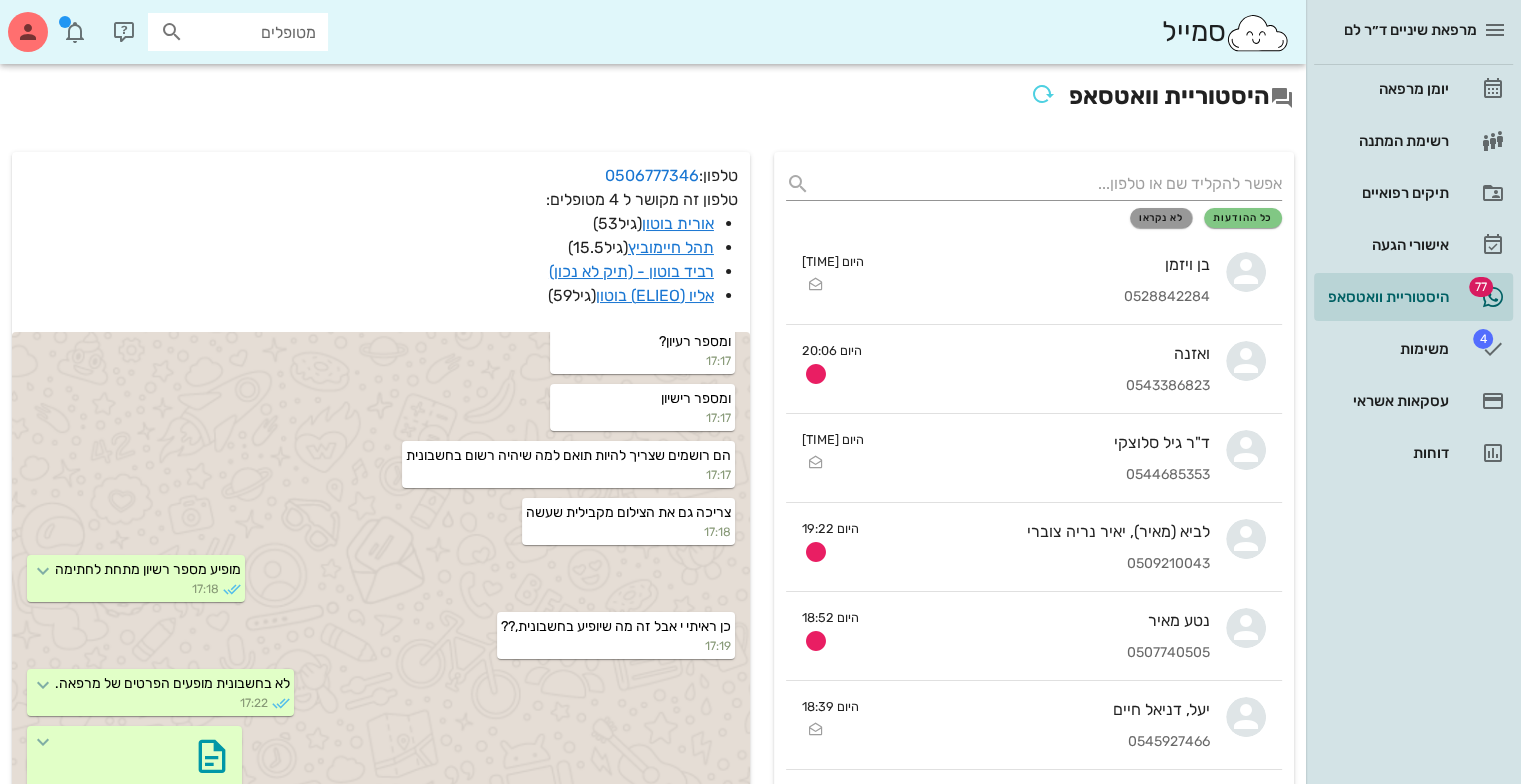 click on "לא נקראו" at bounding box center (1161, 218) 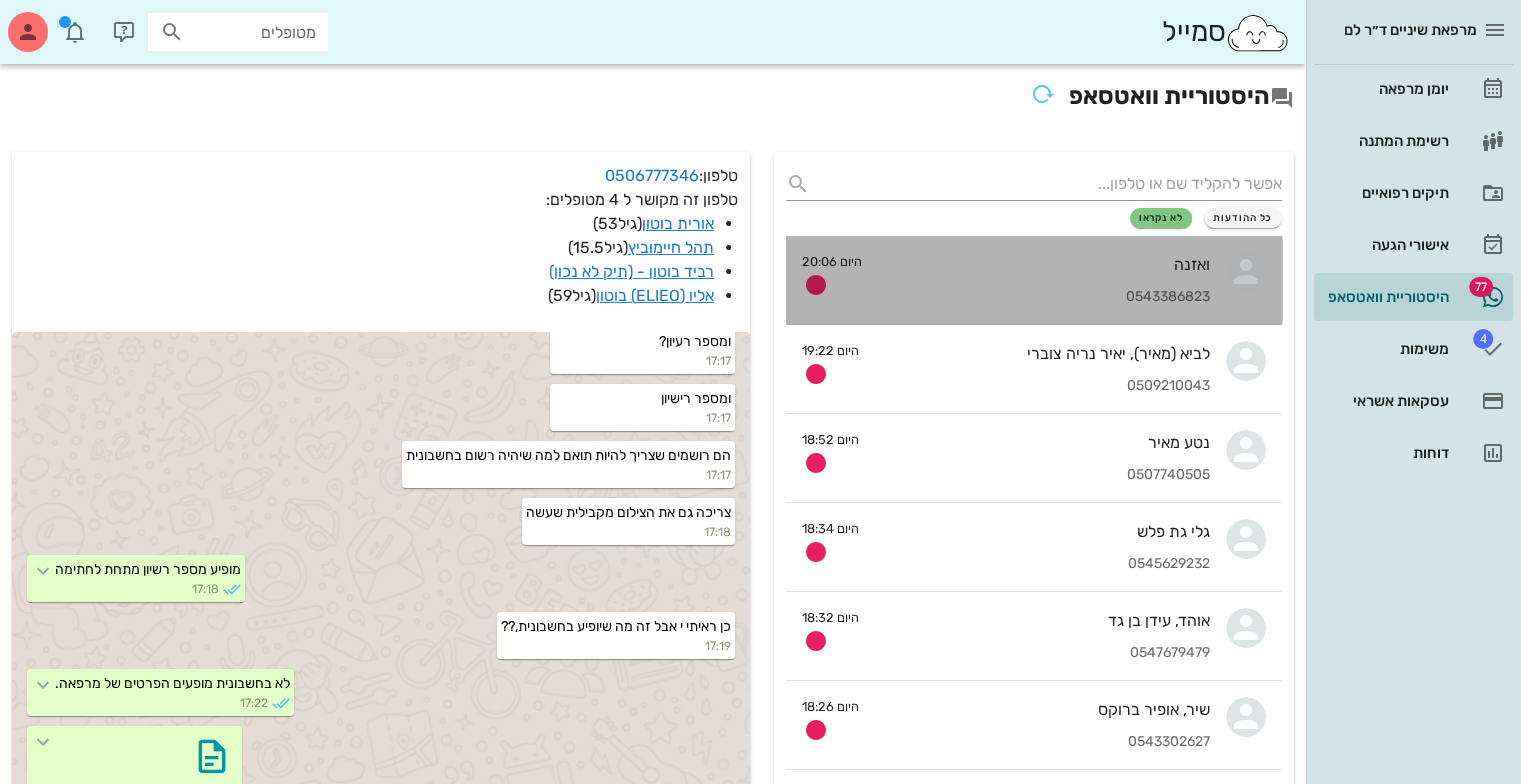 click on "0543386823" at bounding box center [1044, 297] 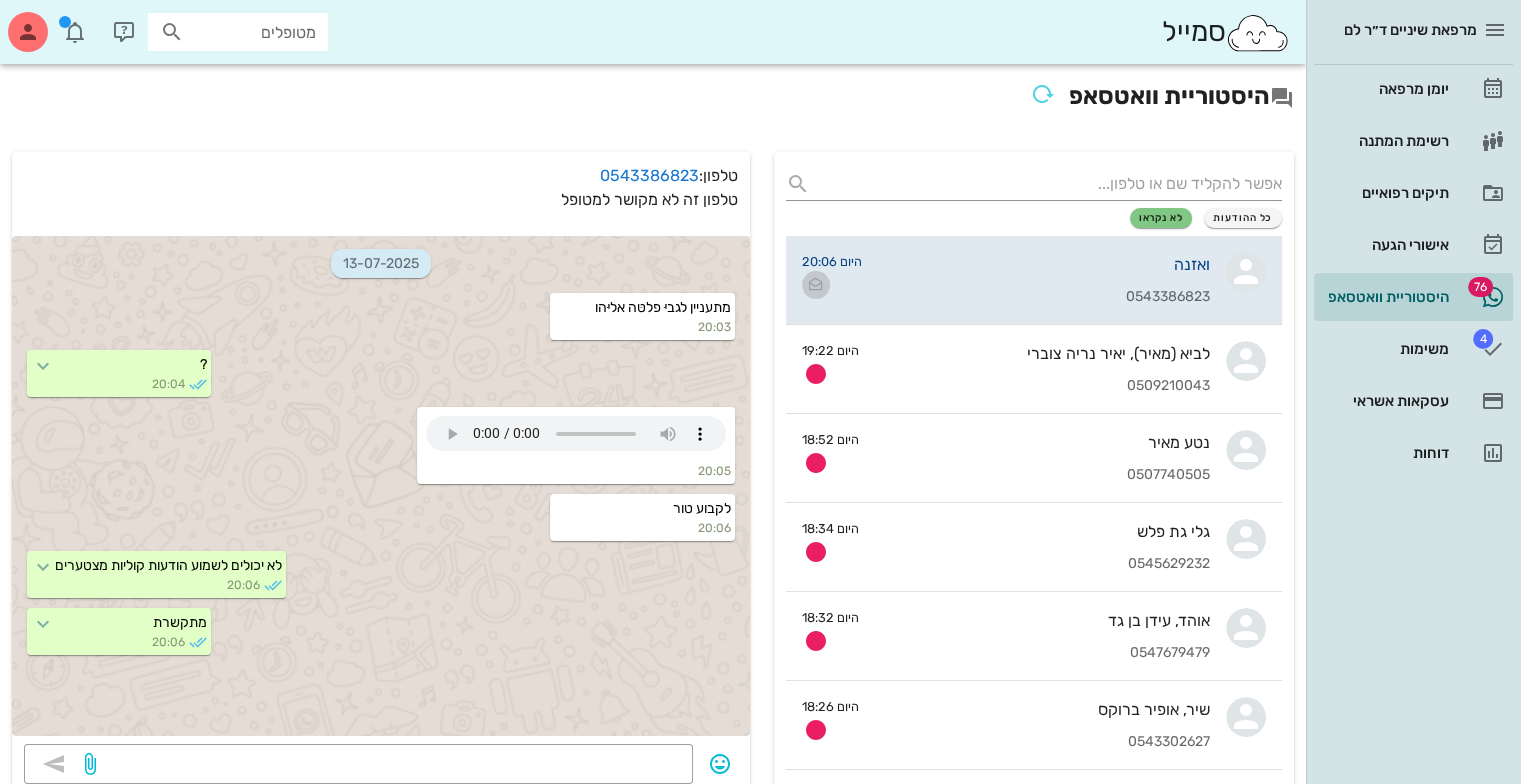 click at bounding box center (816, 285) 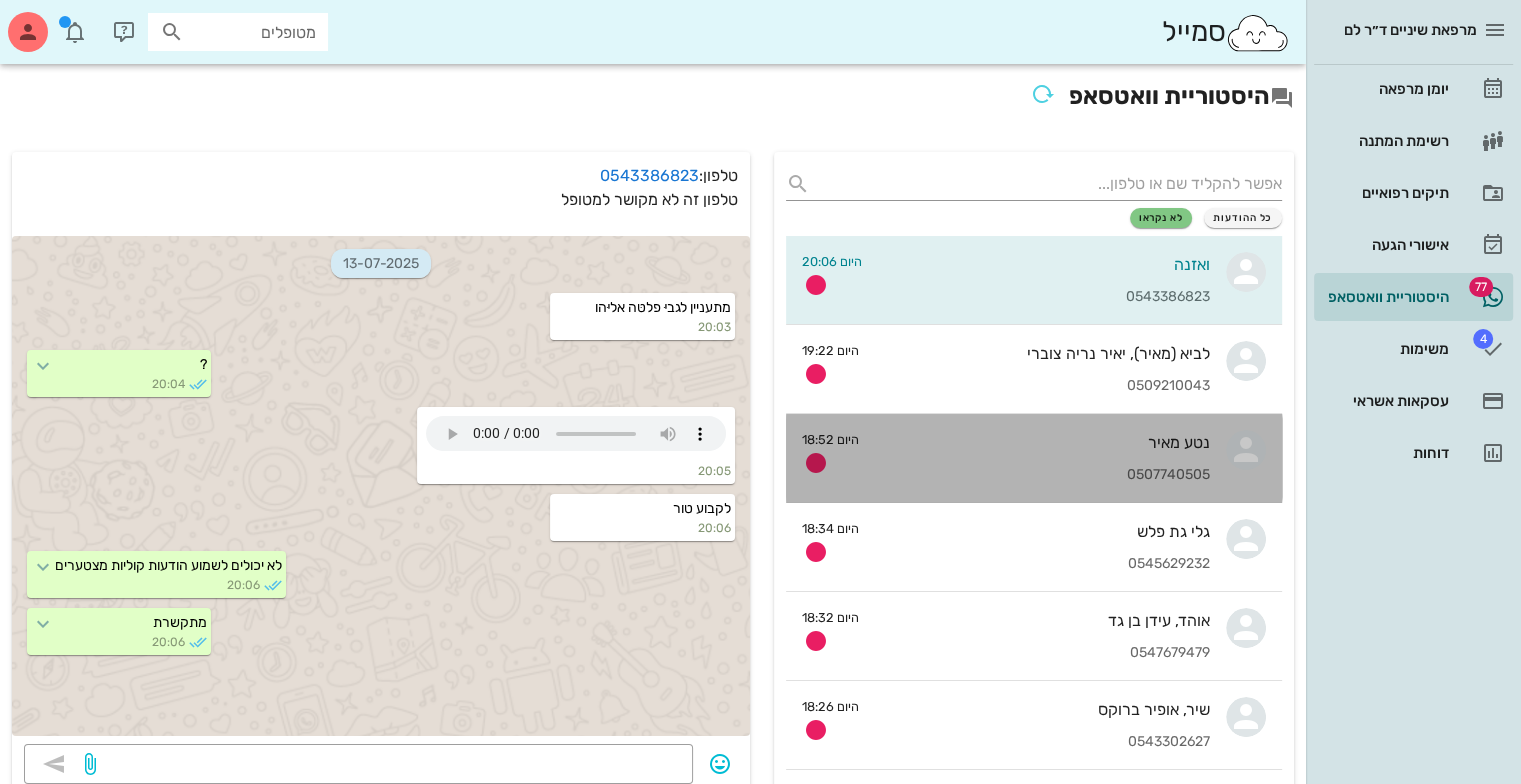 click on "[NAME] [LAST] [PHONE]" at bounding box center [1042, 458] 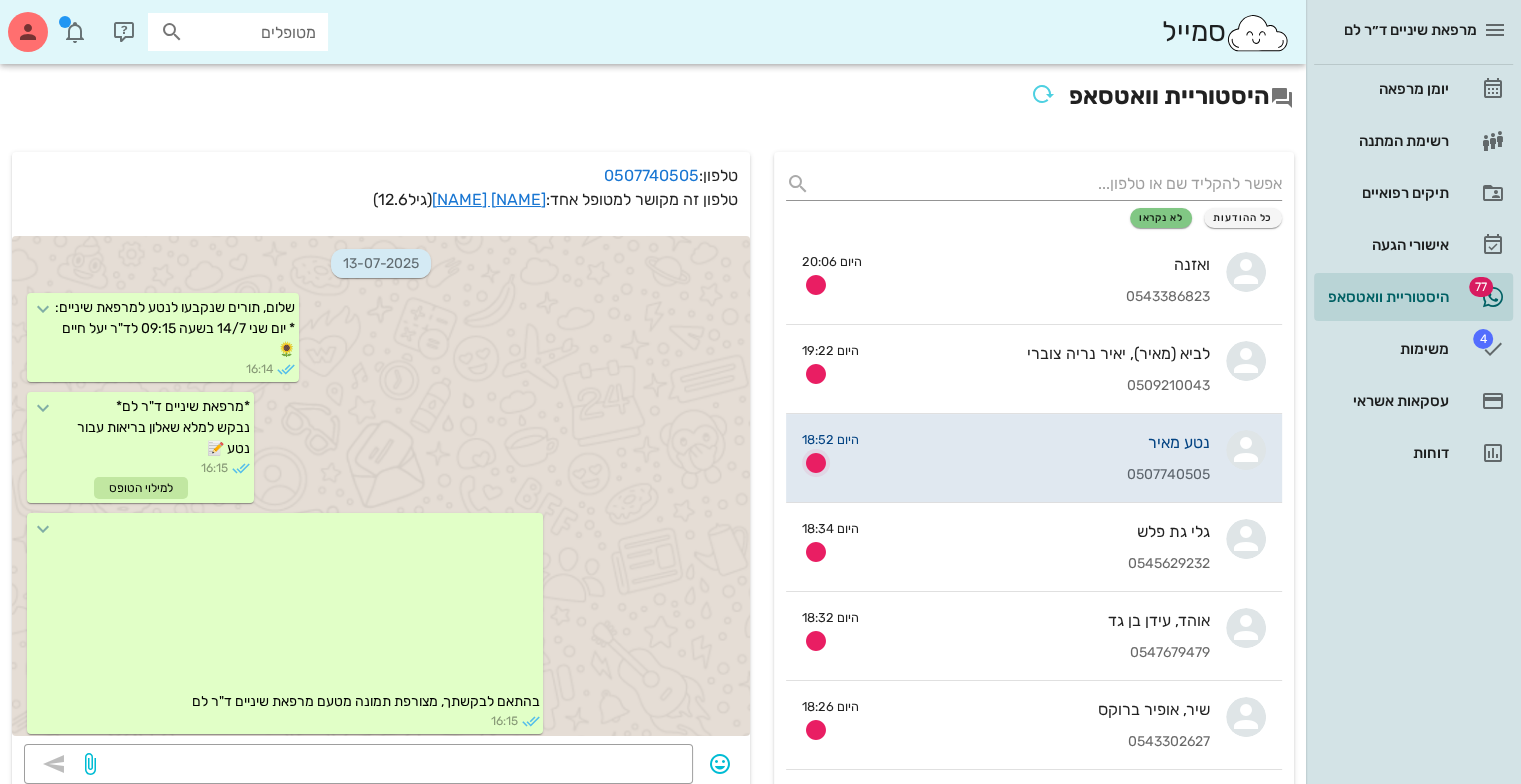 scroll, scrollTop: 290, scrollLeft: 0, axis: vertical 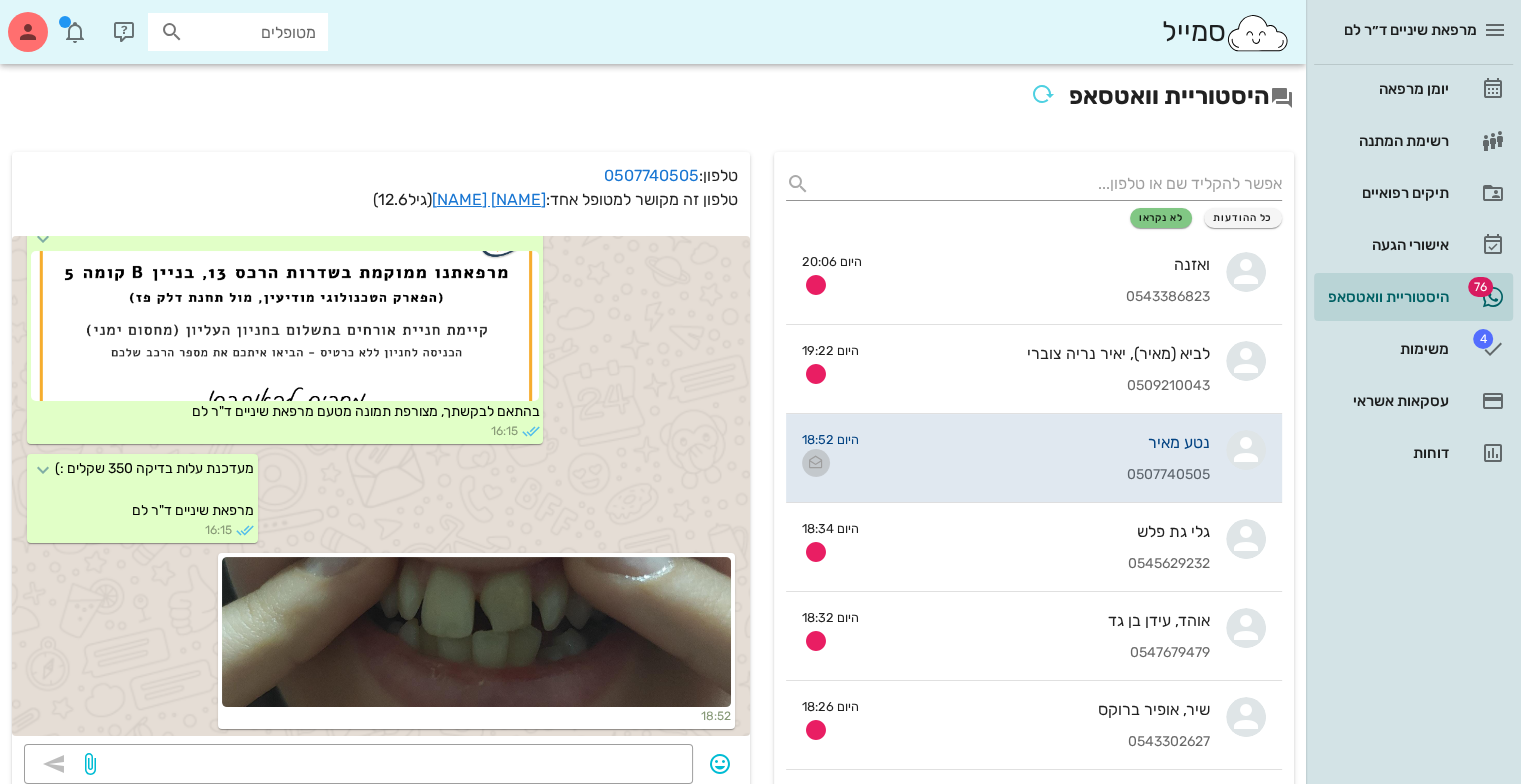 click at bounding box center (816, 463) 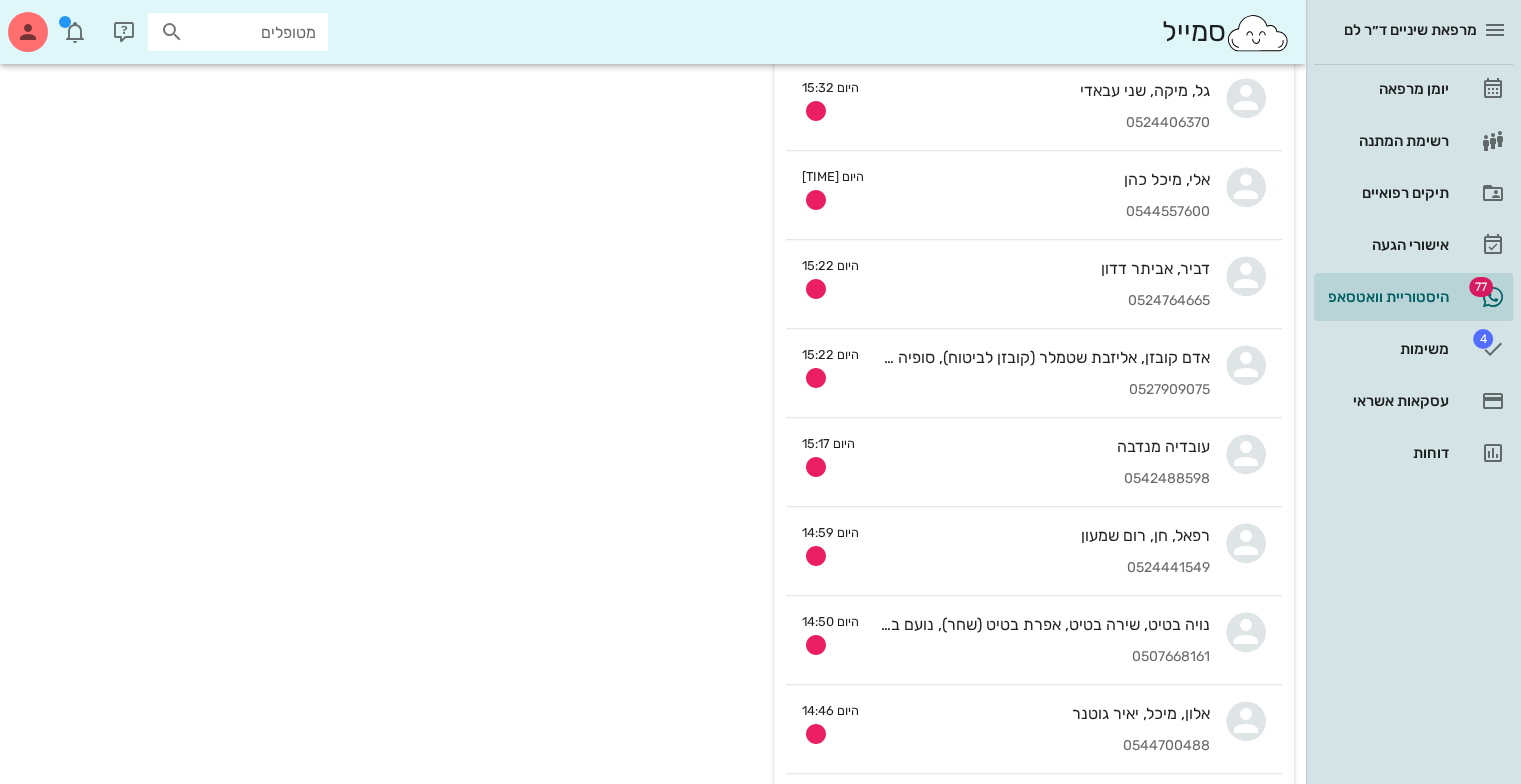 scroll, scrollTop: 2097, scrollLeft: 0, axis: vertical 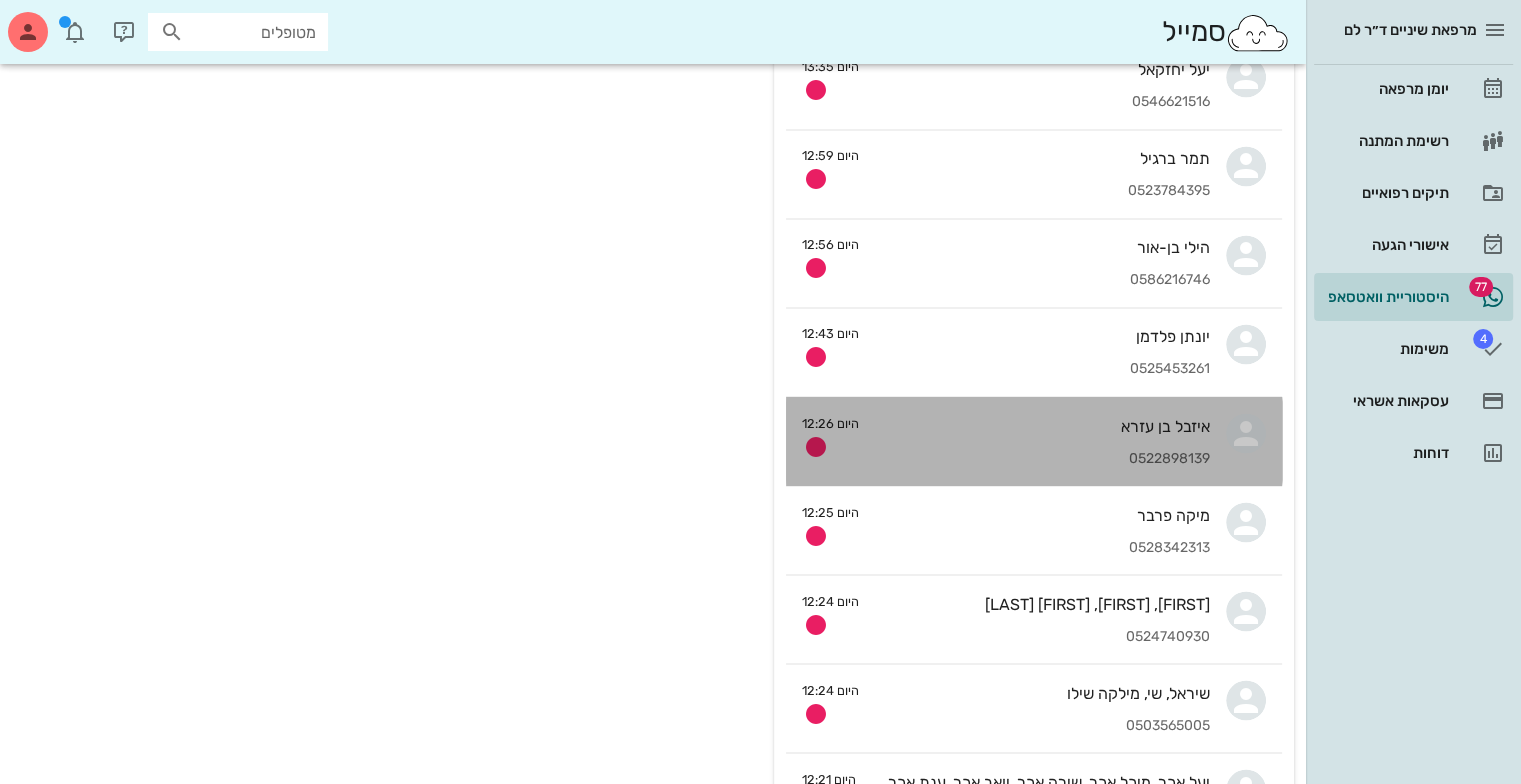 click on "0522898139" at bounding box center (1042, 458) 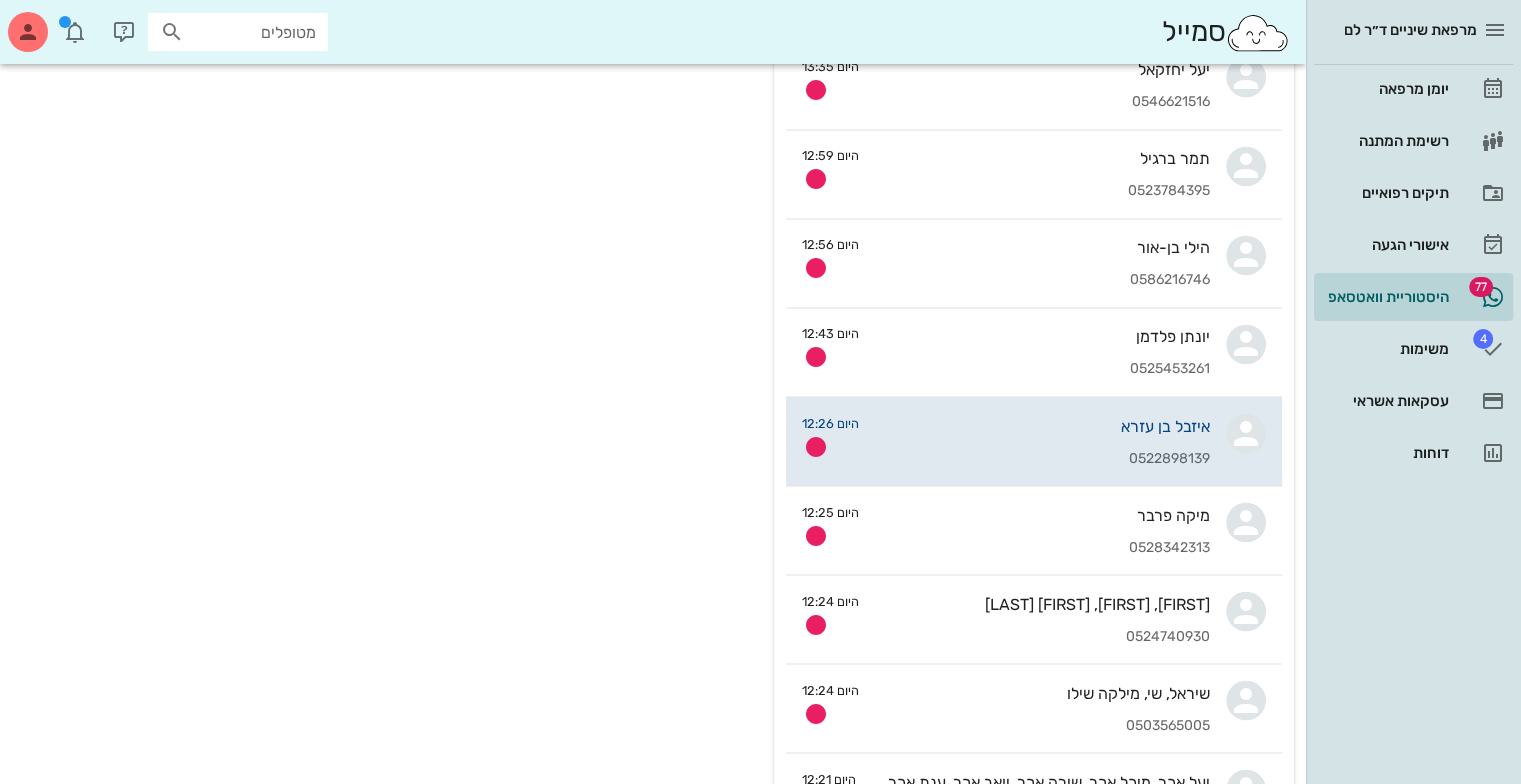 scroll, scrollTop: 0, scrollLeft: 0, axis: both 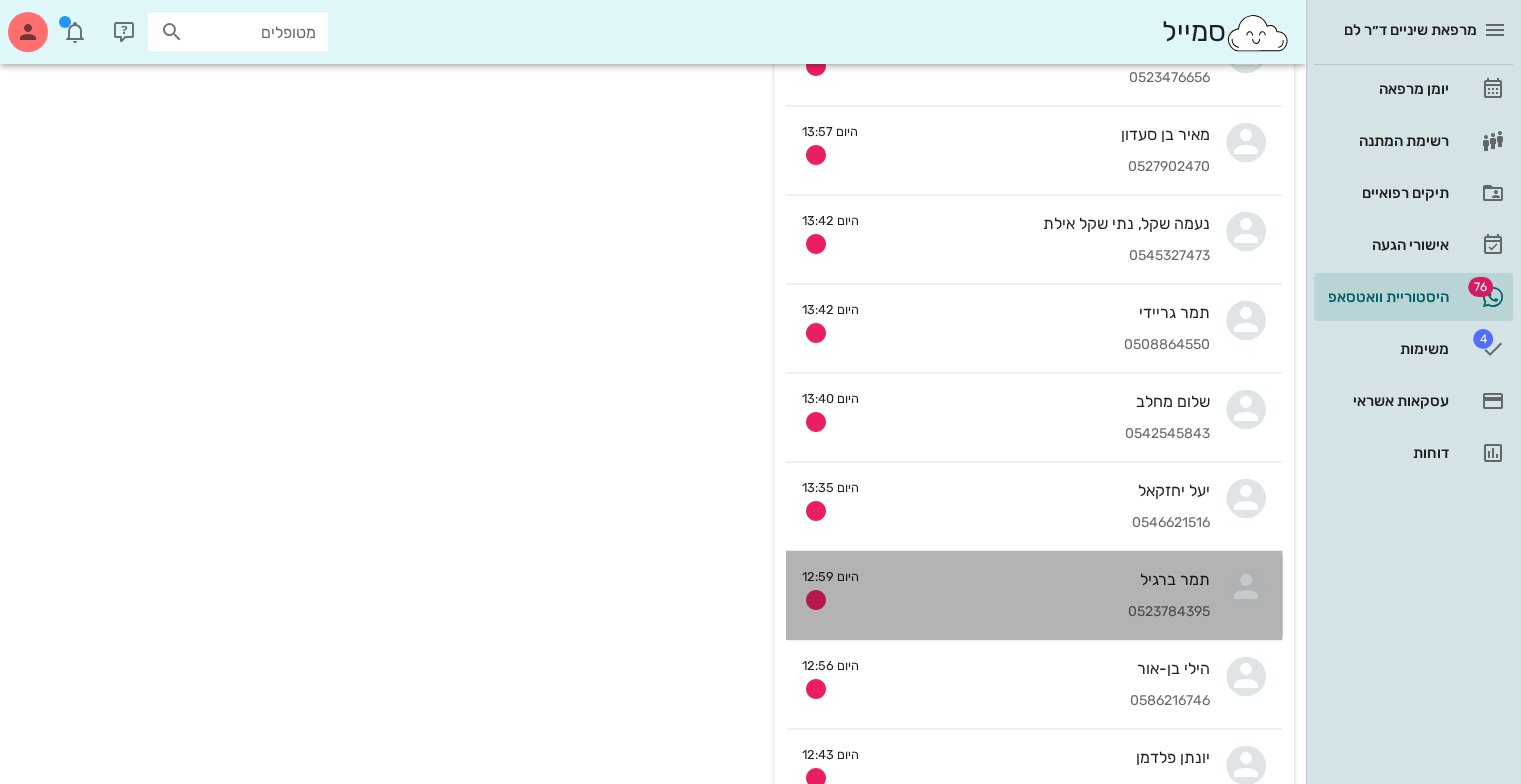 click on "[NAME] [LAST] [PHONE]" at bounding box center [1042, 595] 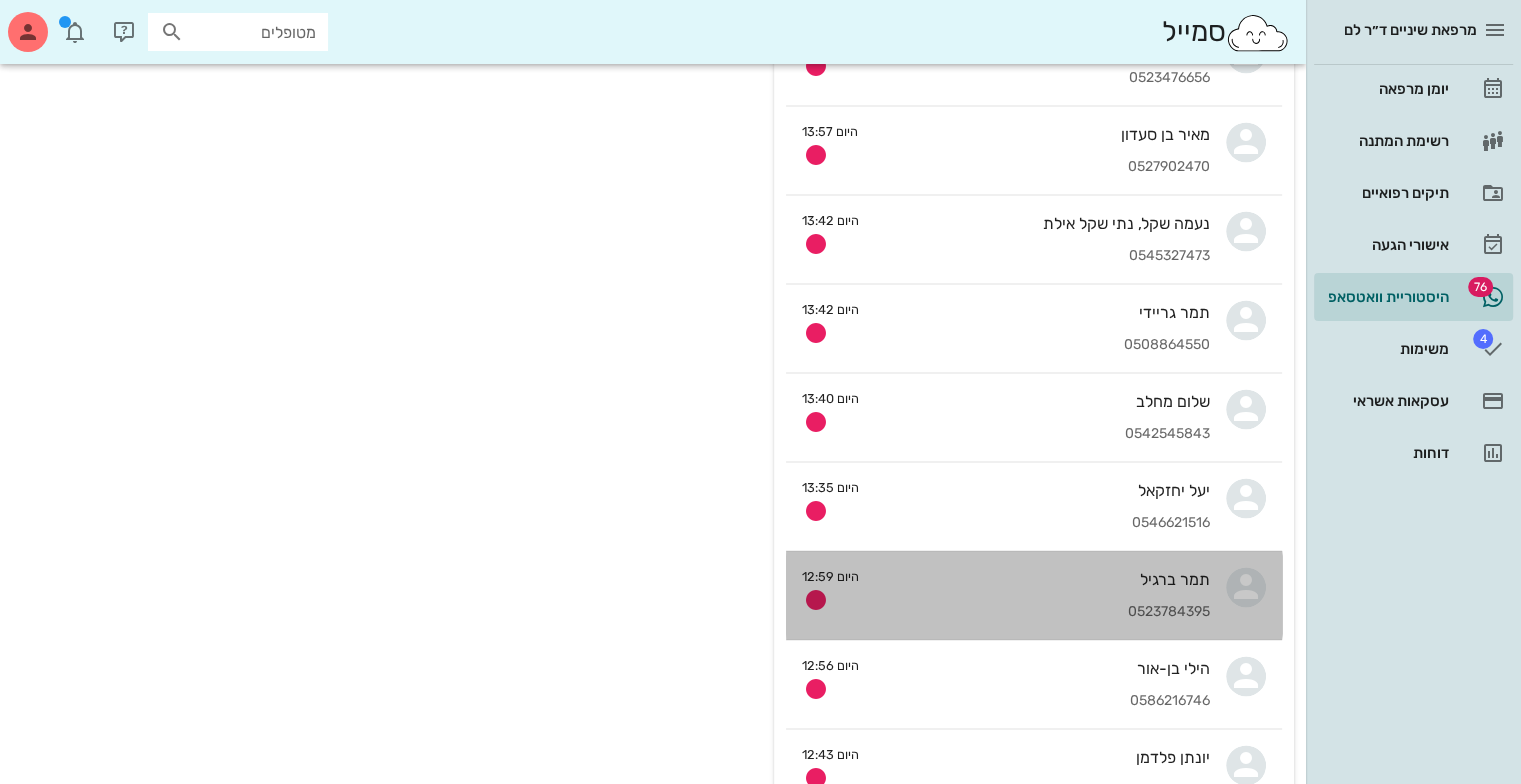 scroll, scrollTop: 0, scrollLeft: 0, axis: both 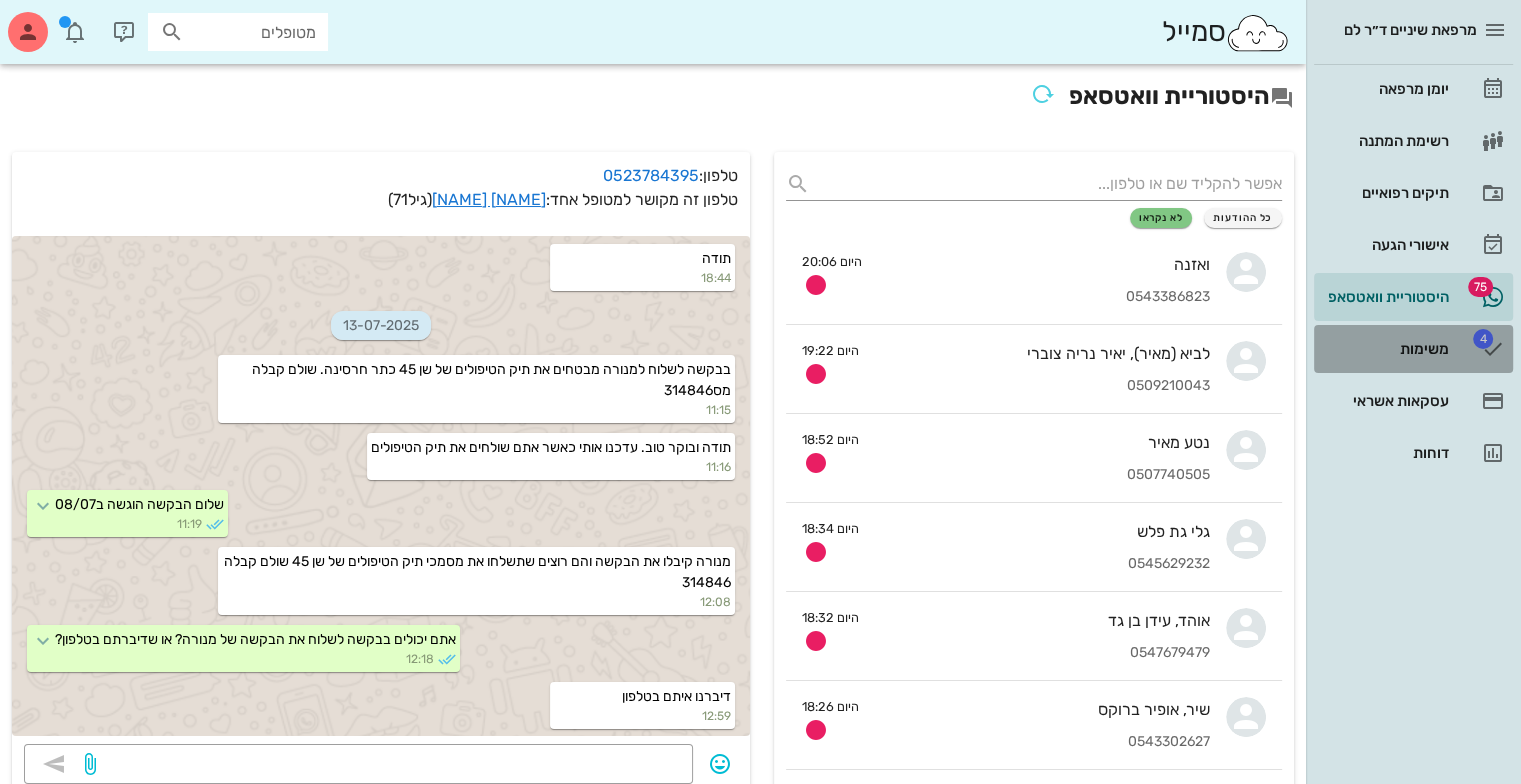 click on "משימות" at bounding box center [1385, 349] 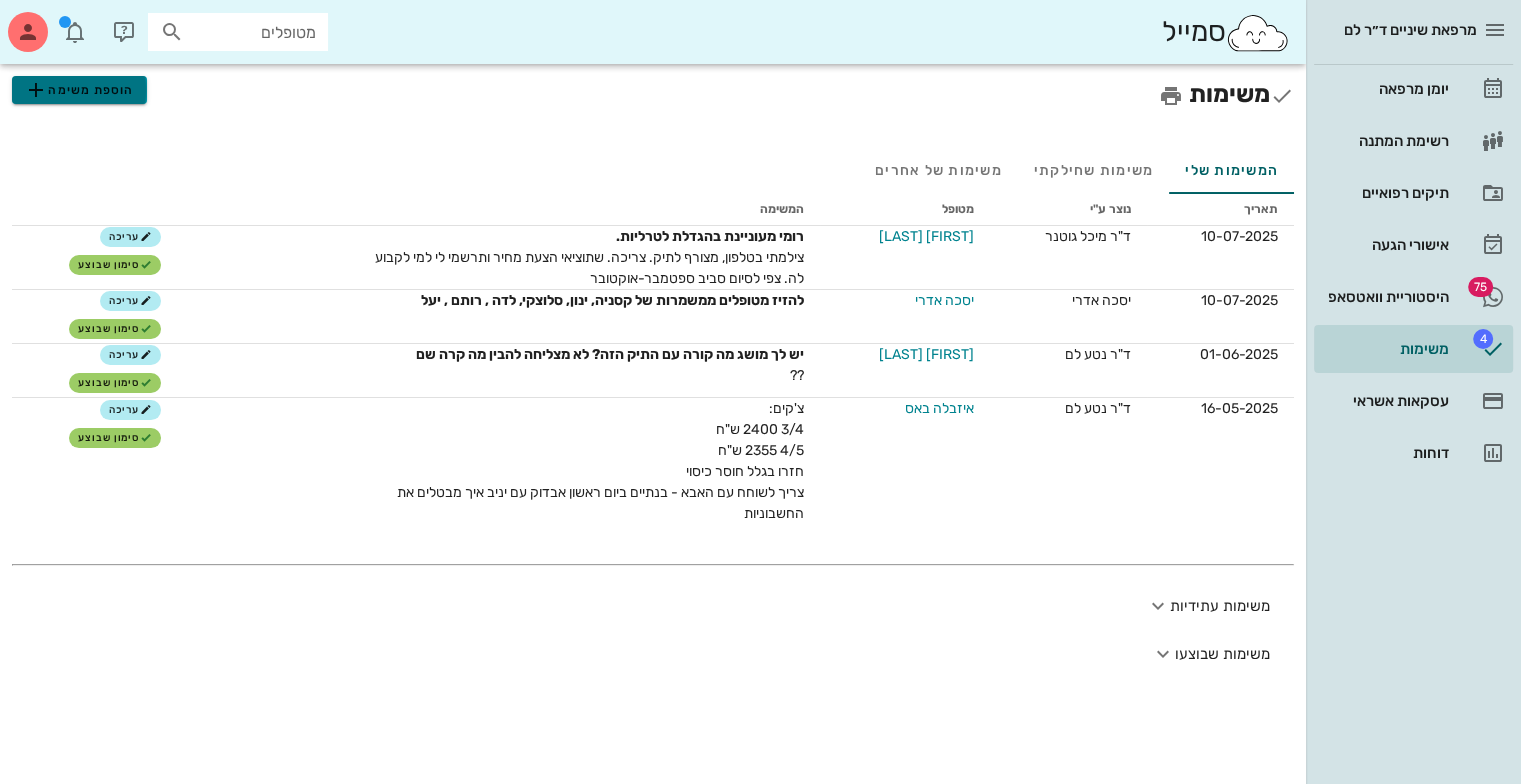 click on "הוספת משימה" at bounding box center [79, 90] 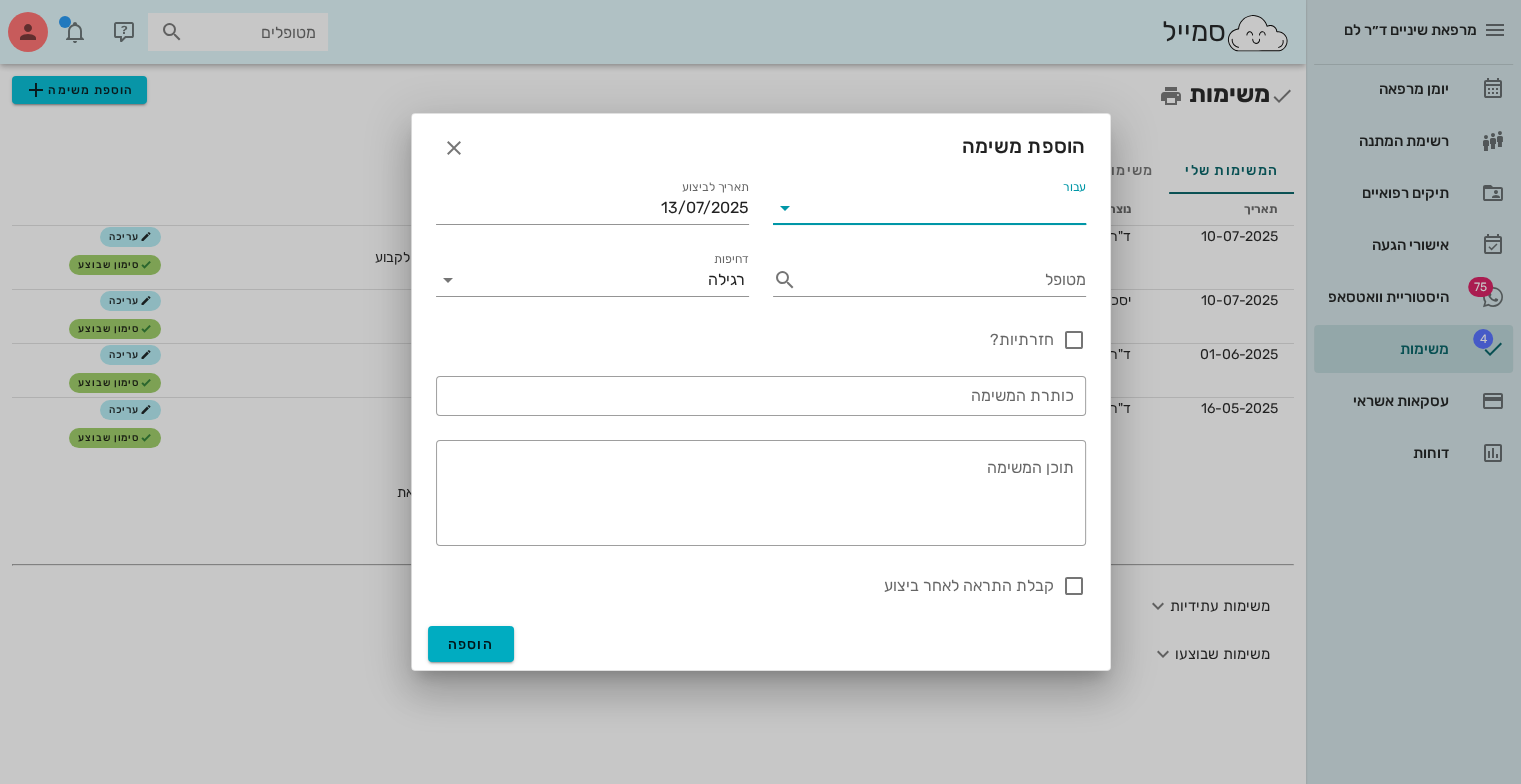 click on "עבור" at bounding box center [943, 208] 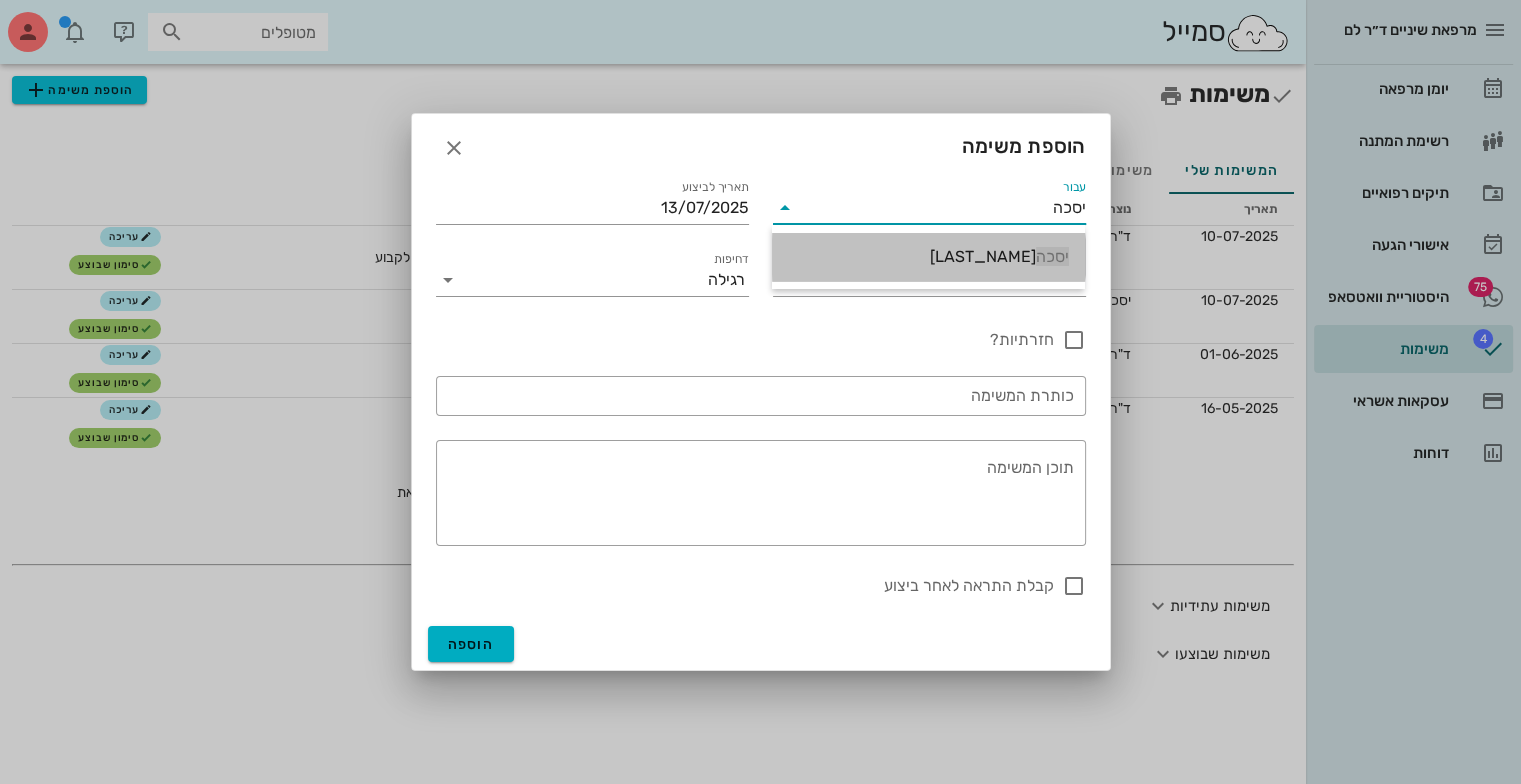 click on "יסכה  אדרי" at bounding box center [928, 256] 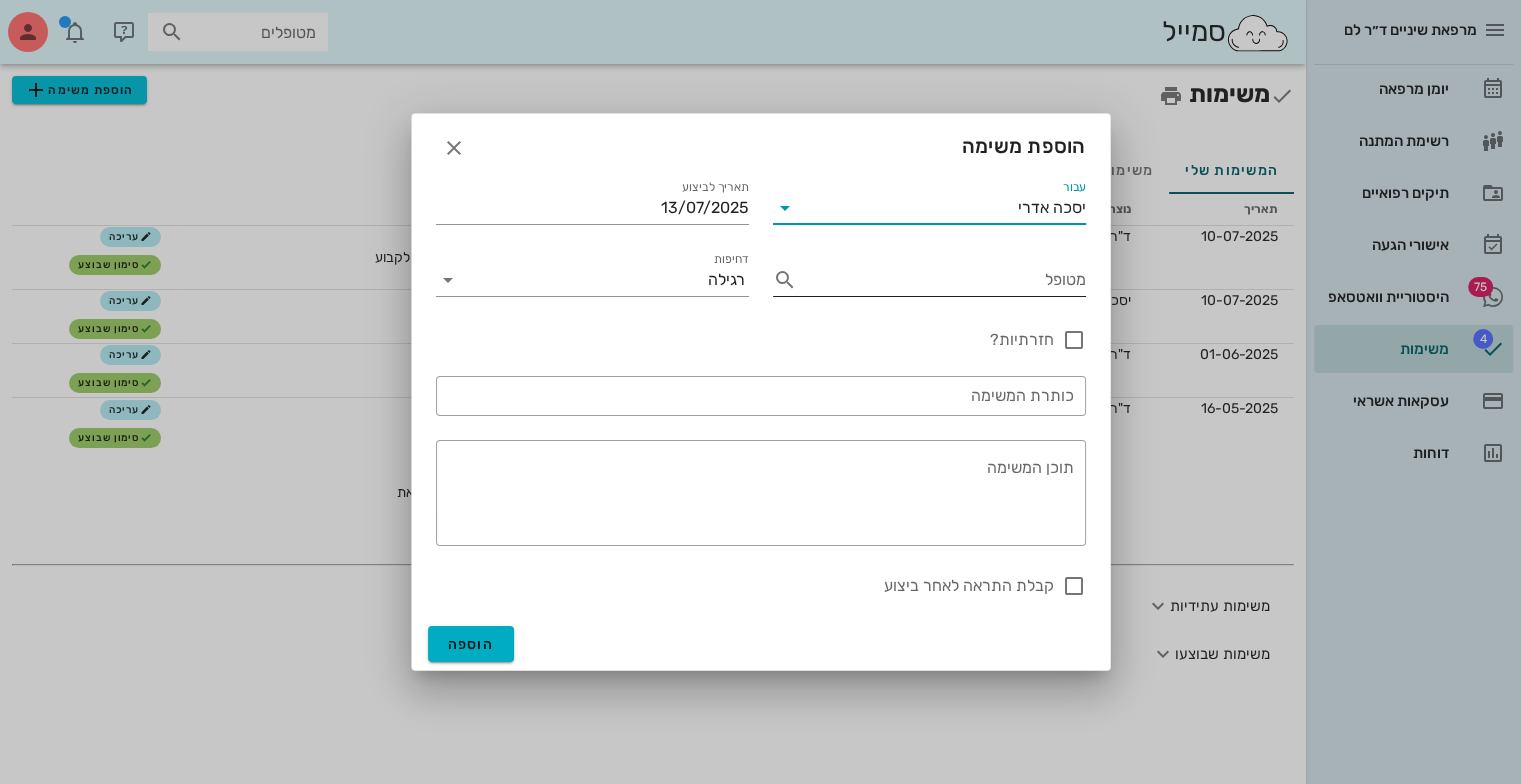 type on "יסכה אדרי" 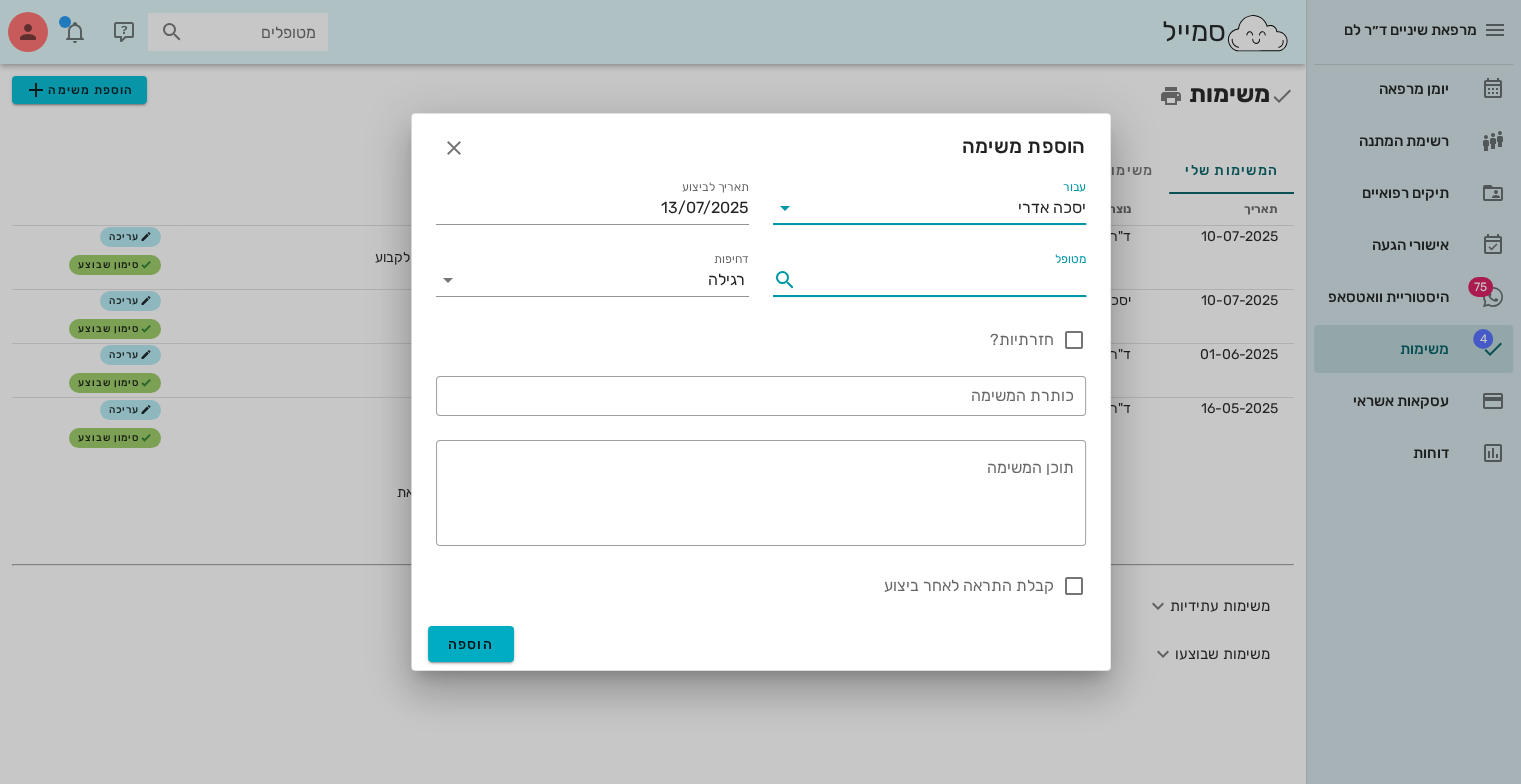 click on "מטופל" at bounding box center (945, 280) 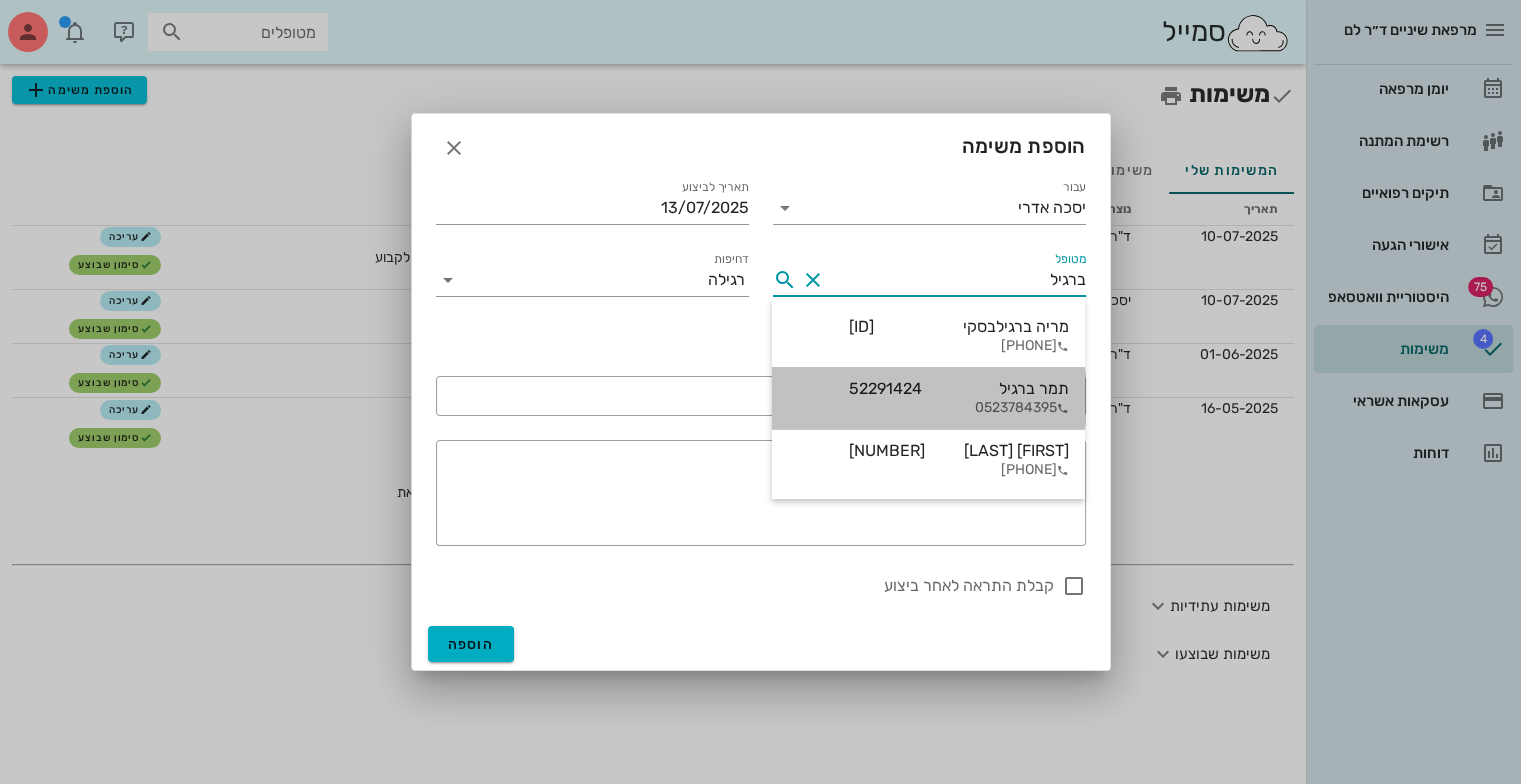 click on "תמר ברגיל  52291424" at bounding box center (959, 388) 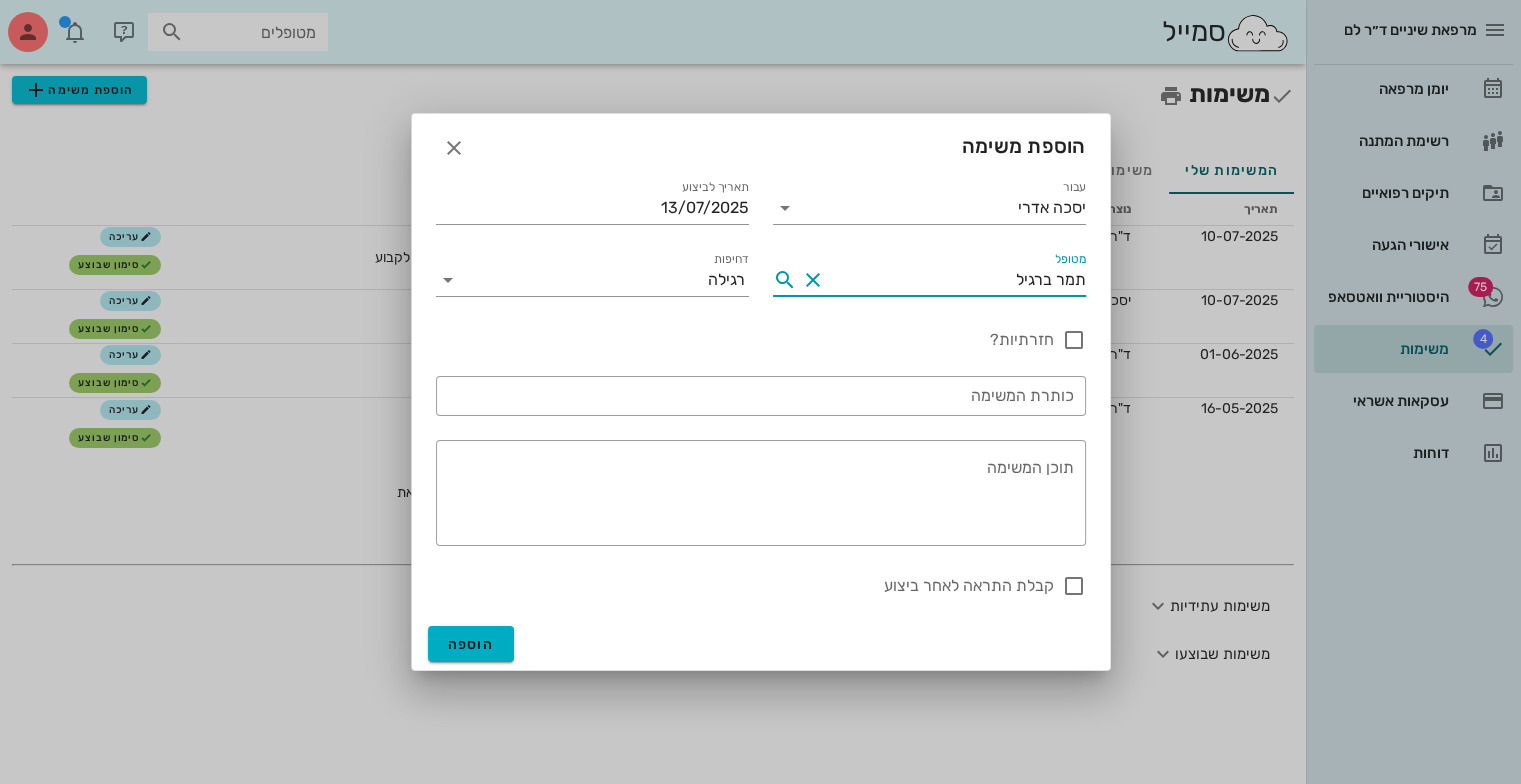 type on "תמר ברגיל" 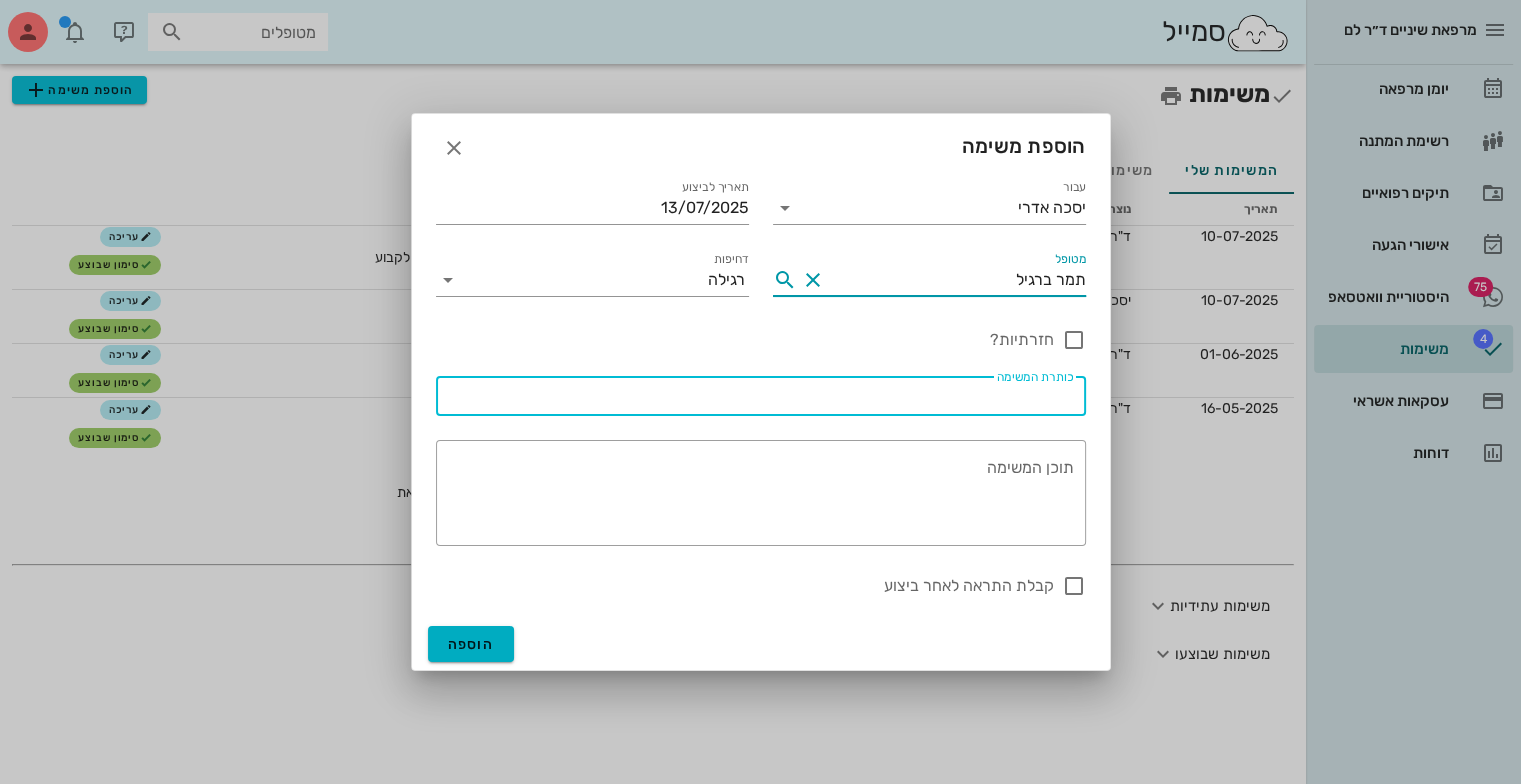 click on "כותרת המשימה" at bounding box center [761, 396] 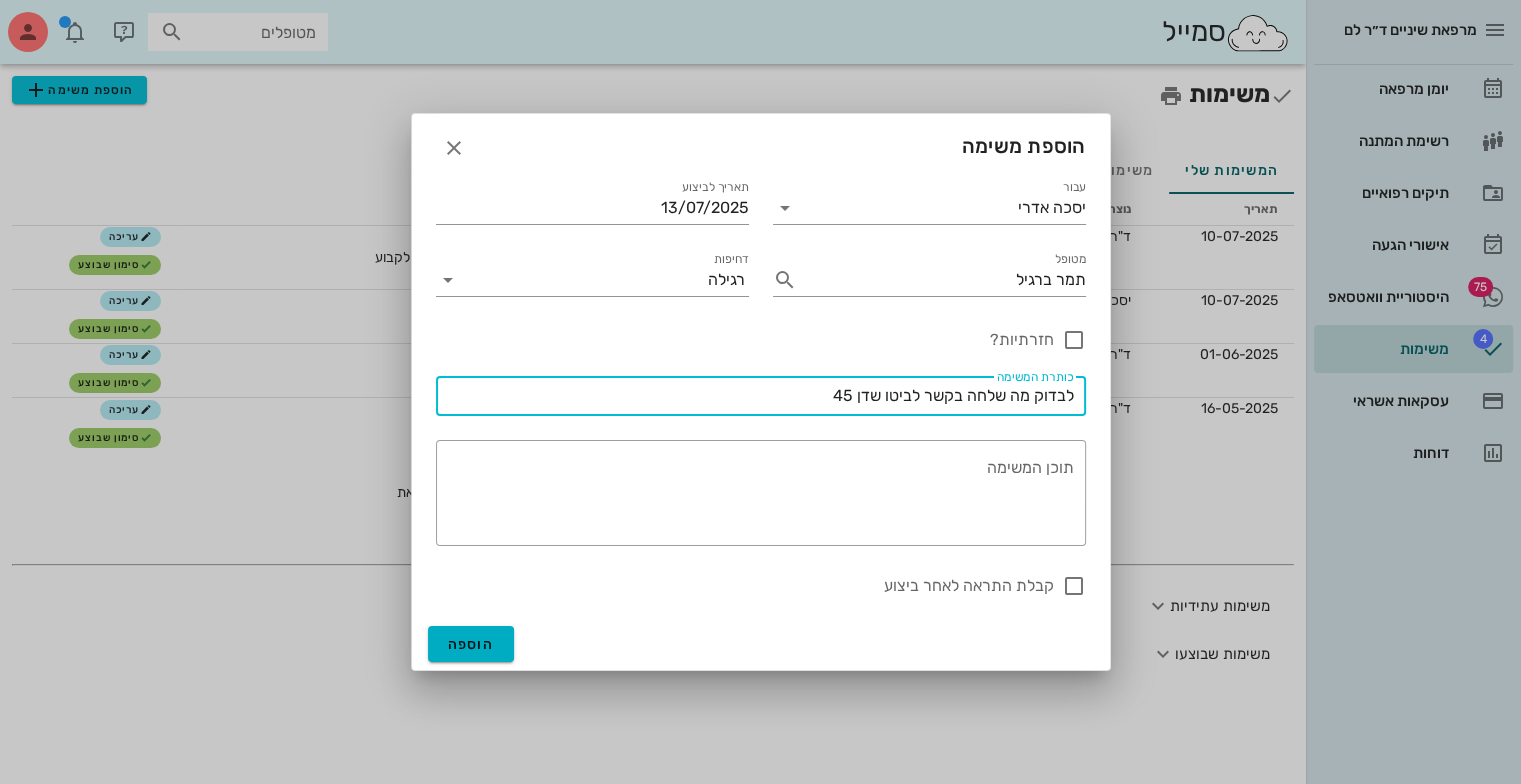 click on "לבדוק מה שלחה בקשר לביטו שדן 45" at bounding box center (761, 396) 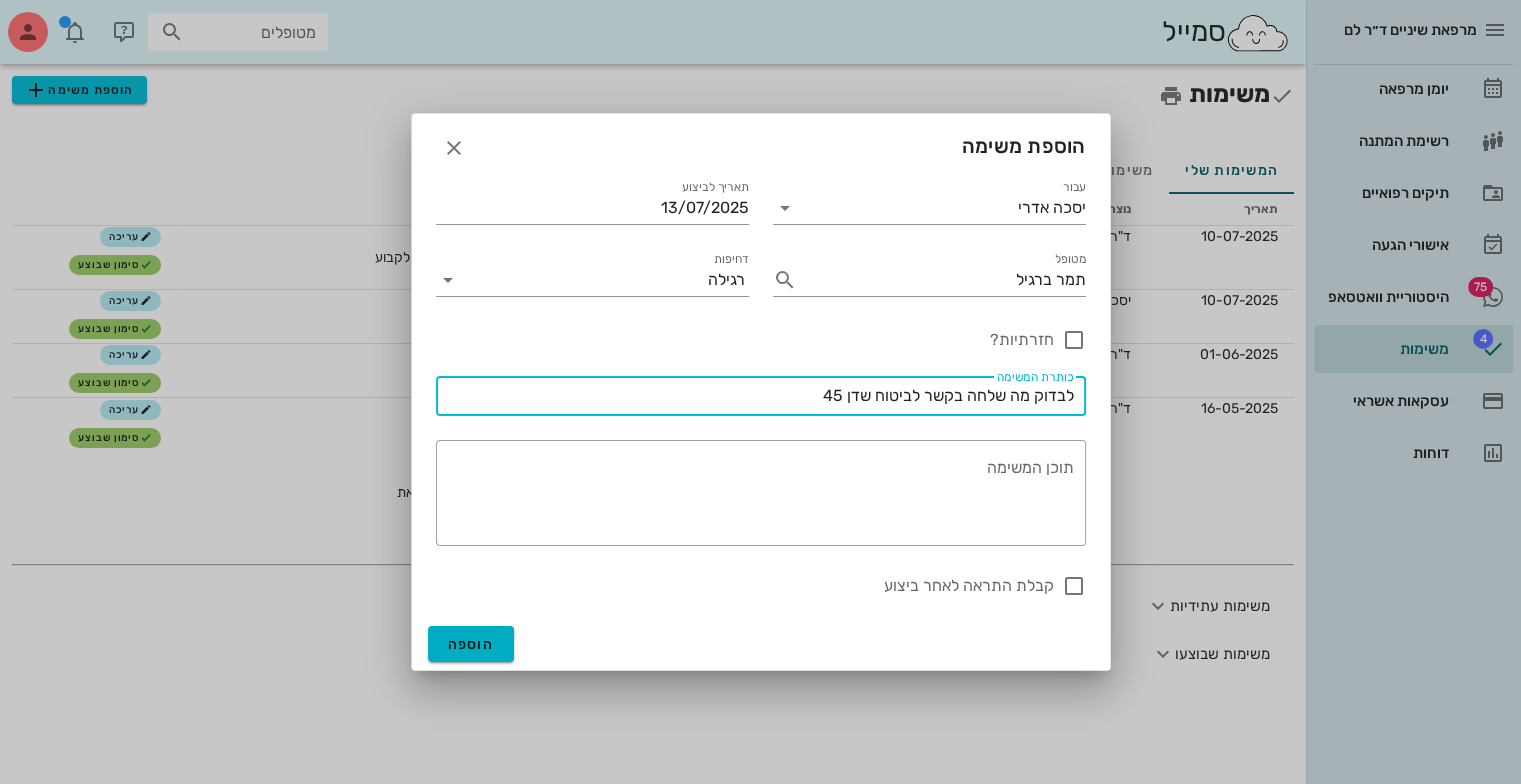 click on "לבדוק מה שלחה בקשר לביטוח שדן 45" at bounding box center [761, 396] 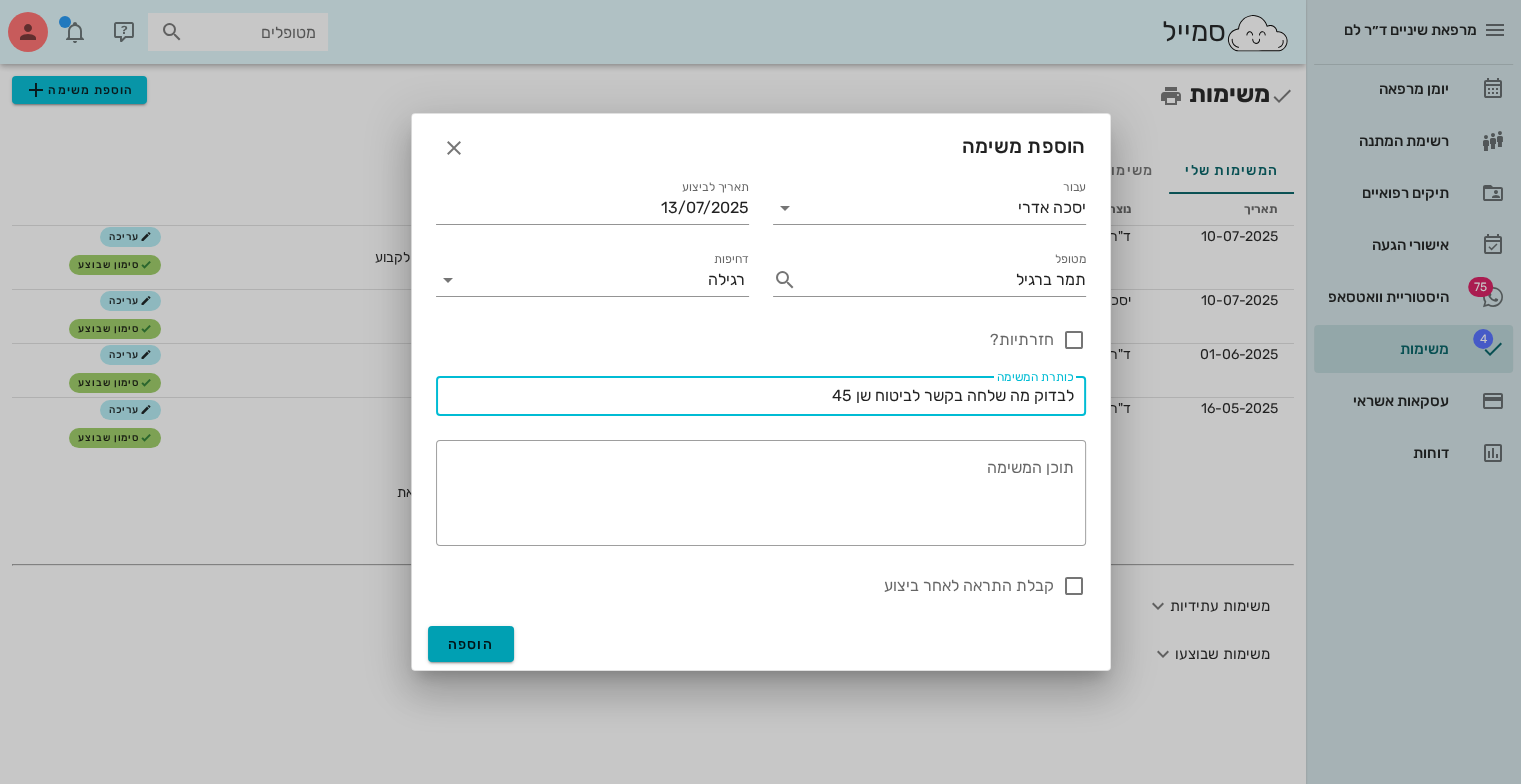 type on "לבדוק מה שלחה בקשר לביטוח שן 45" 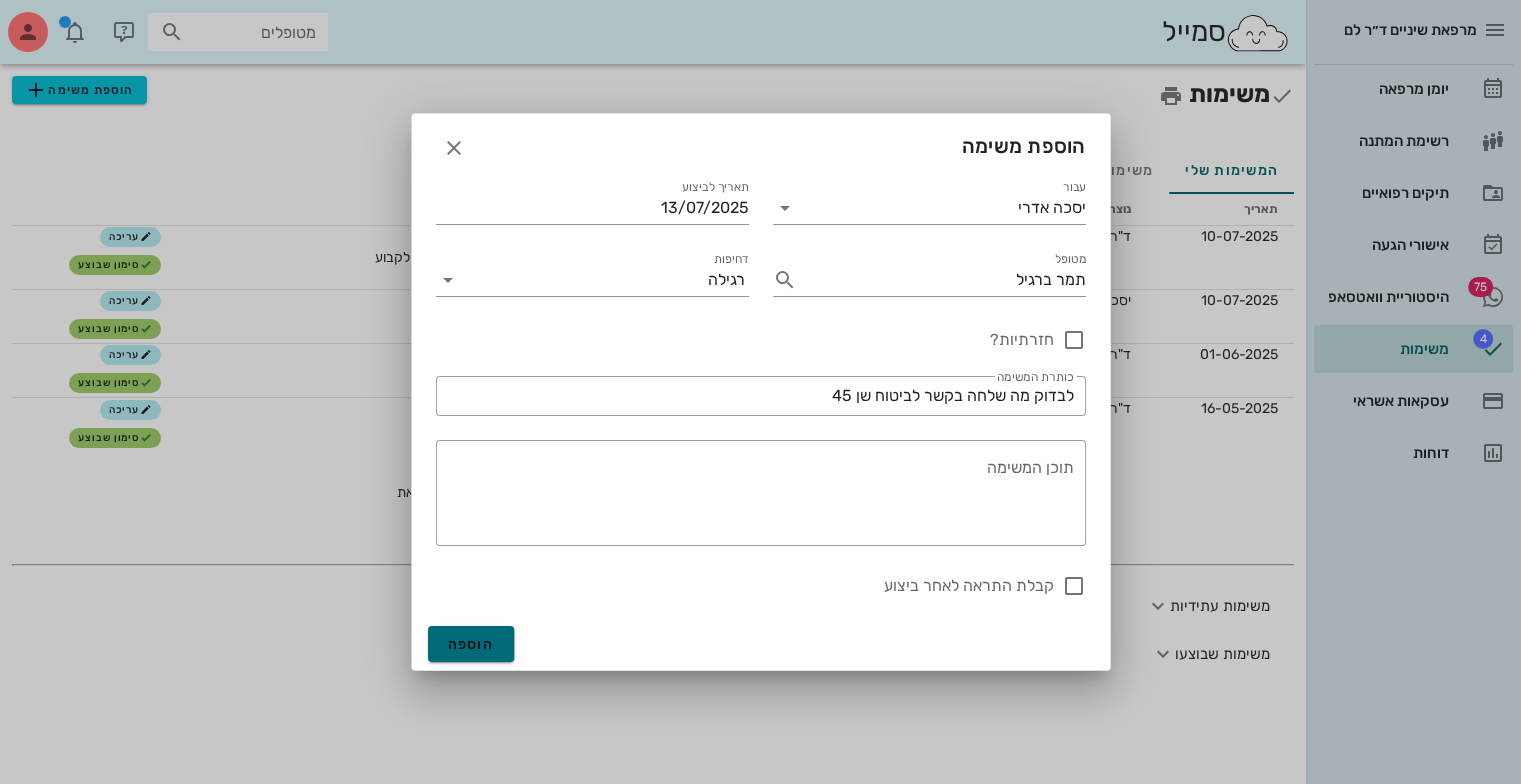 click on "הוספה" at bounding box center [471, 644] 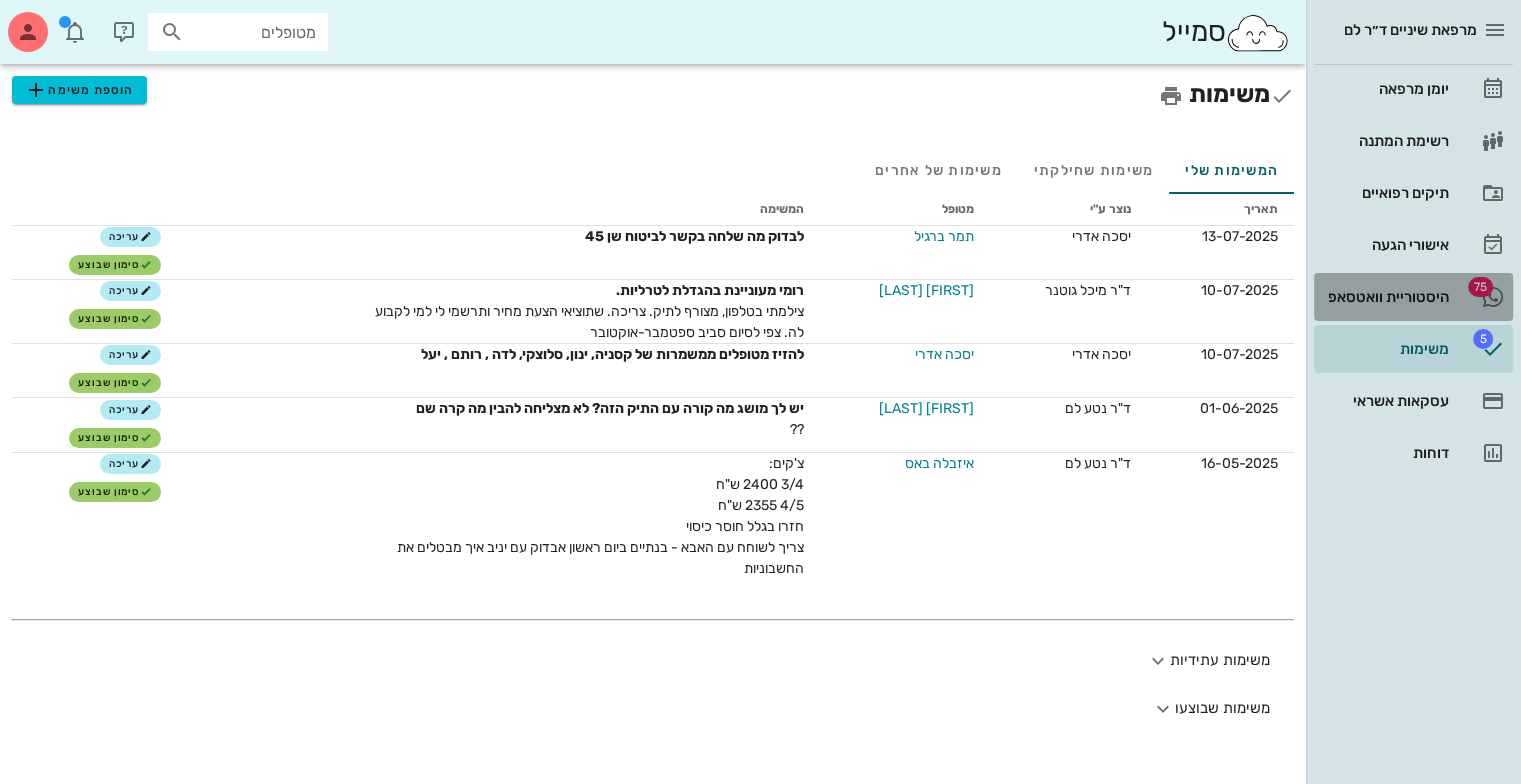 click on "היסטוריית וואטסאפ" at bounding box center (1385, 297) 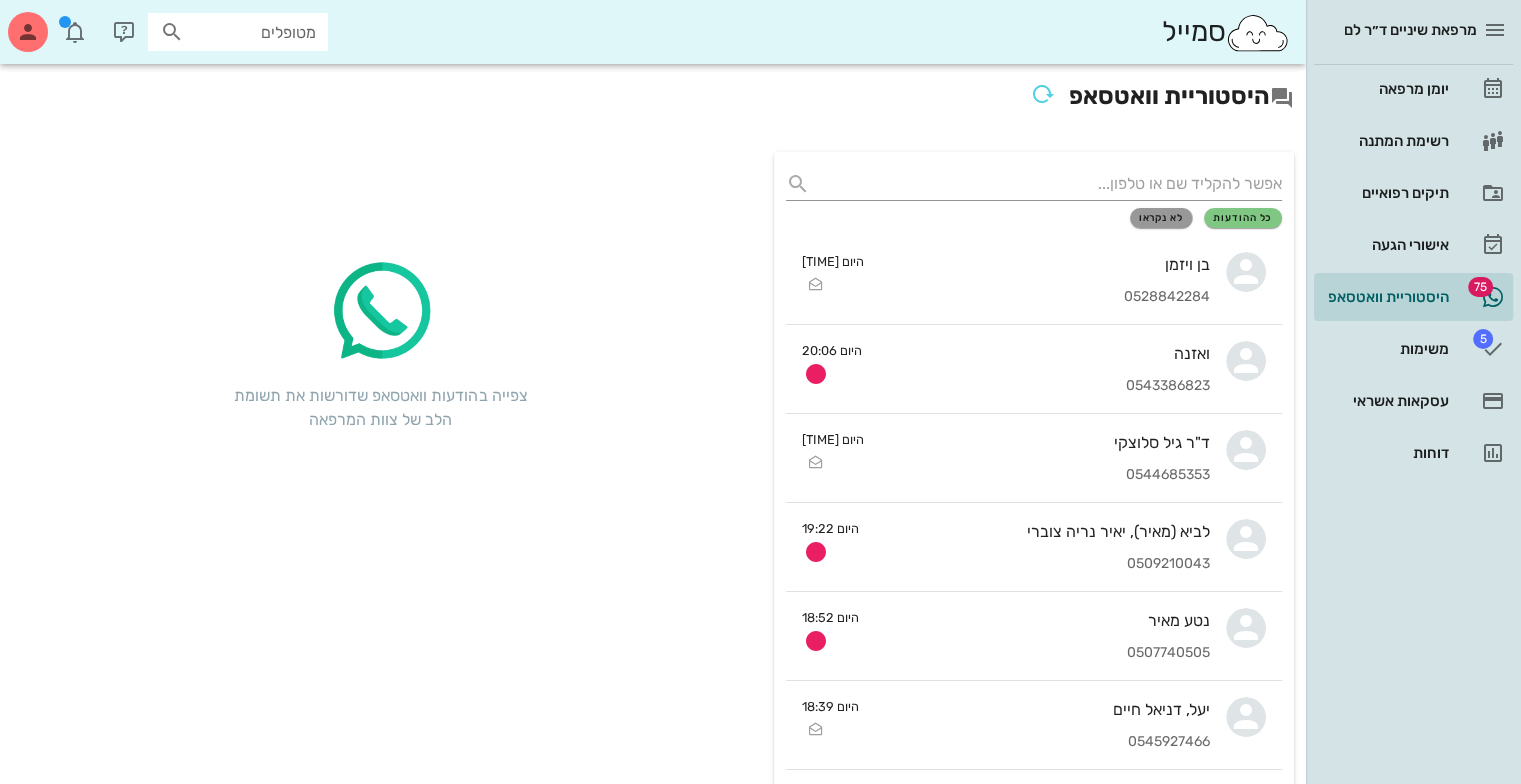click on "לא נקראו" at bounding box center [1161, 218] 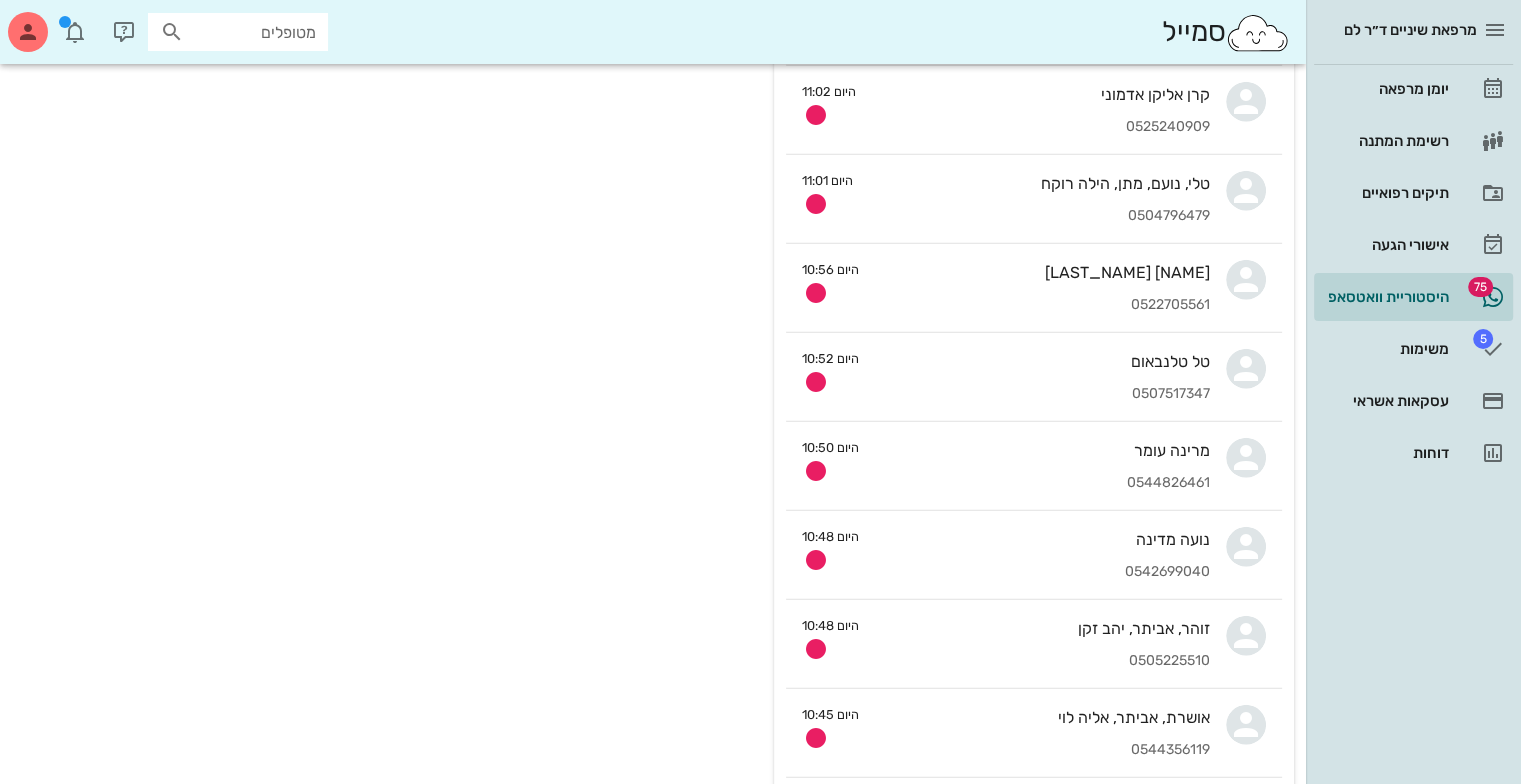 scroll, scrollTop: 5370, scrollLeft: 0, axis: vertical 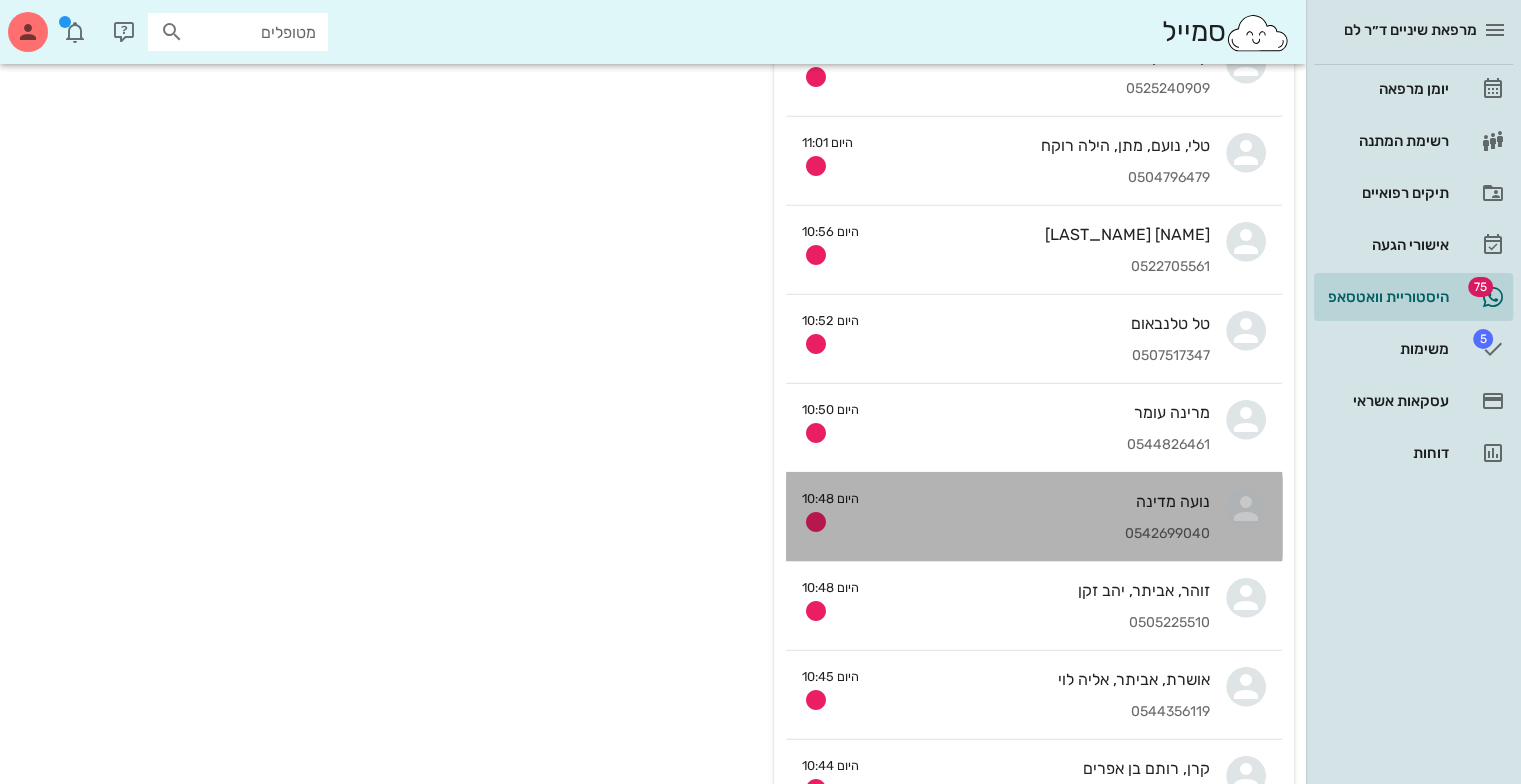 click on "0542699040" at bounding box center [1042, 534] 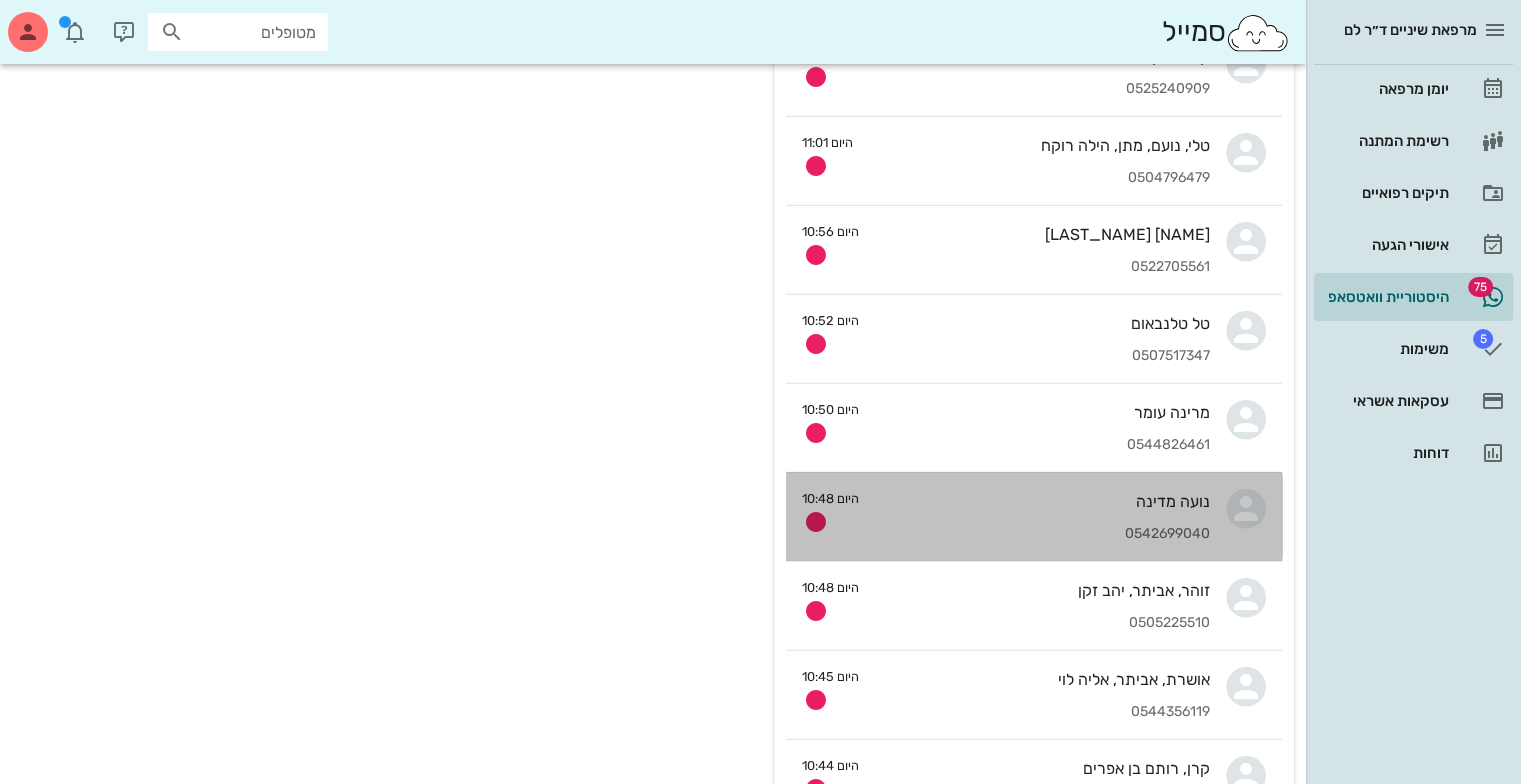 scroll, scrollTop: 0, scrollLeft: 0, axis: both 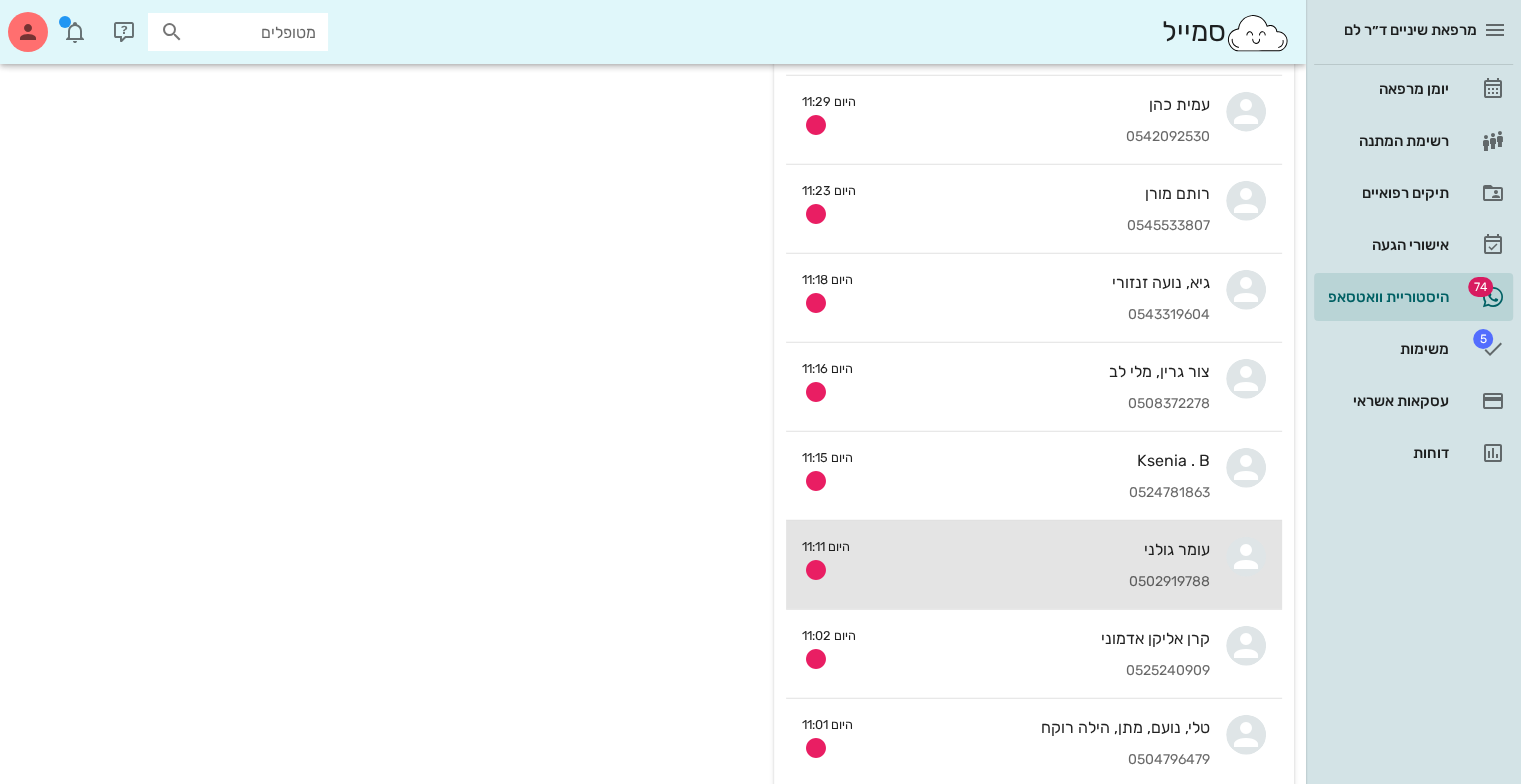 click on "עומר גולני [PHONE]" at bounding box center [1038, 565] 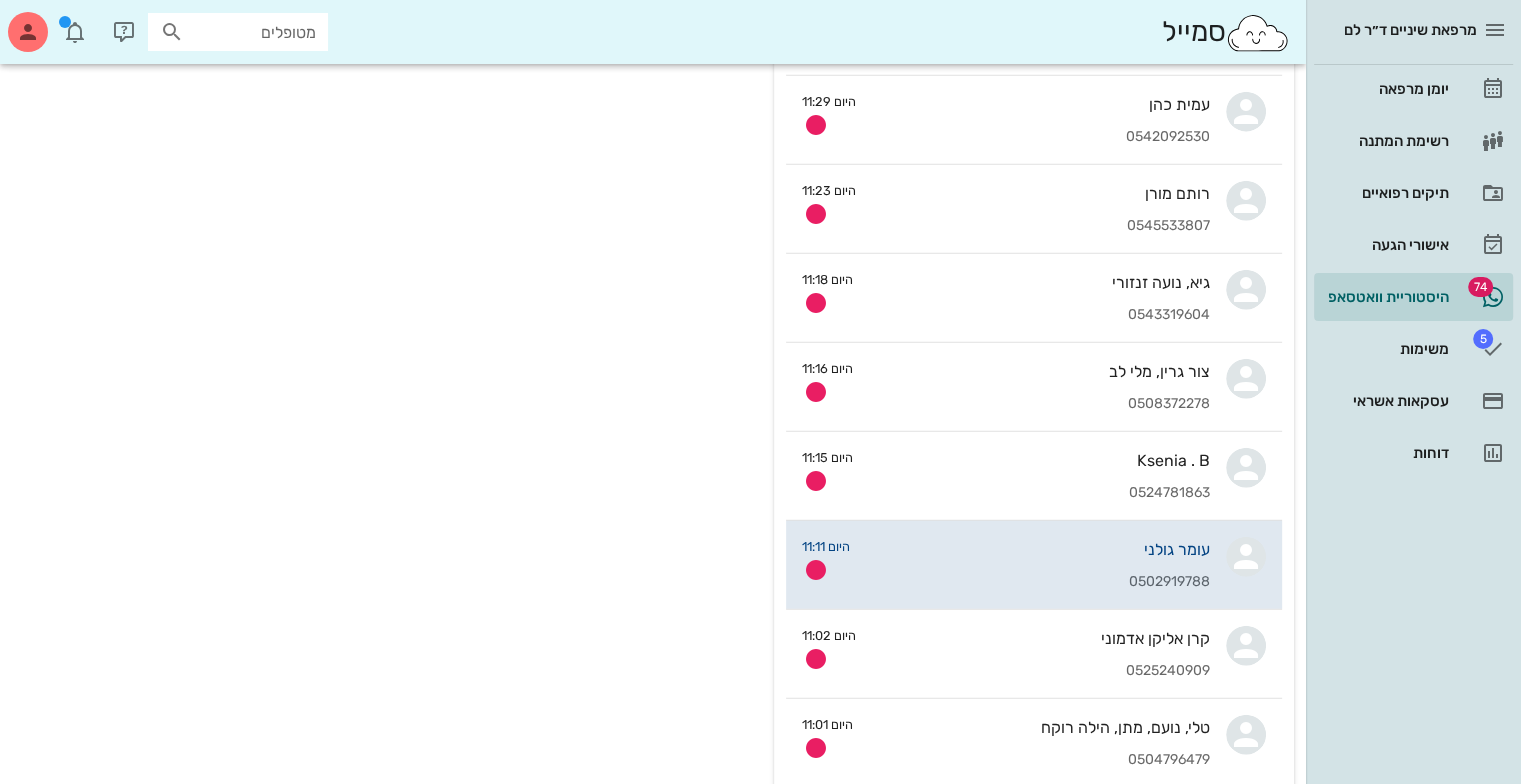 scroll, scrollTop: 0, scrollLeft: 0, axis: both 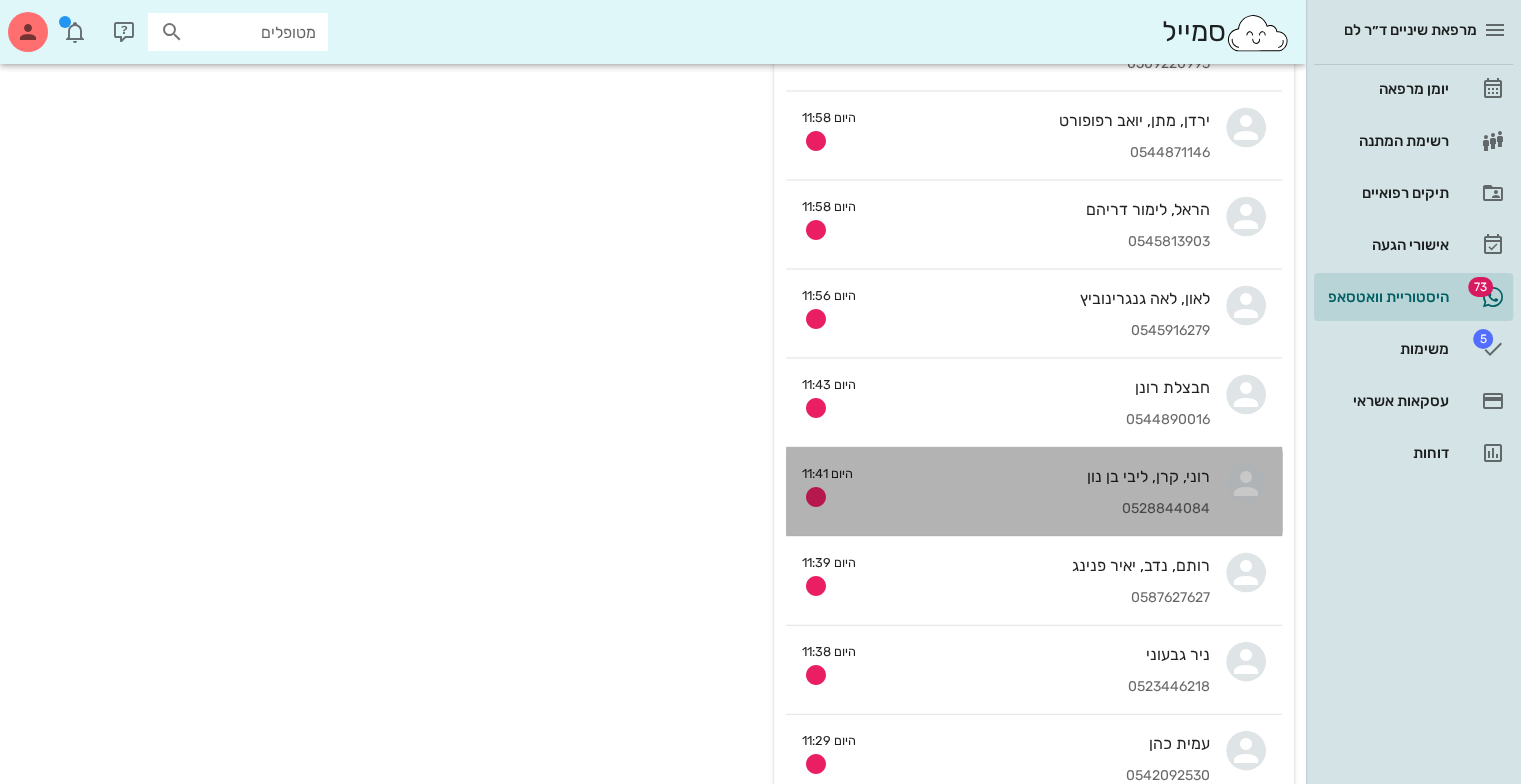 click on "[FIRST], [FIRST], [FIRST] [LAST] [PHONE]" at bounding box center (1039, 492) 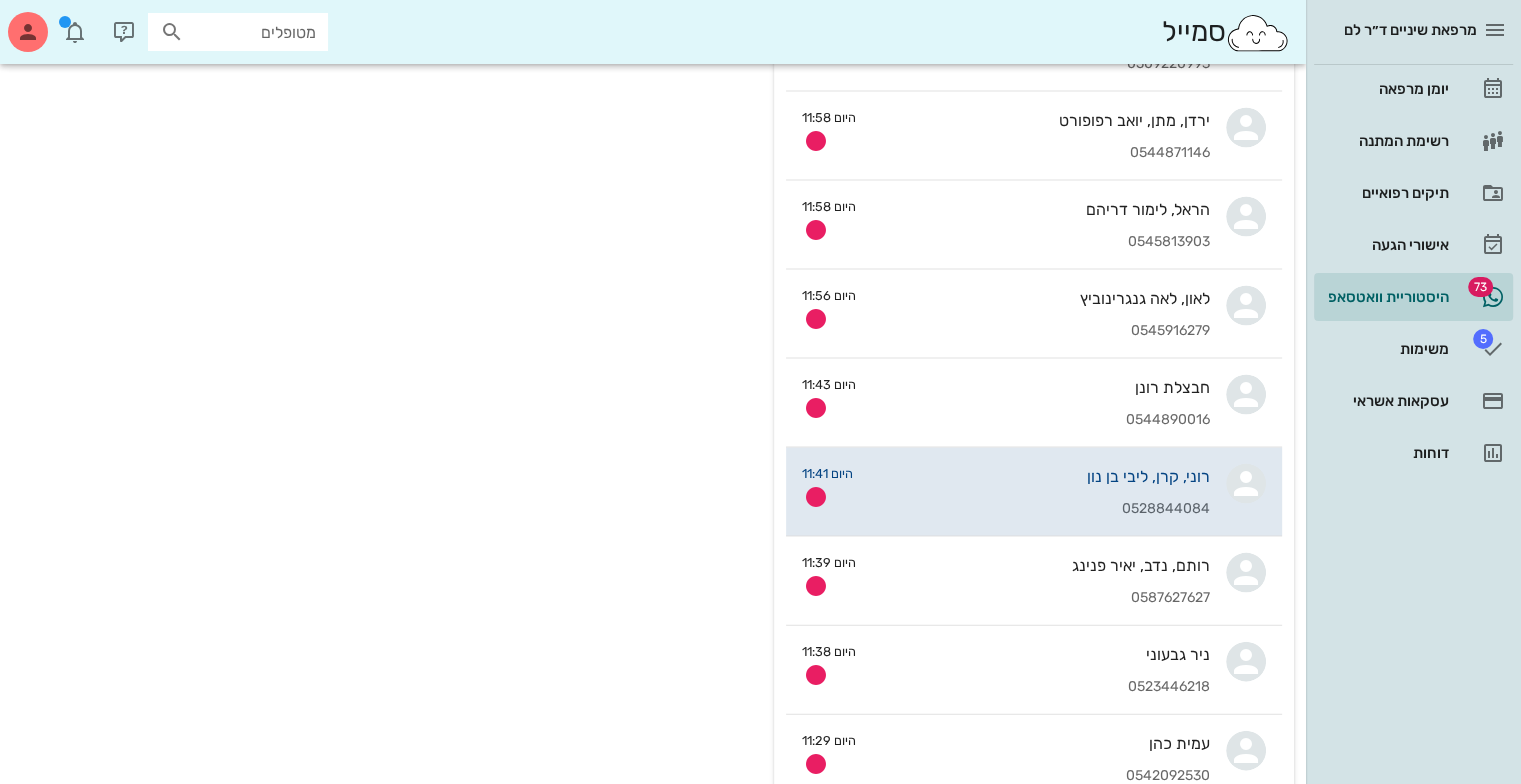 scroll, scrollTop: 0, scrollLeft: 0, axis: both 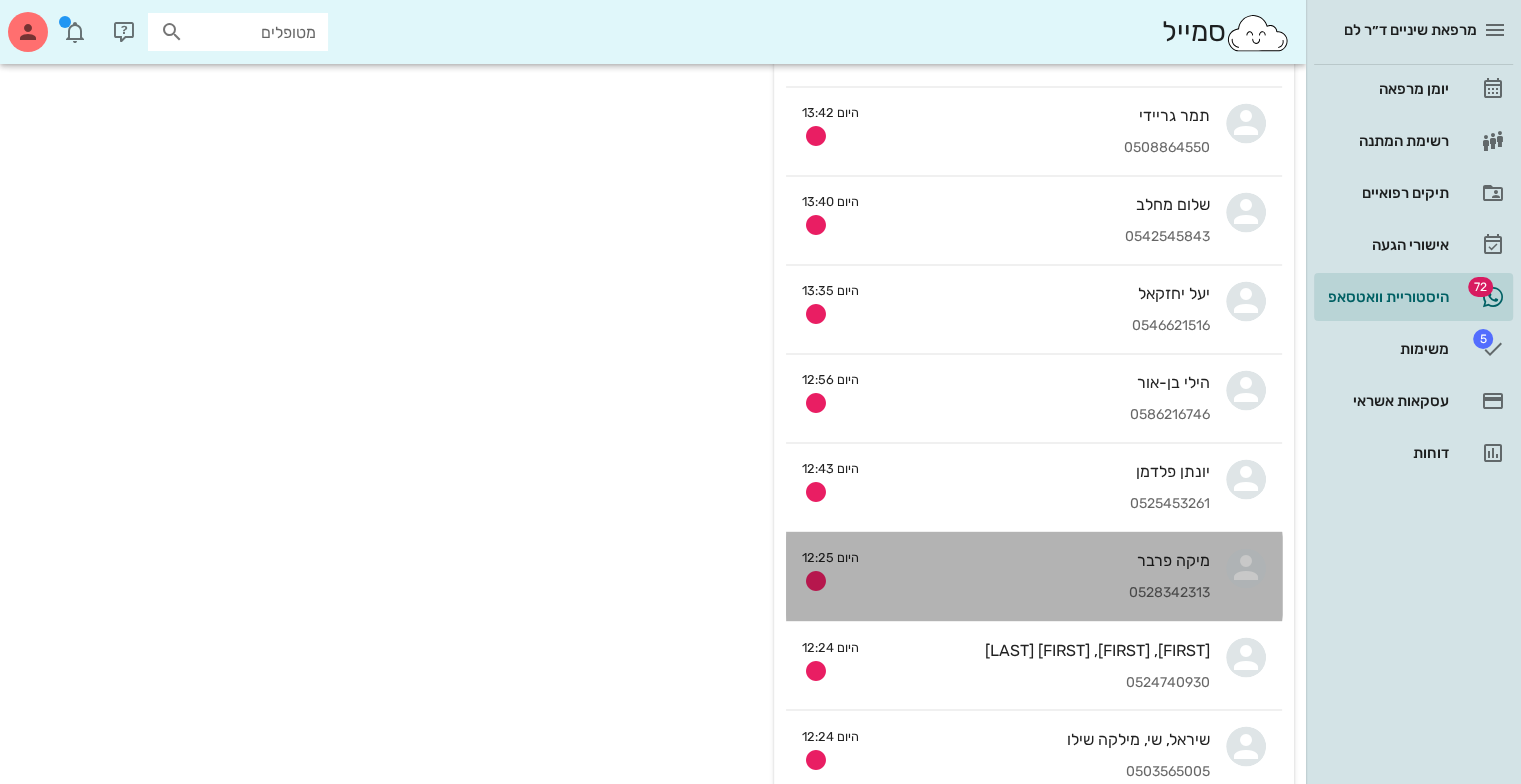 click on "מיקה פרבר" at bounding box center (1042, 560) 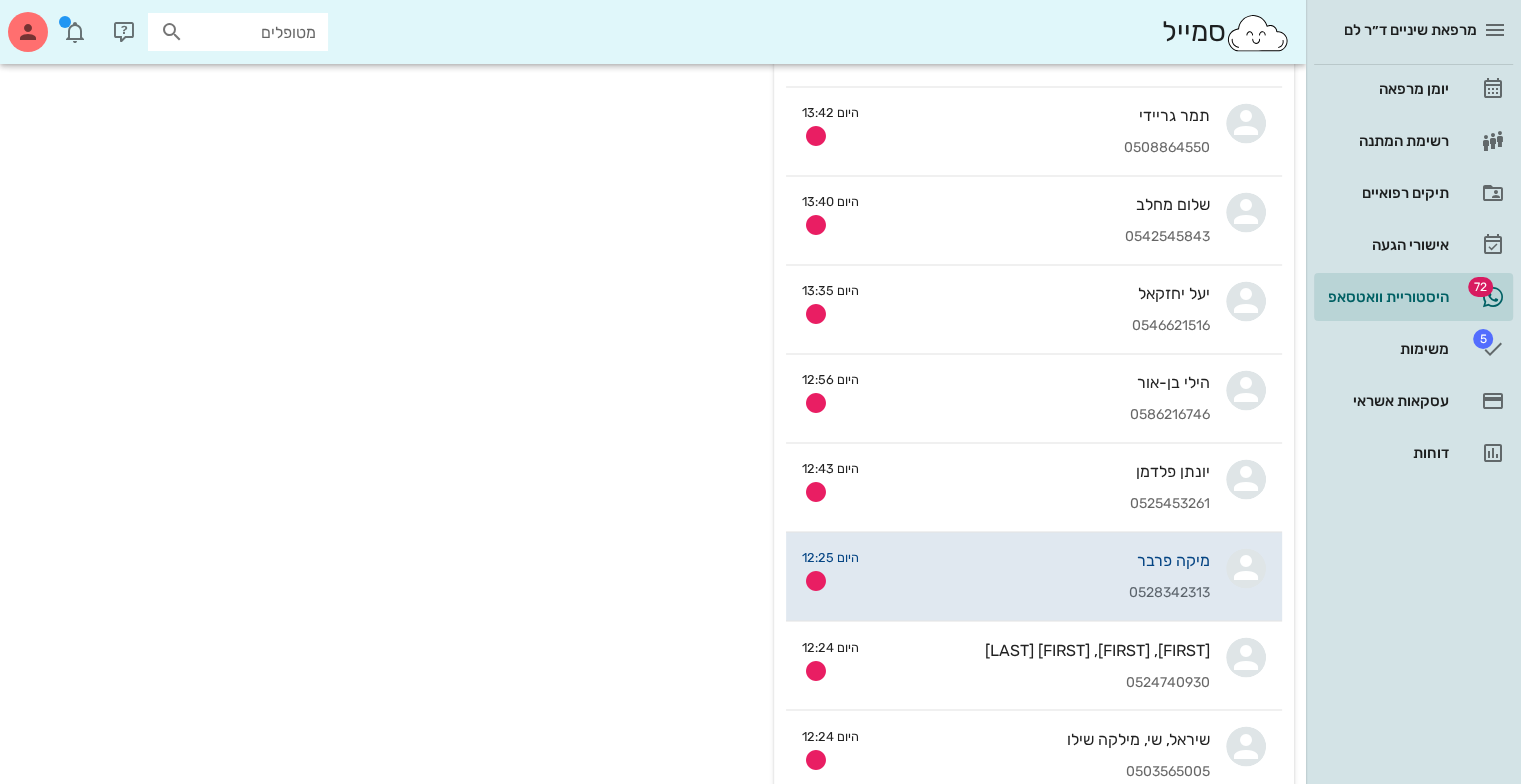 scroll, scrollTop: 0, scrollLeft: 0, axis: both 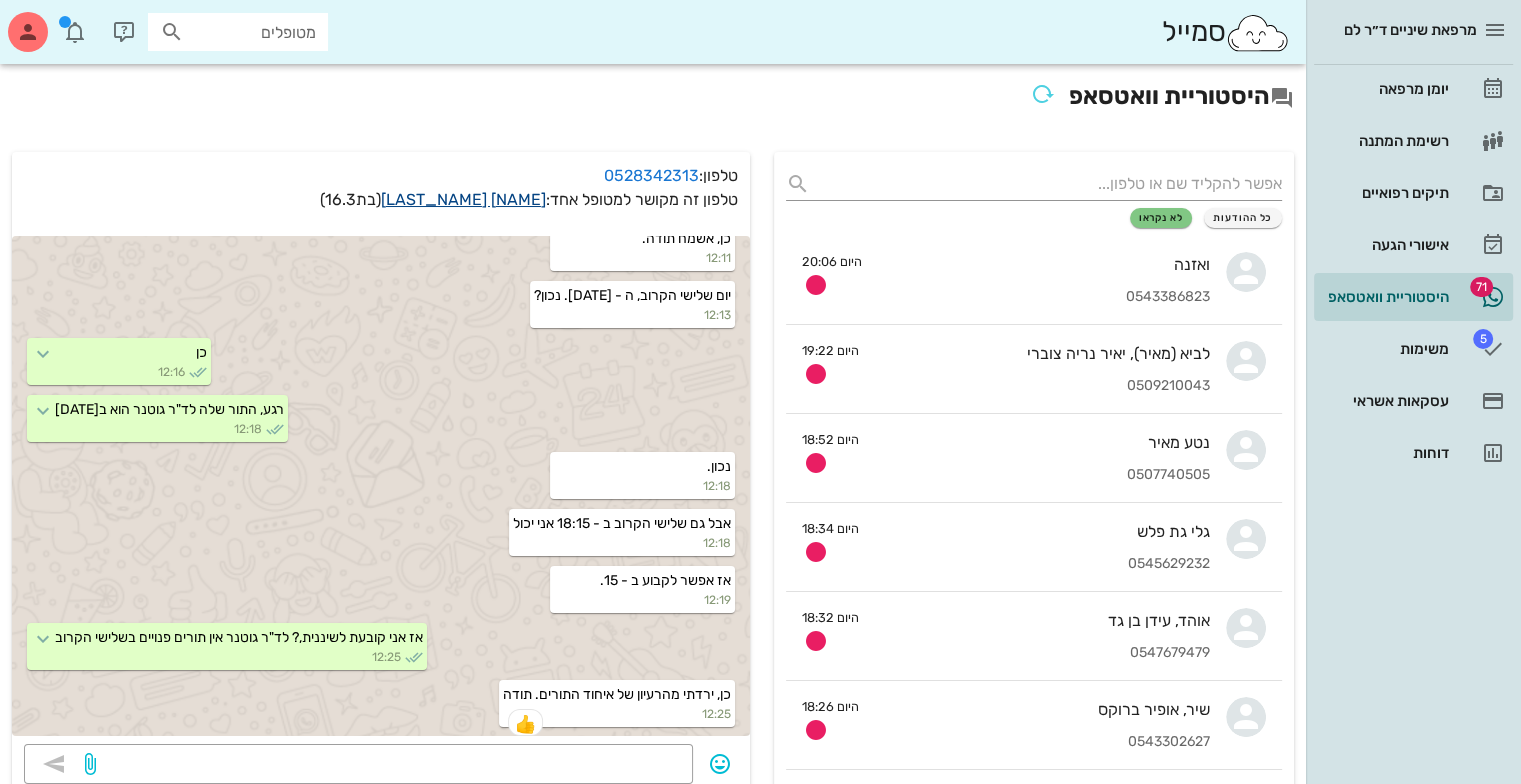 click on "[NAME]
[LAST_NAME]" at bounding box center [463, 199] 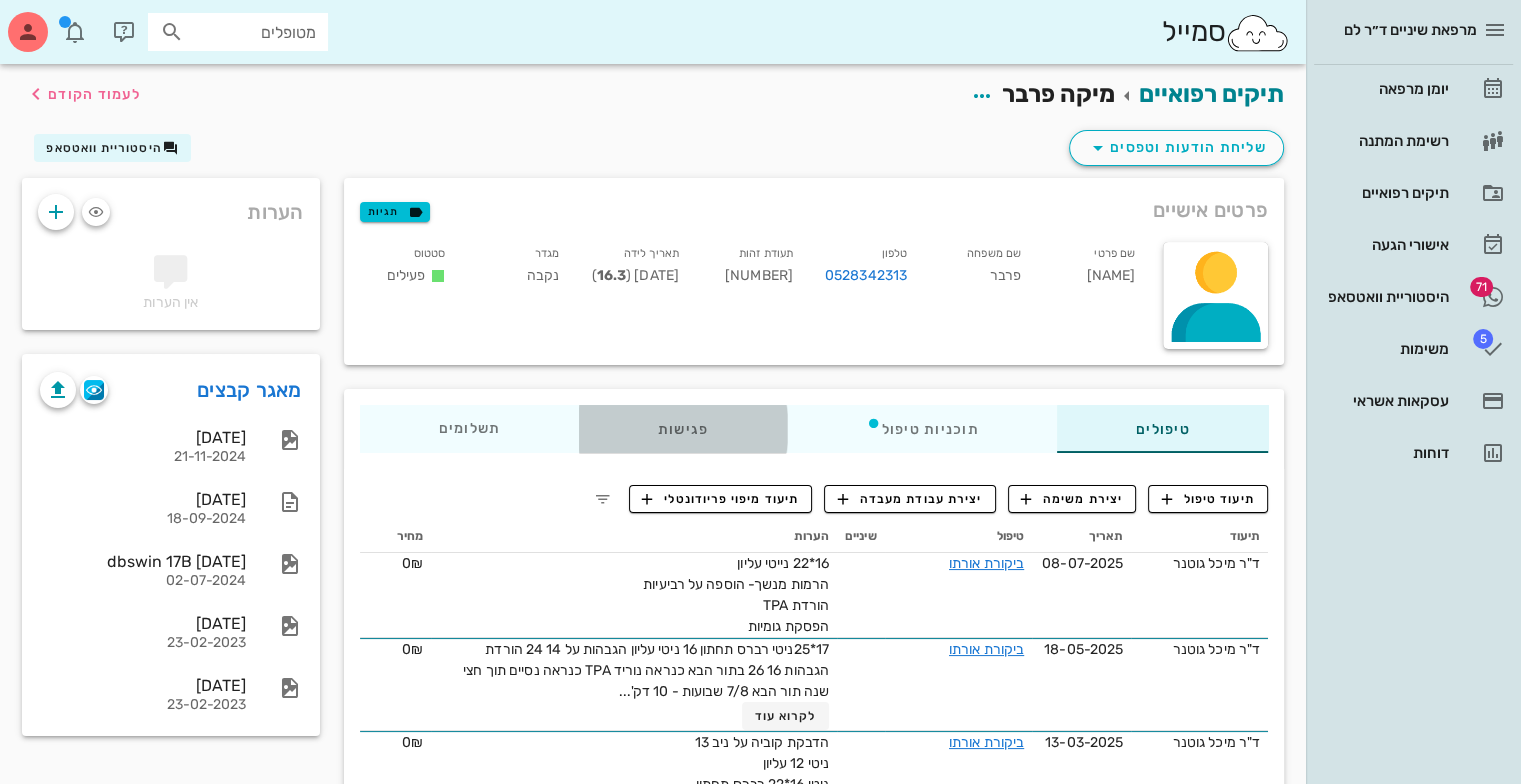 click on "פגישות" at bounding box center (683, 429) 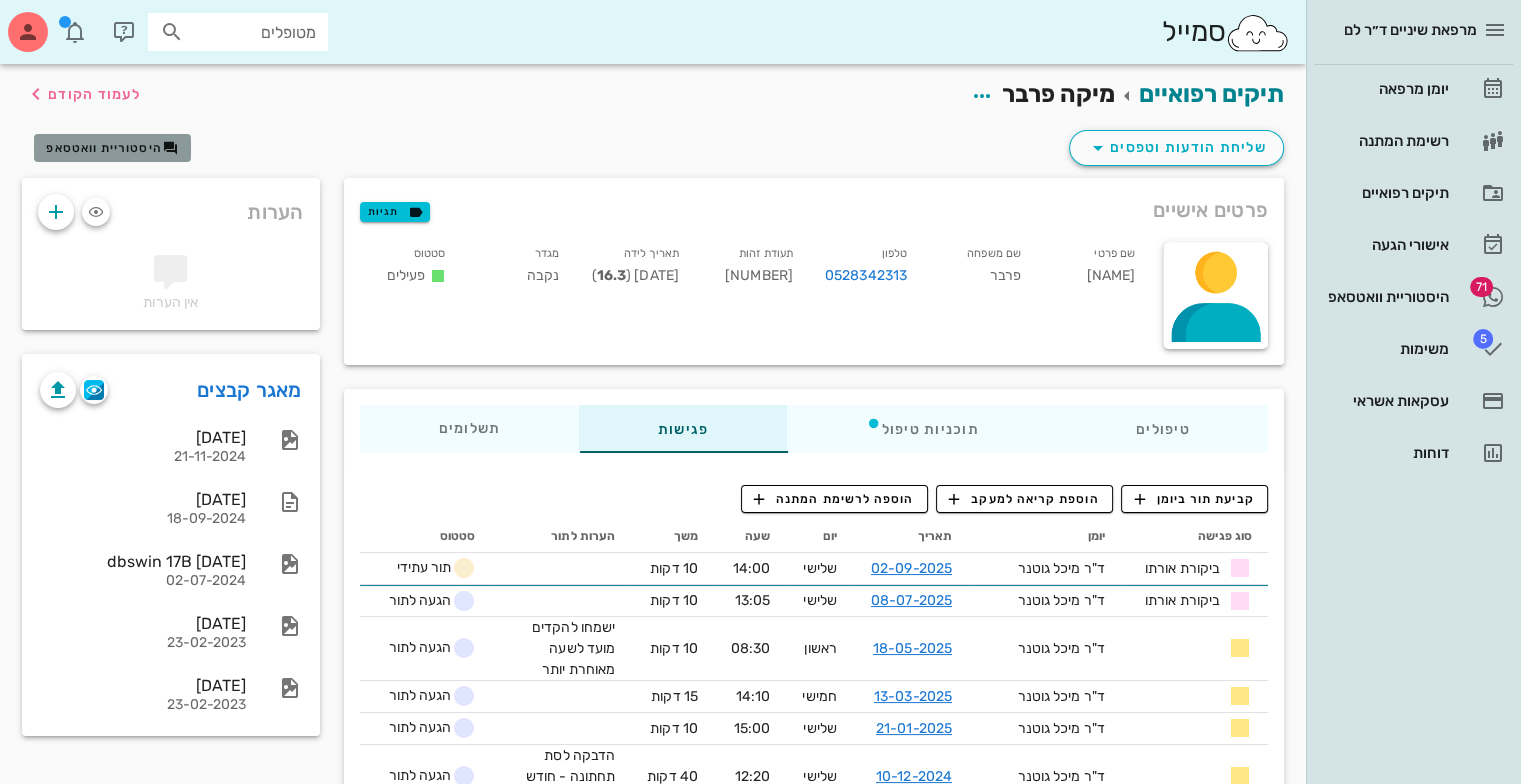 click on "היסטוריית וואטסאפ" at bounding box center (104, 148) 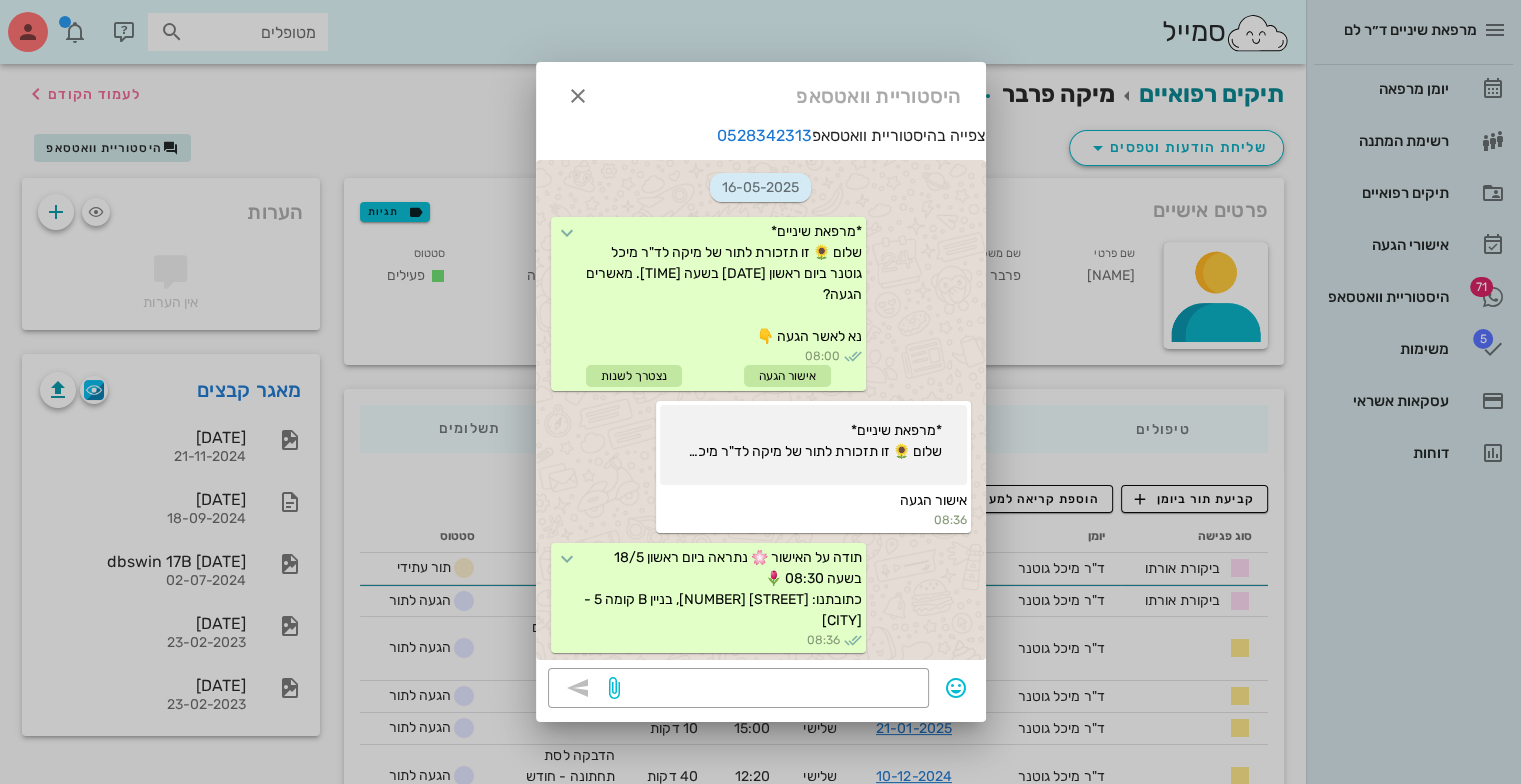 scroll, scrollTop: 2071, scrollLeft: 0, axis: vertical 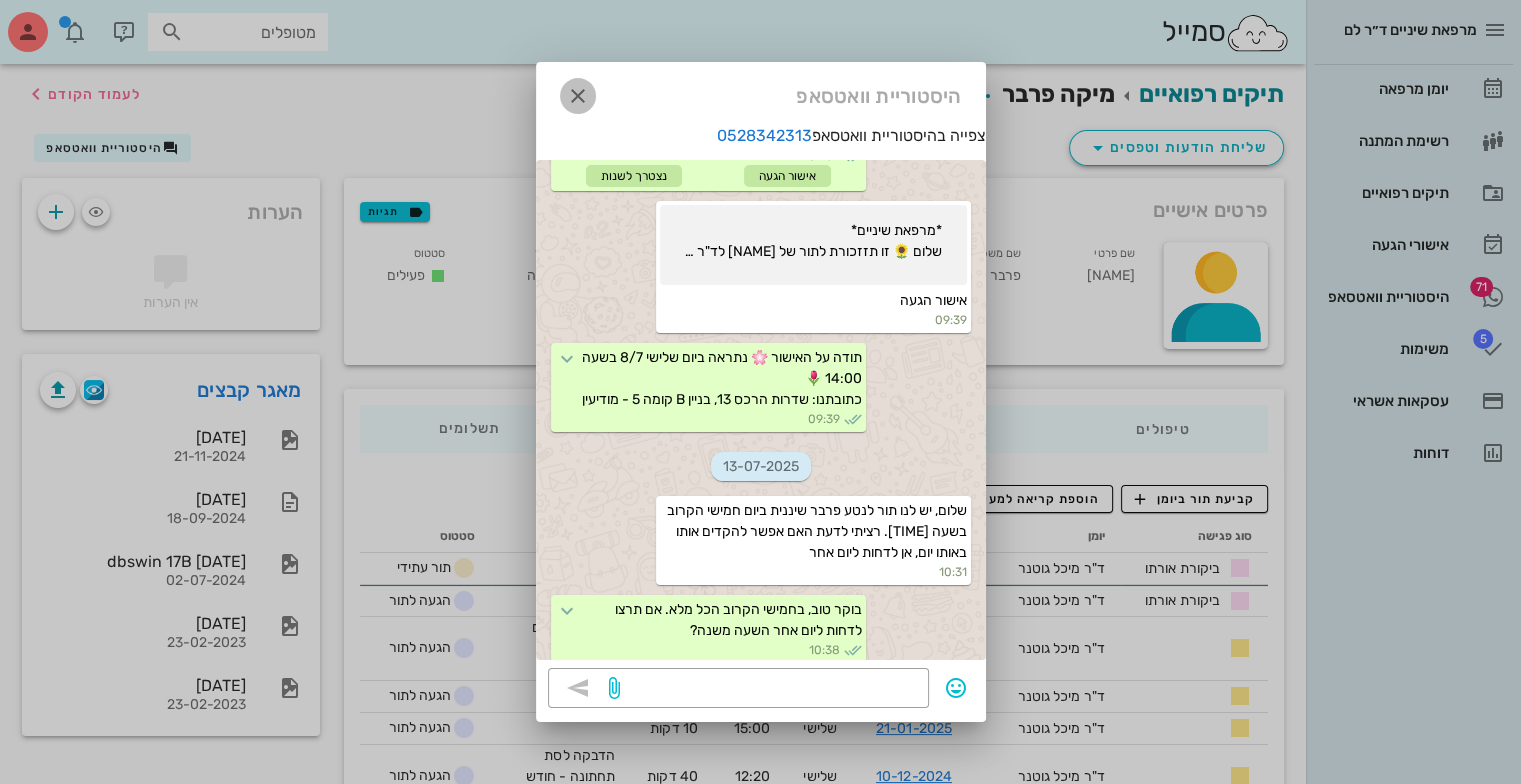 click at bounding box center [578, 96] 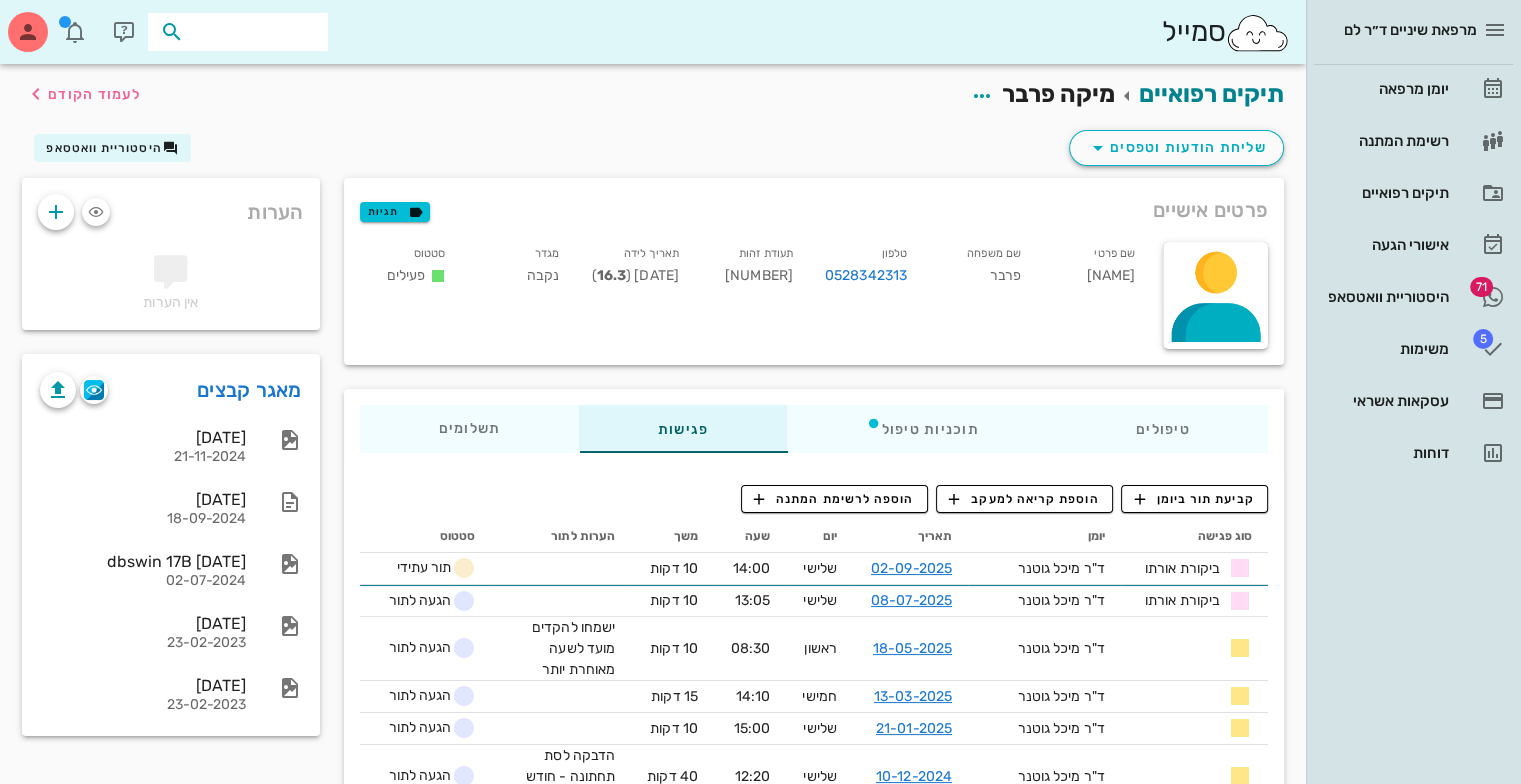 click at bounding box center (252, 32) 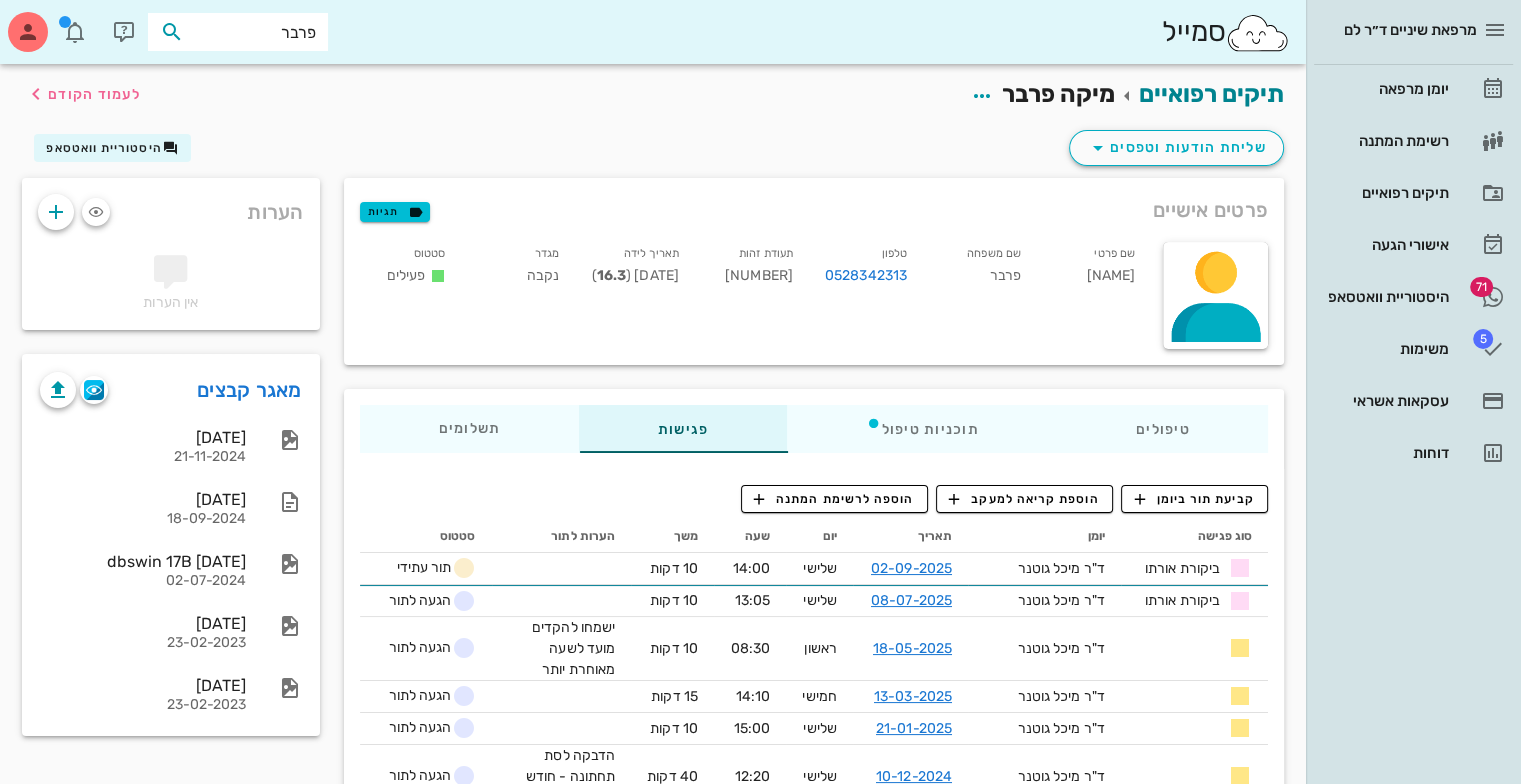 type on "פרבר" 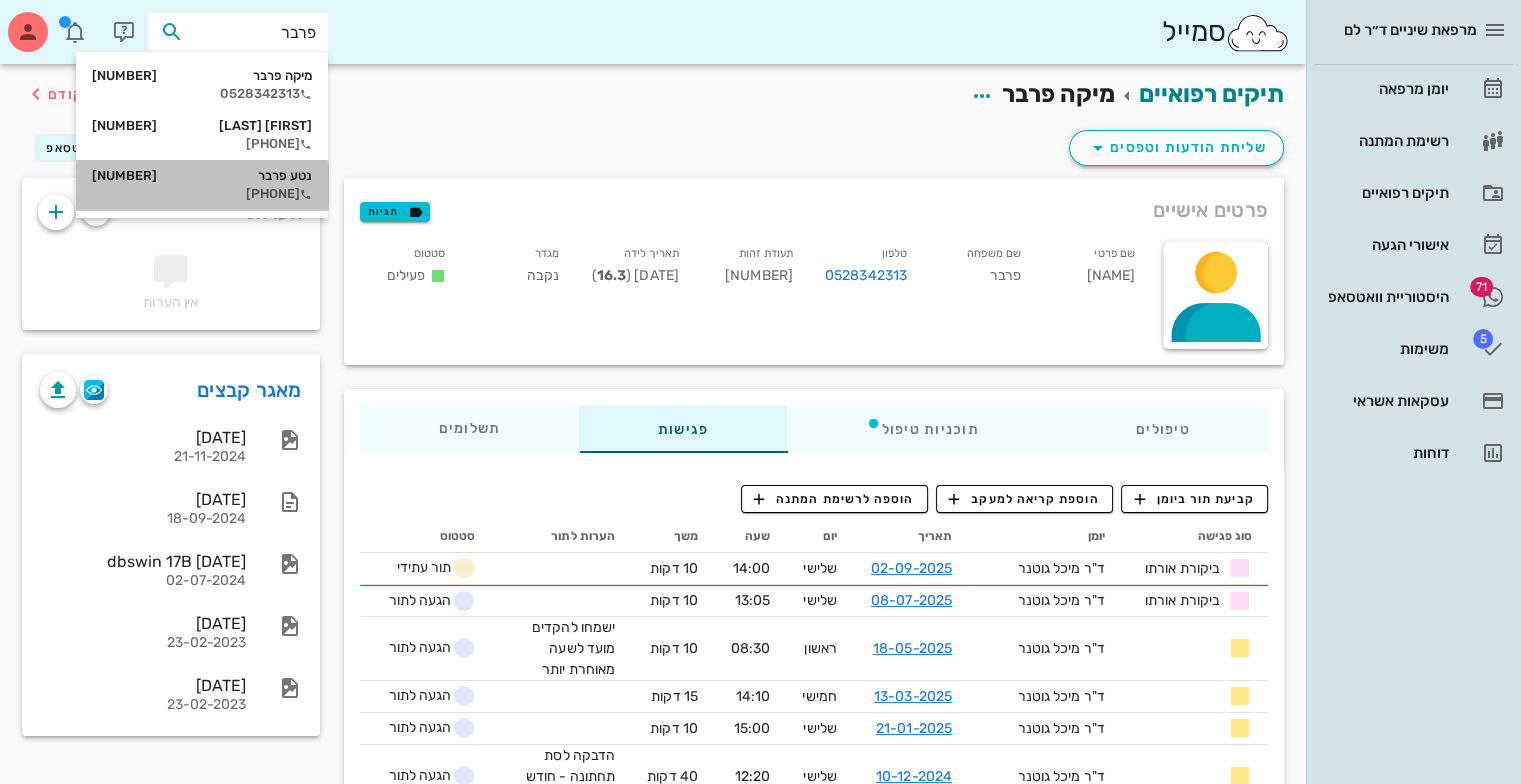 click on "[PHONE]" at bounding box center (202, 194) 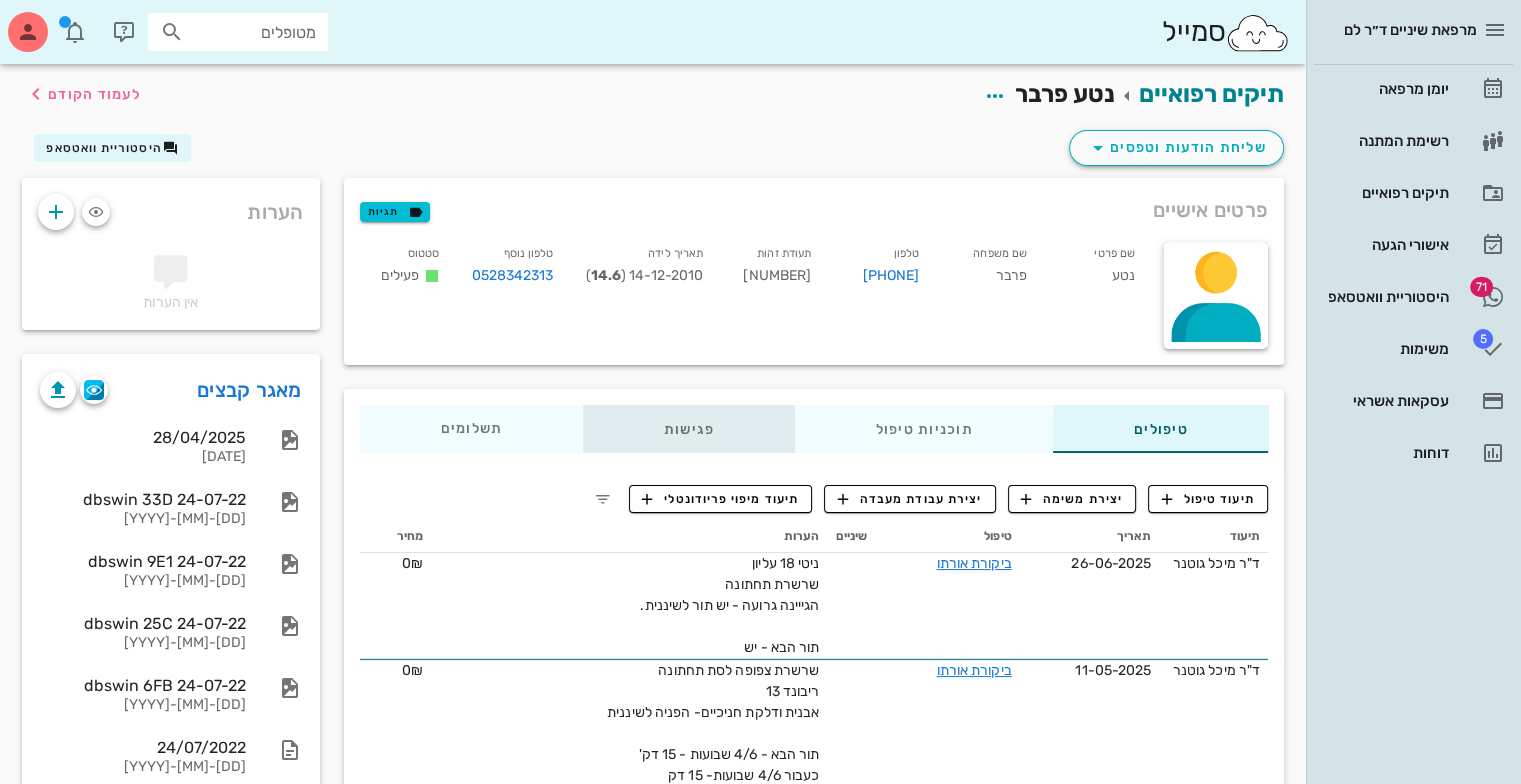 click on "פגישות" at bounding box center [689, 429] 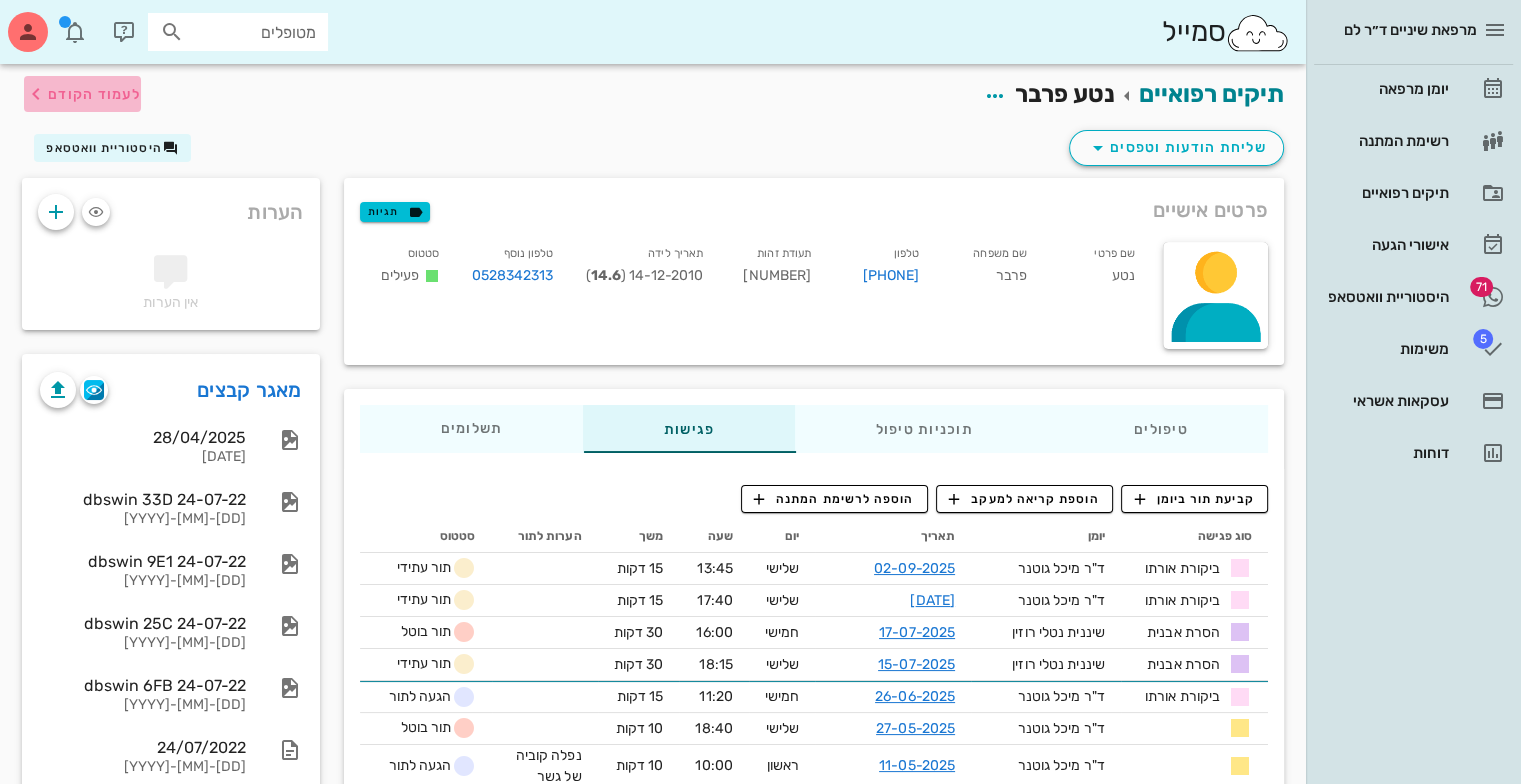 click on "לעמוד הקודם" at bounding box center (82, 94) 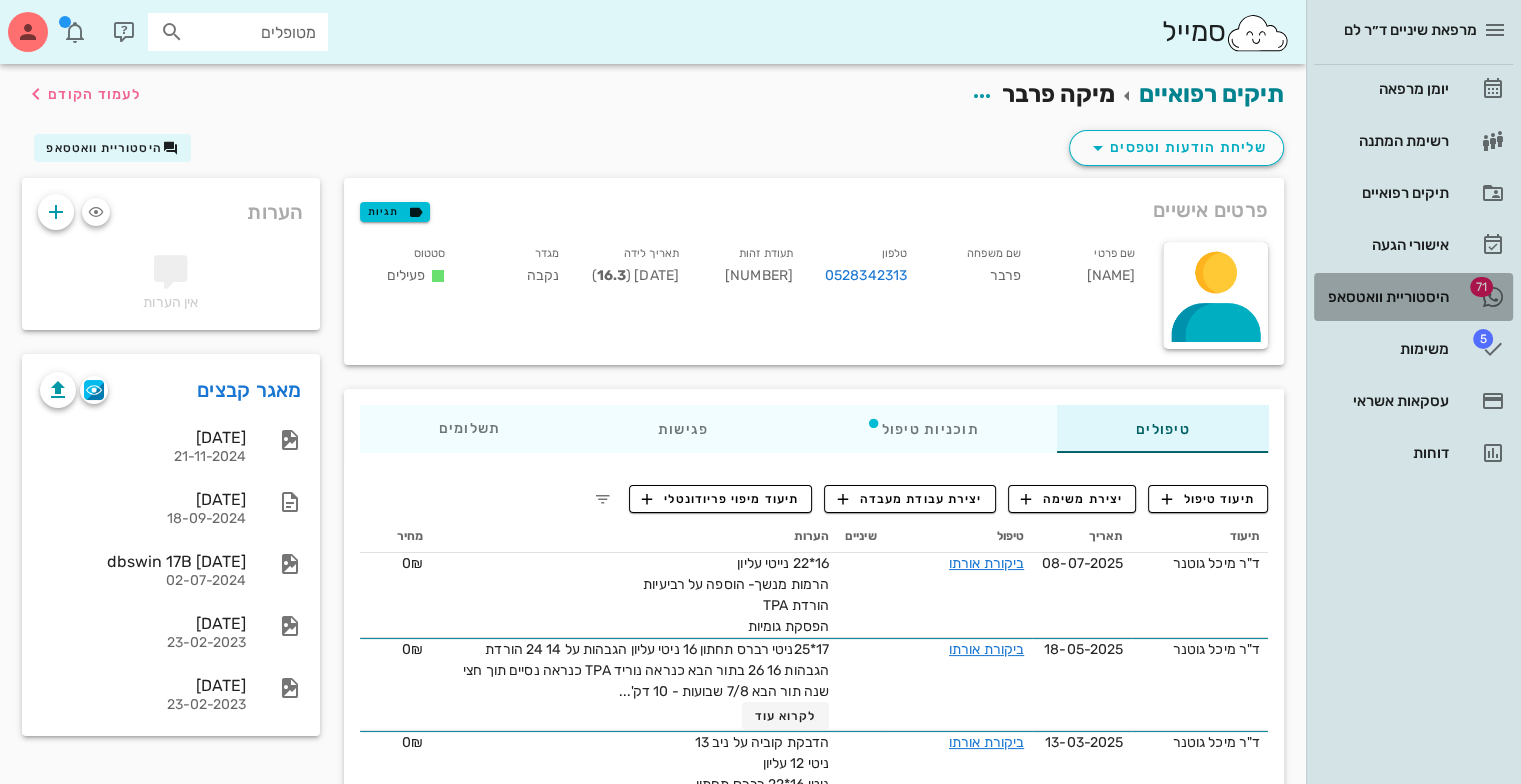 click on "היסטוריית וואטסאפ" at bounding box center [1385, 297] 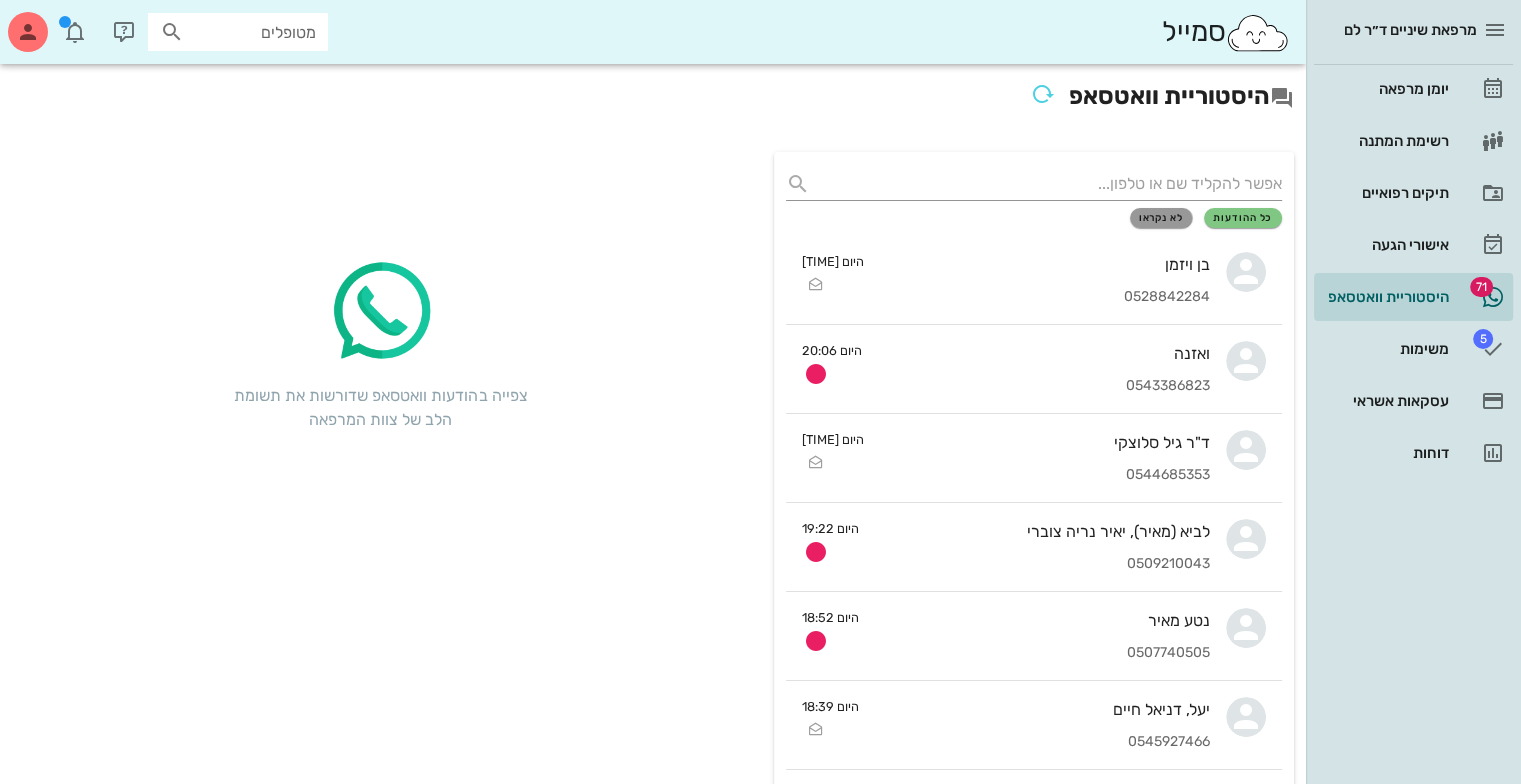 click on "לא נקראו" at bounding box center [1161, 218] 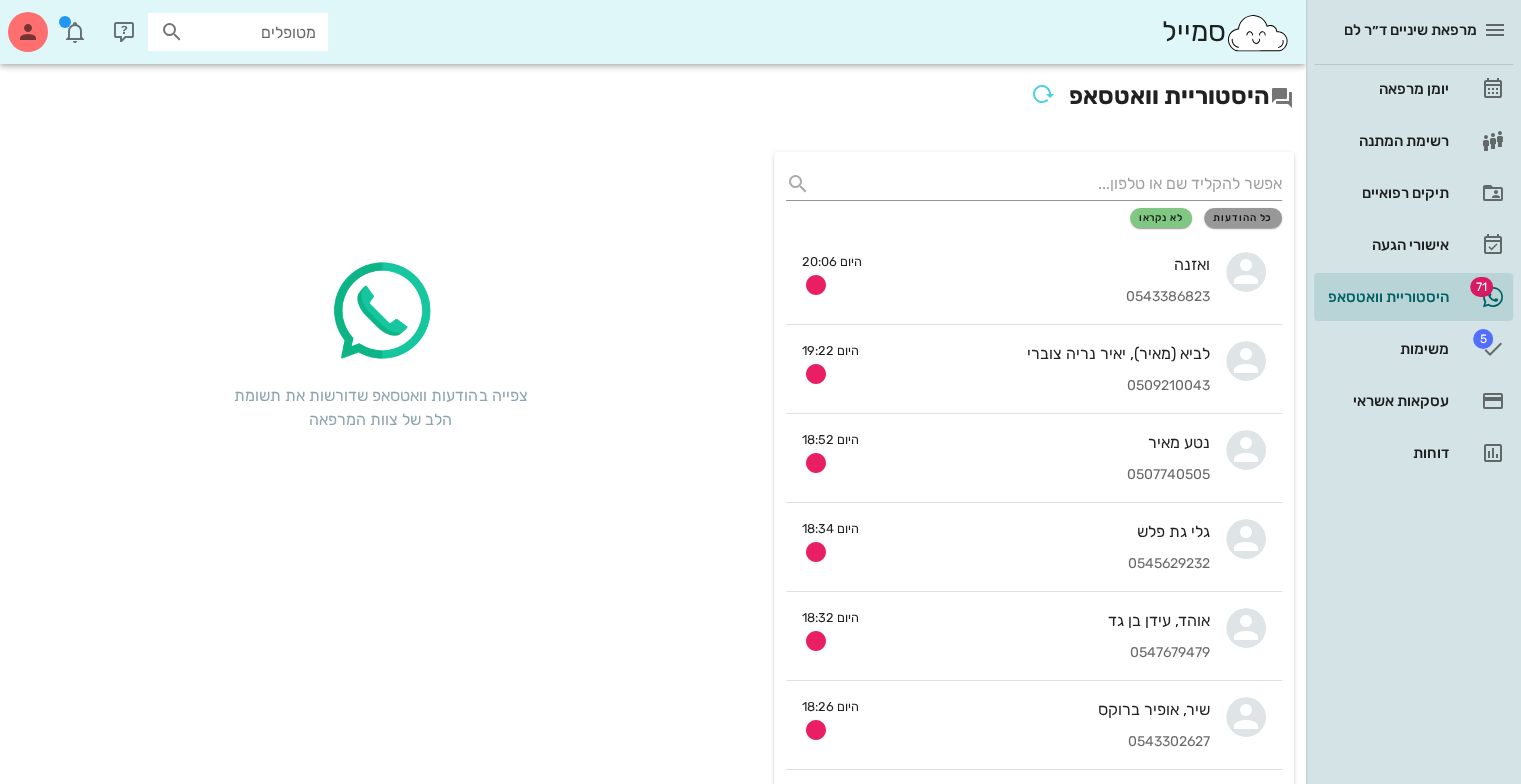 click on "כל ההודעות" at bounding box center [1243, 218] 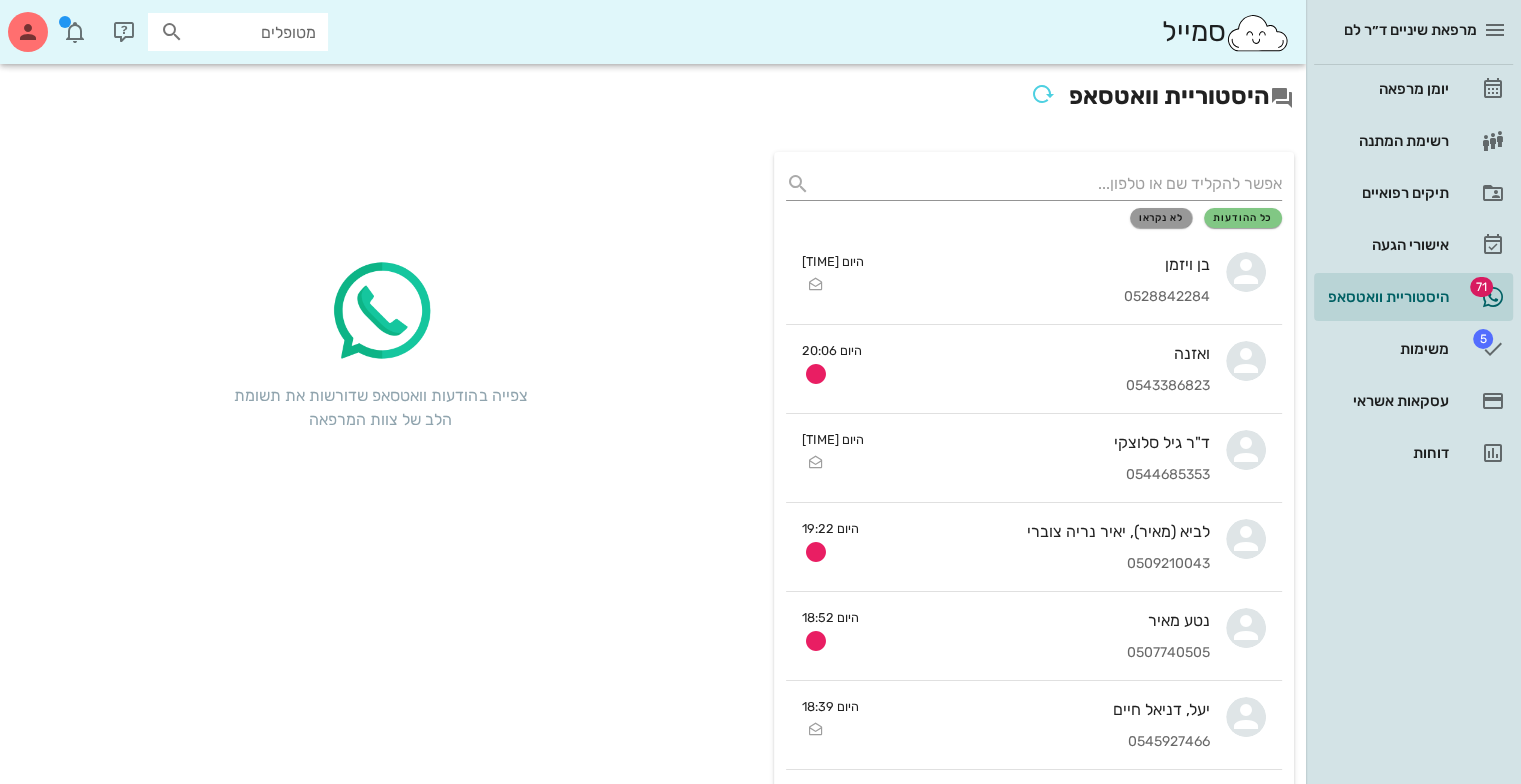 click on "לא נקראו" at bounding box center (1161, 218) 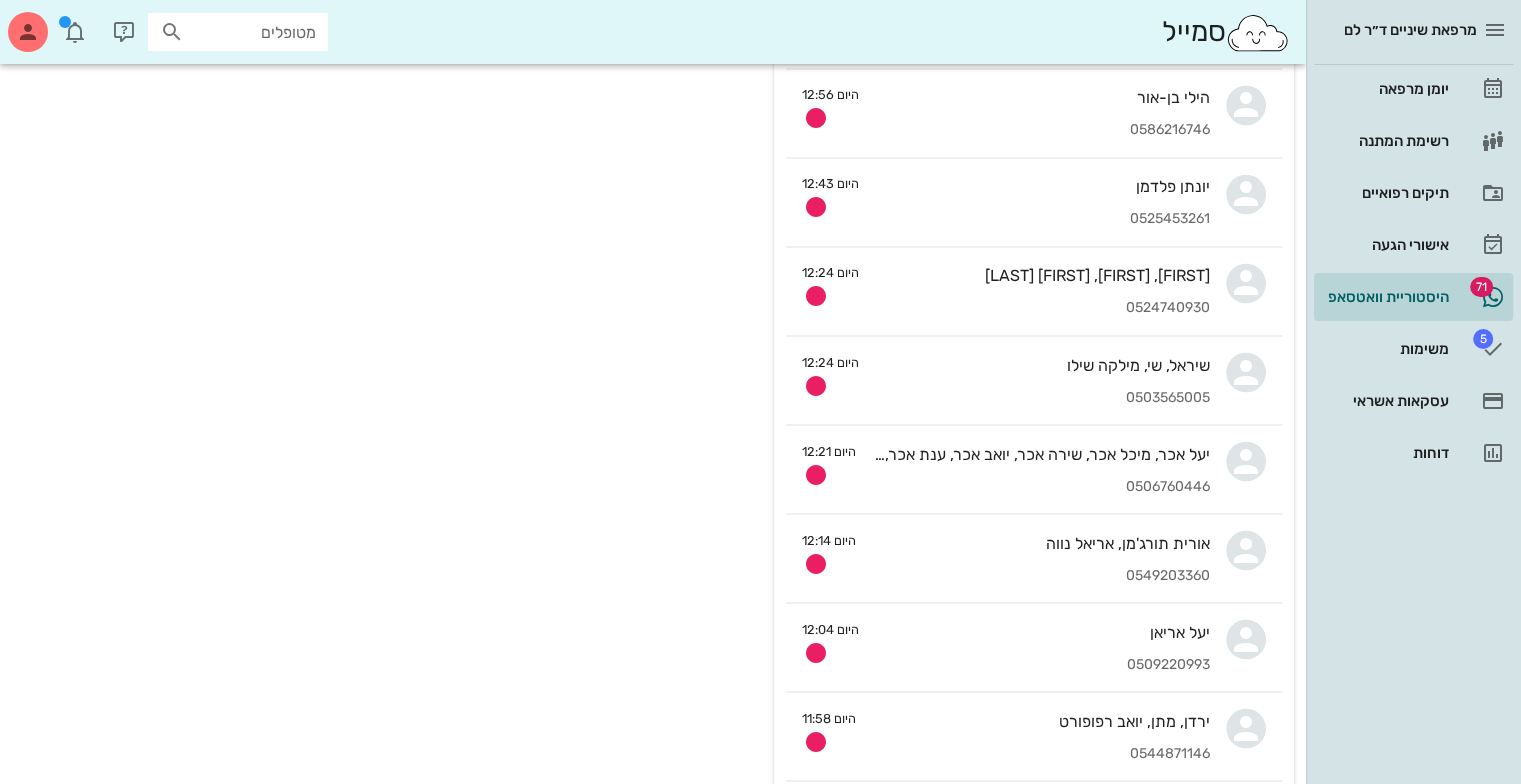 scroll, scrollTop: 3858, scrollLeft: 0, axis: vertical 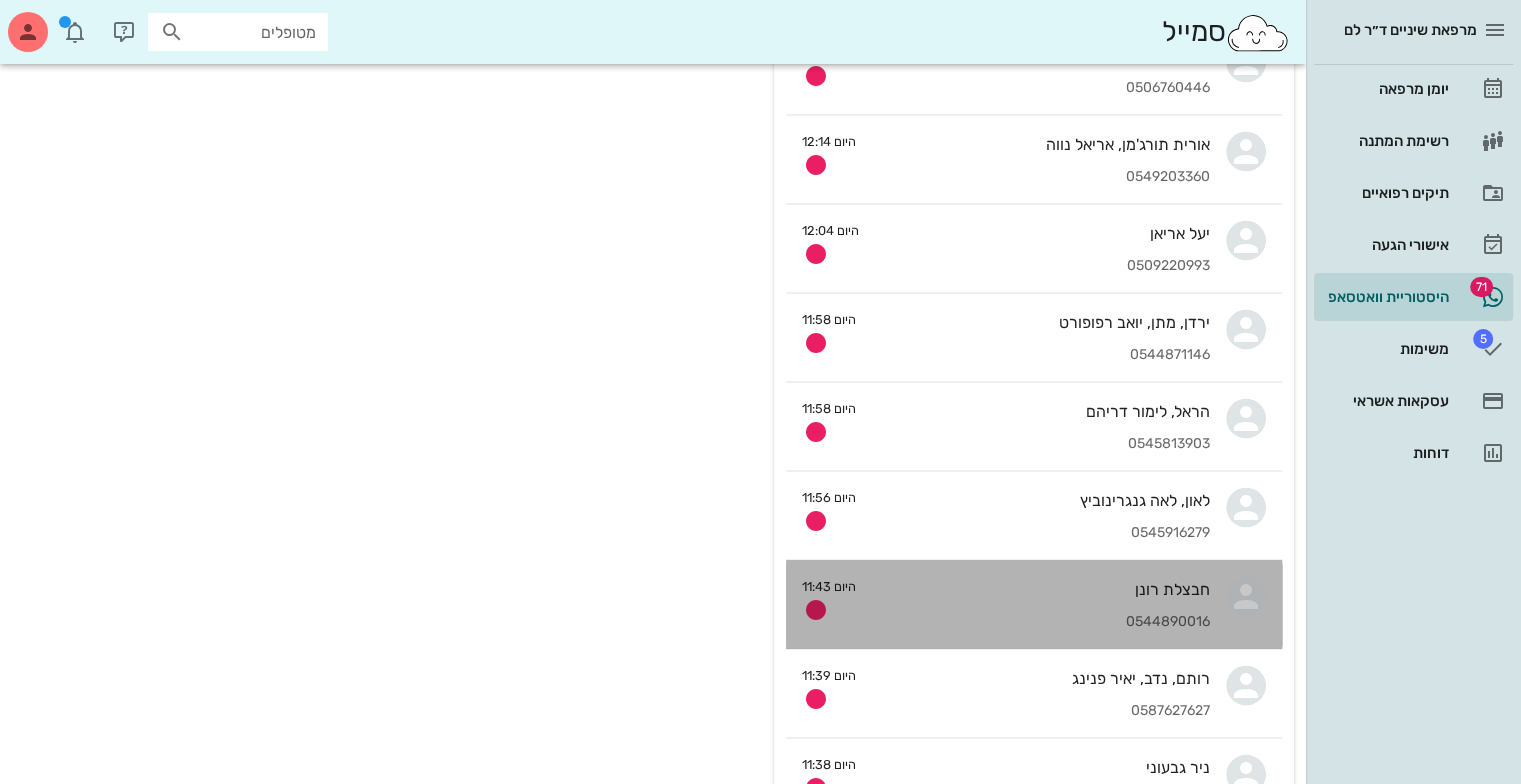 click on "0544890016" at bounding box center [1041, 622] 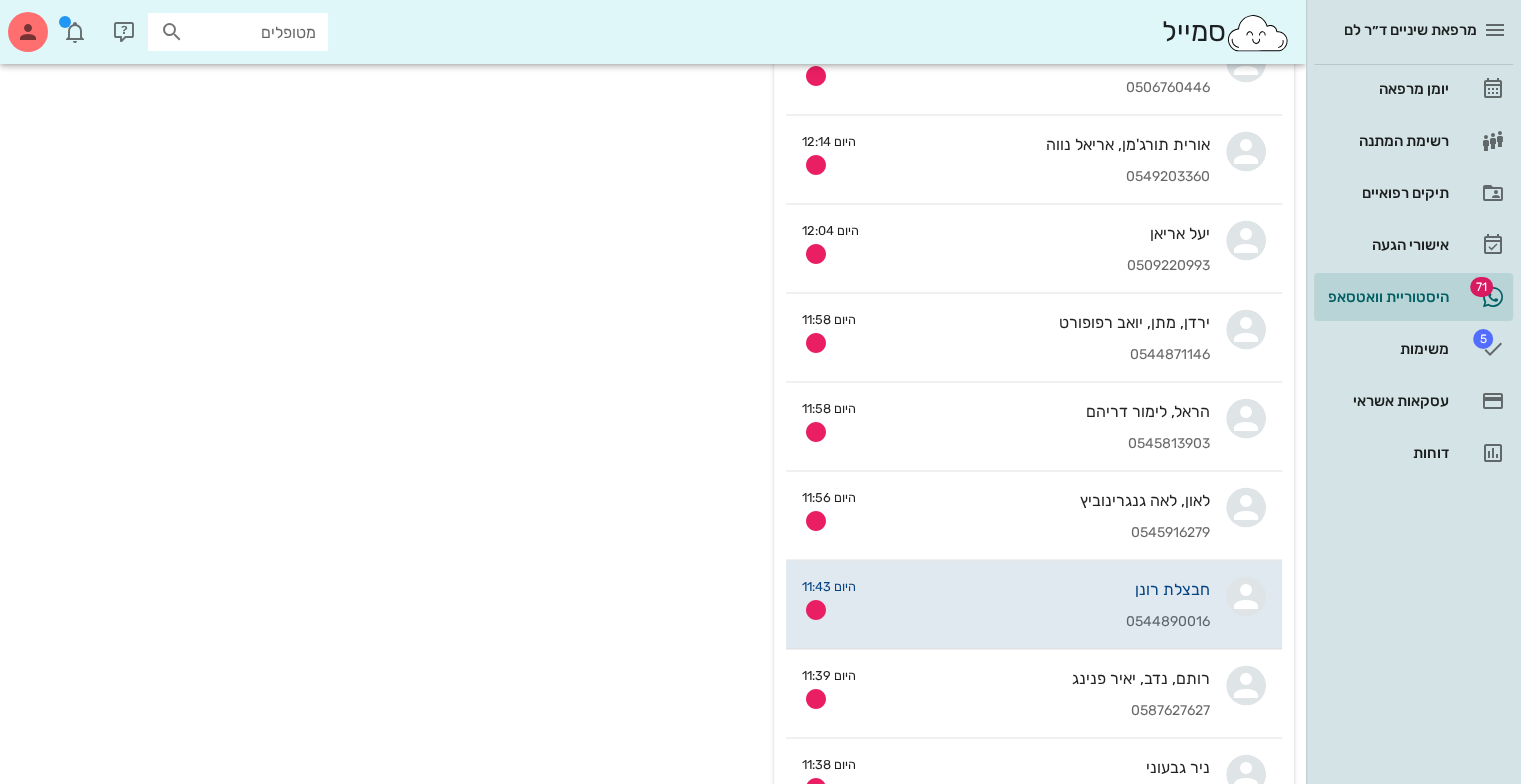 scroll, scrollTop: 0, scrollLeft: 0, axis: both 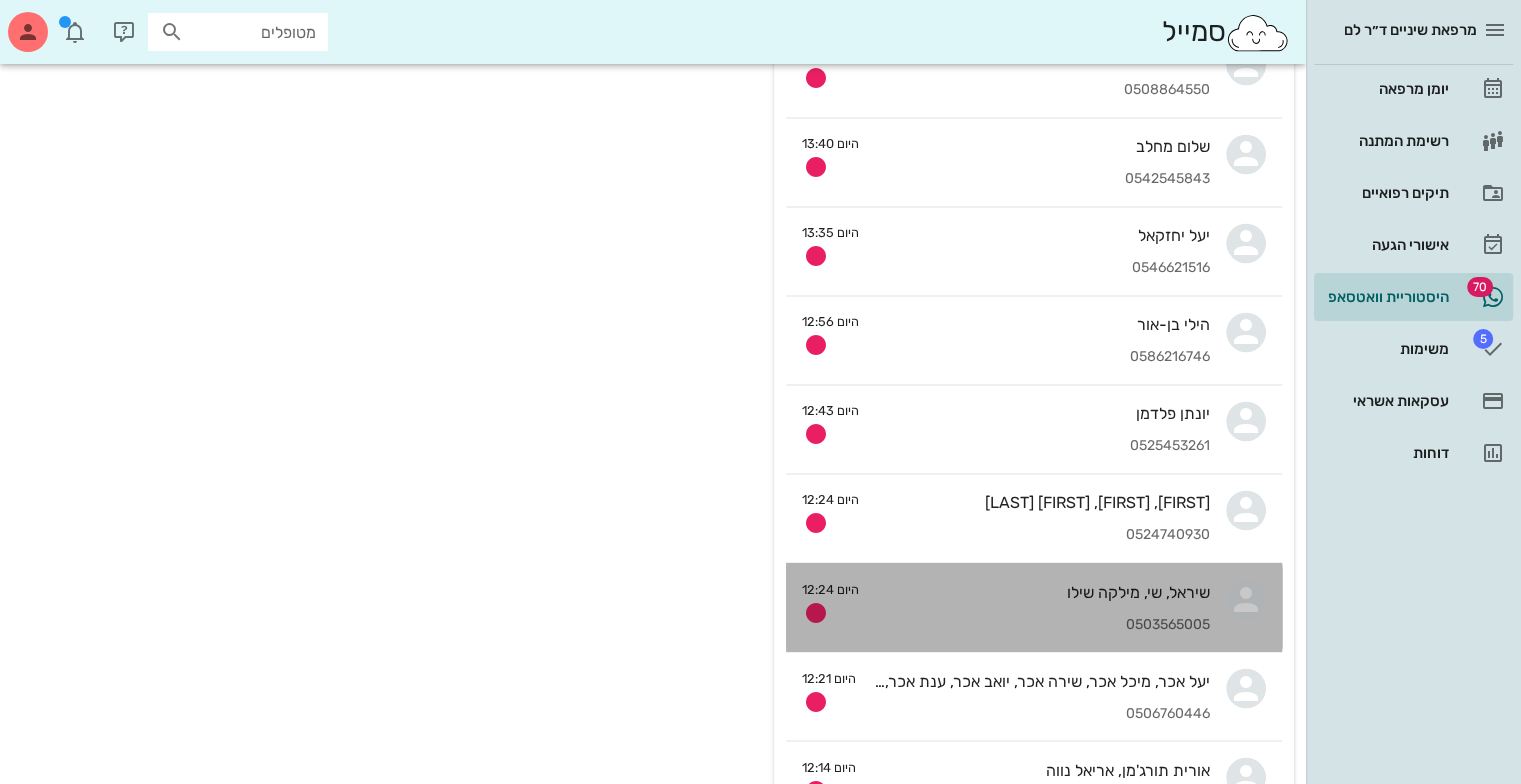 click on "[FIRST] [LAST] [PHONE]" at bounding box center (1042, 607) 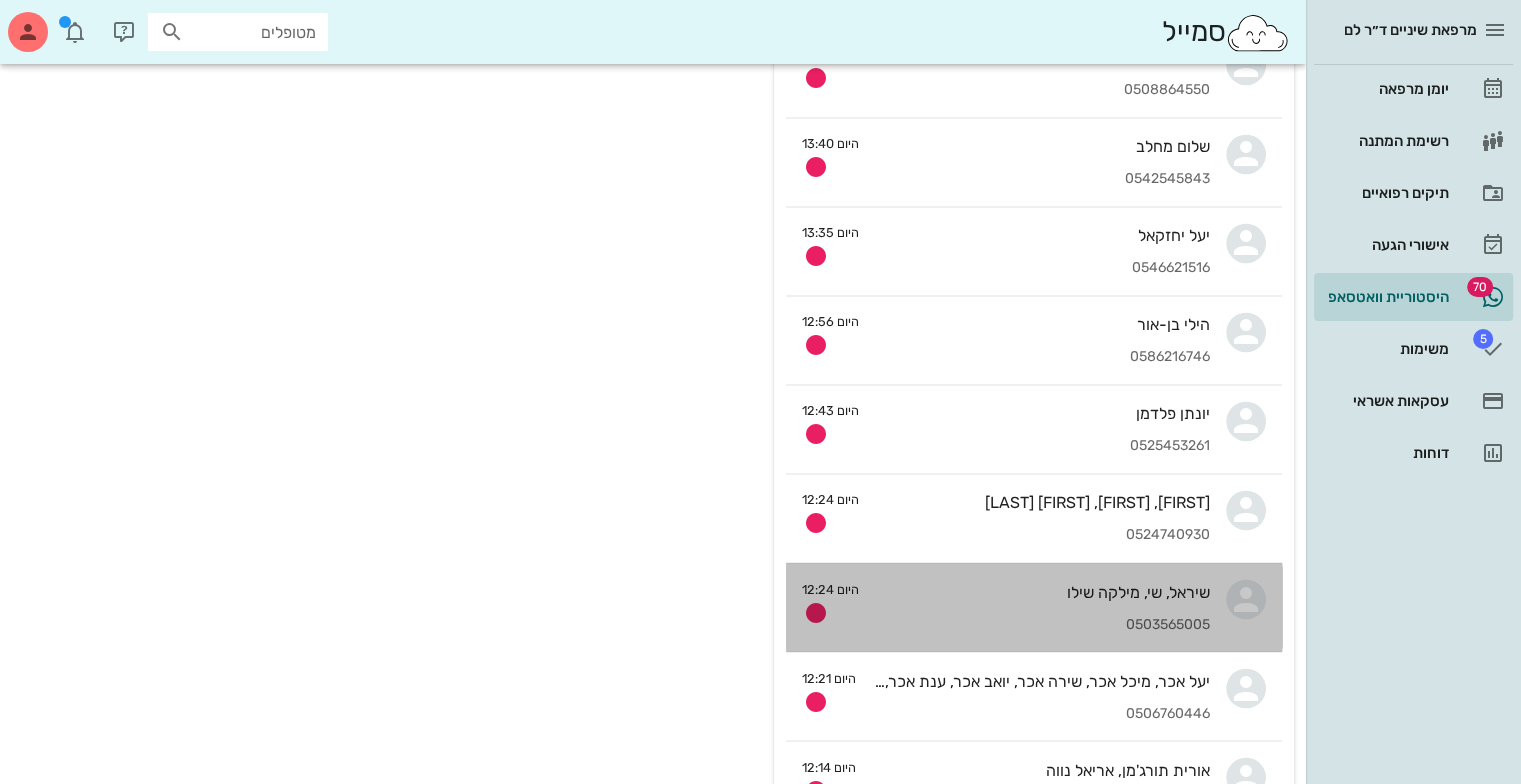 scroll, scrollTop: 0, scrollLeft: 0, axis: both 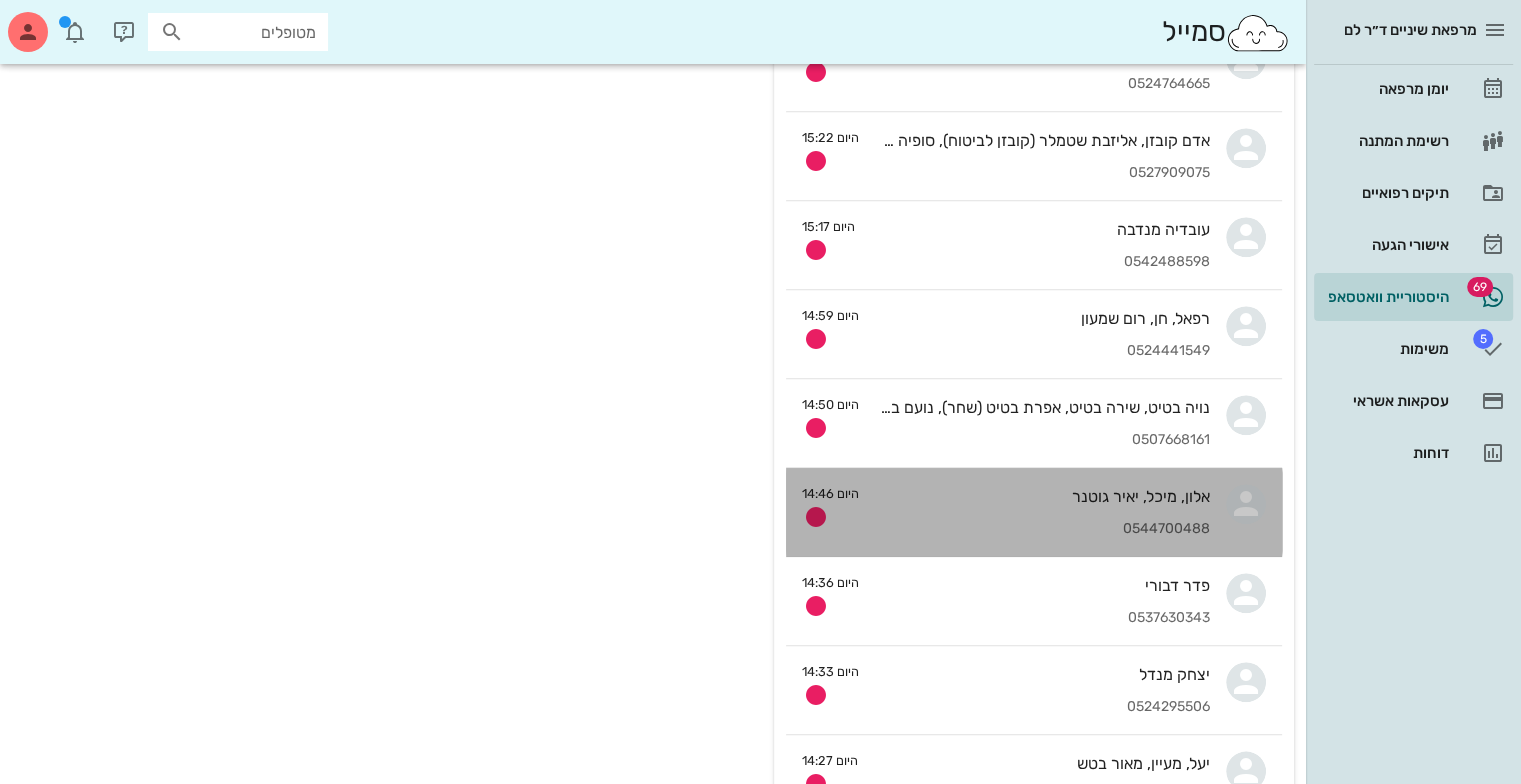 click on "אלון, מיכל, יאיר גוטנר" at bounding box center [1042, 496] 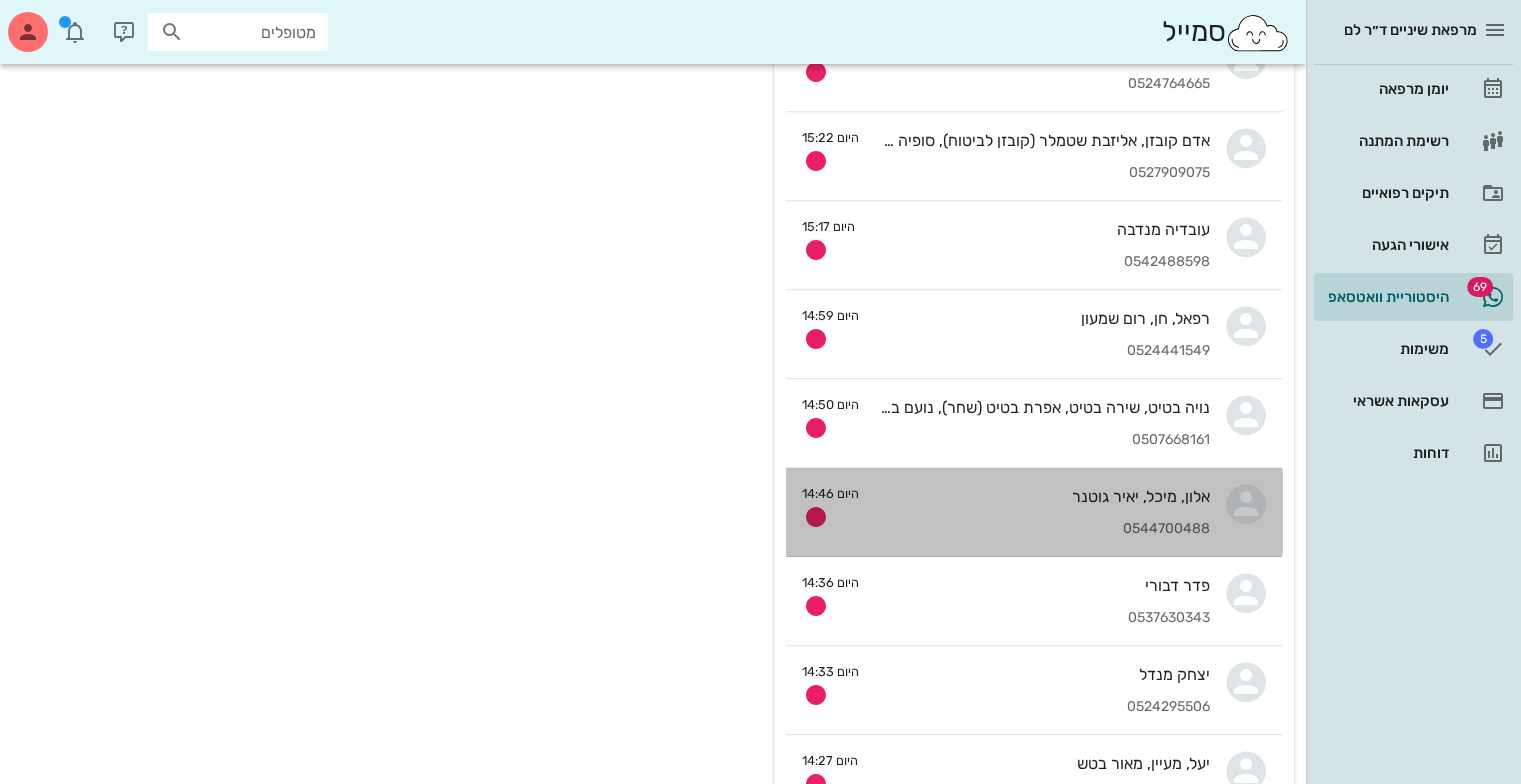 scroll, scrollTop: 0, scrollLeft: 0, axis: both 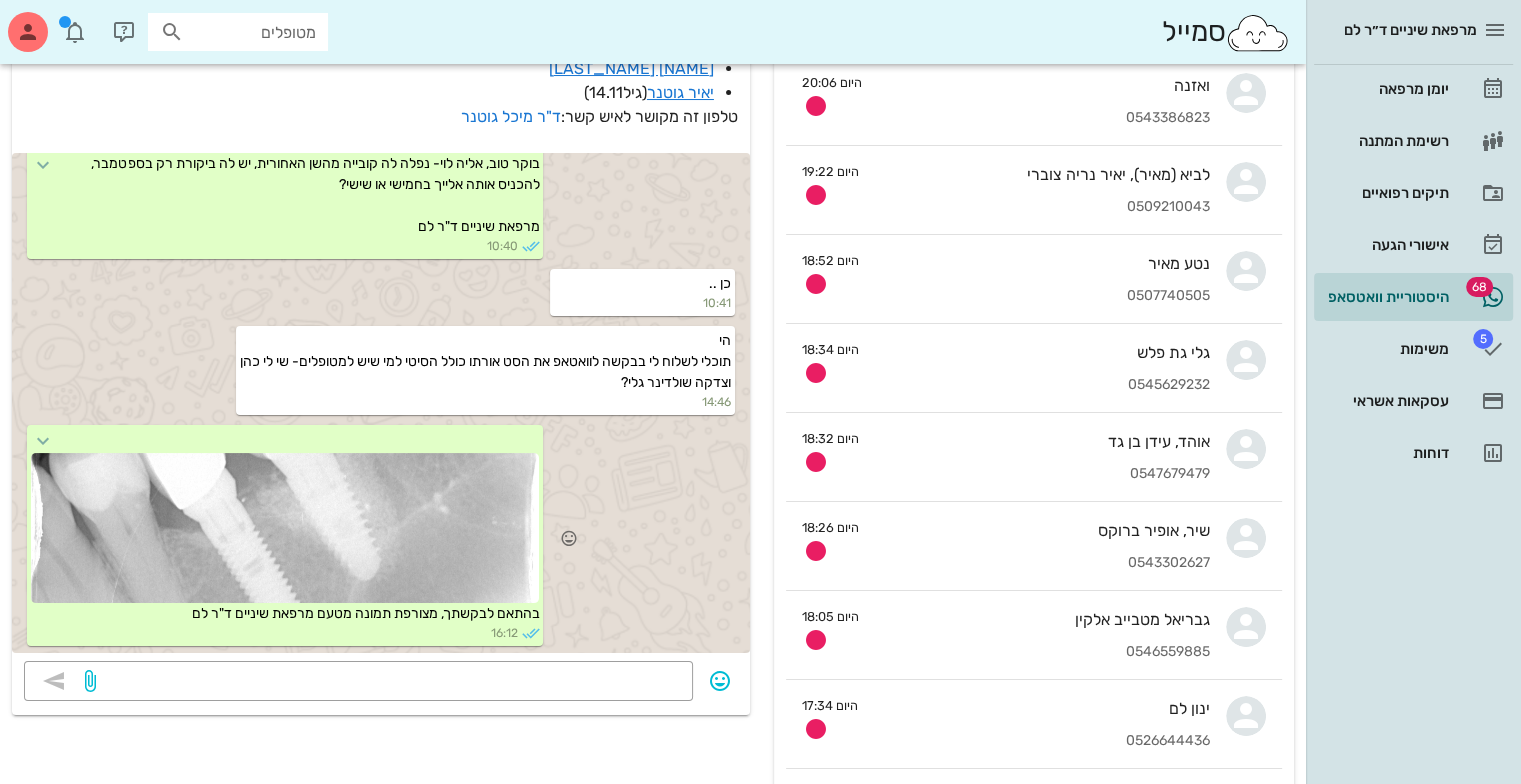 click at bounding box center [285, 528] 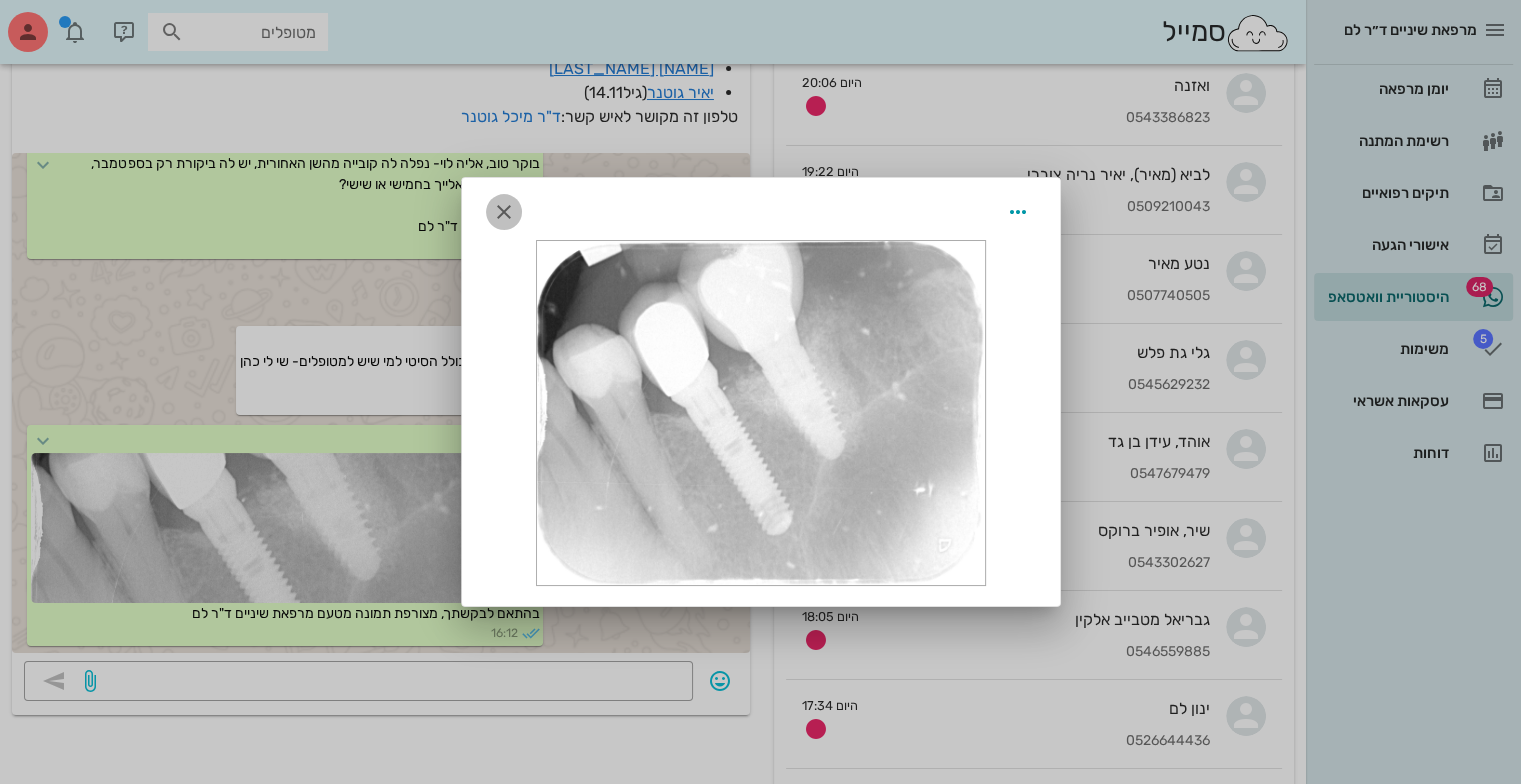 click at bounding box center (504, 212) 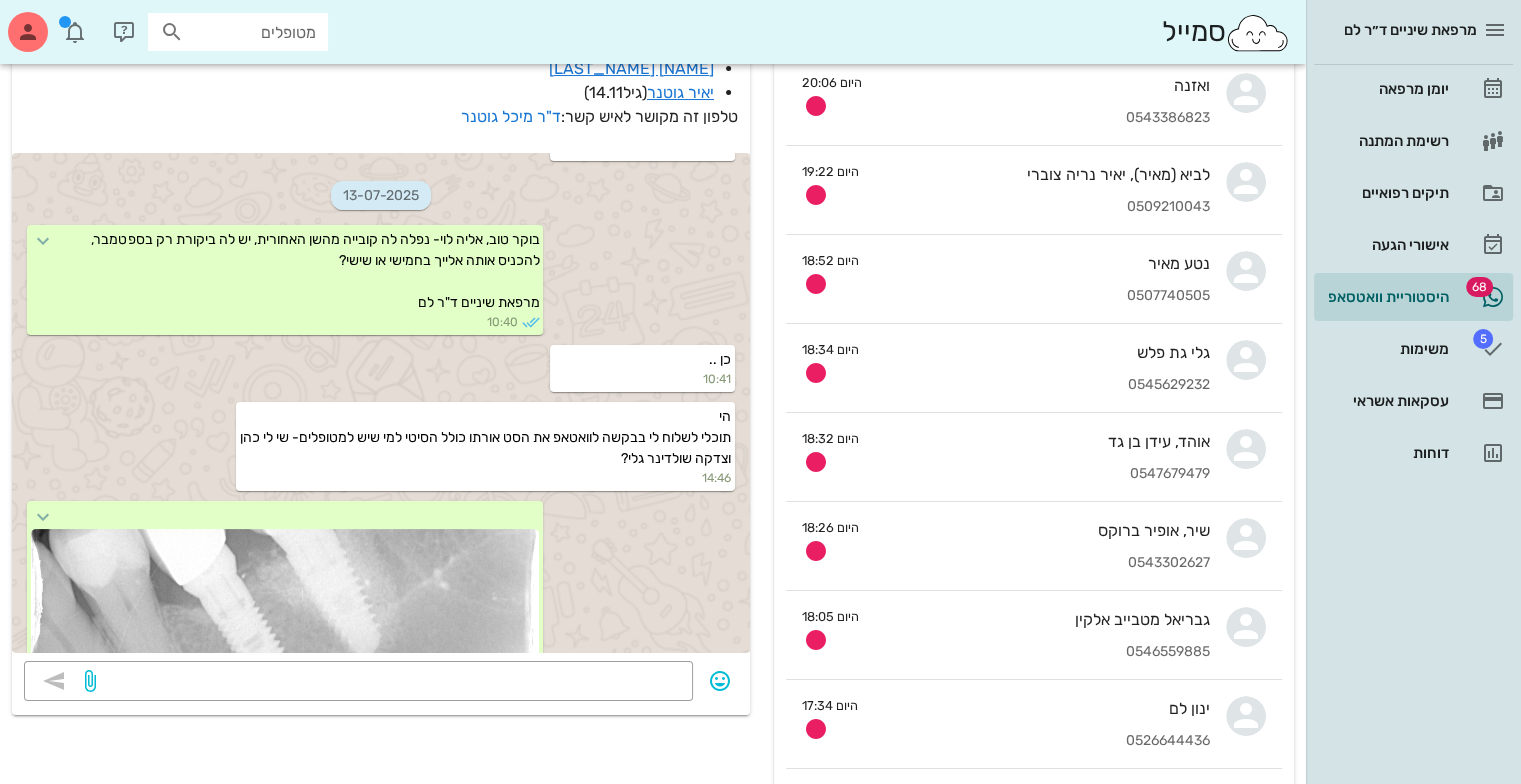 scroll, scrollTop: 33898, scrollLeft: 0, axis: vertical 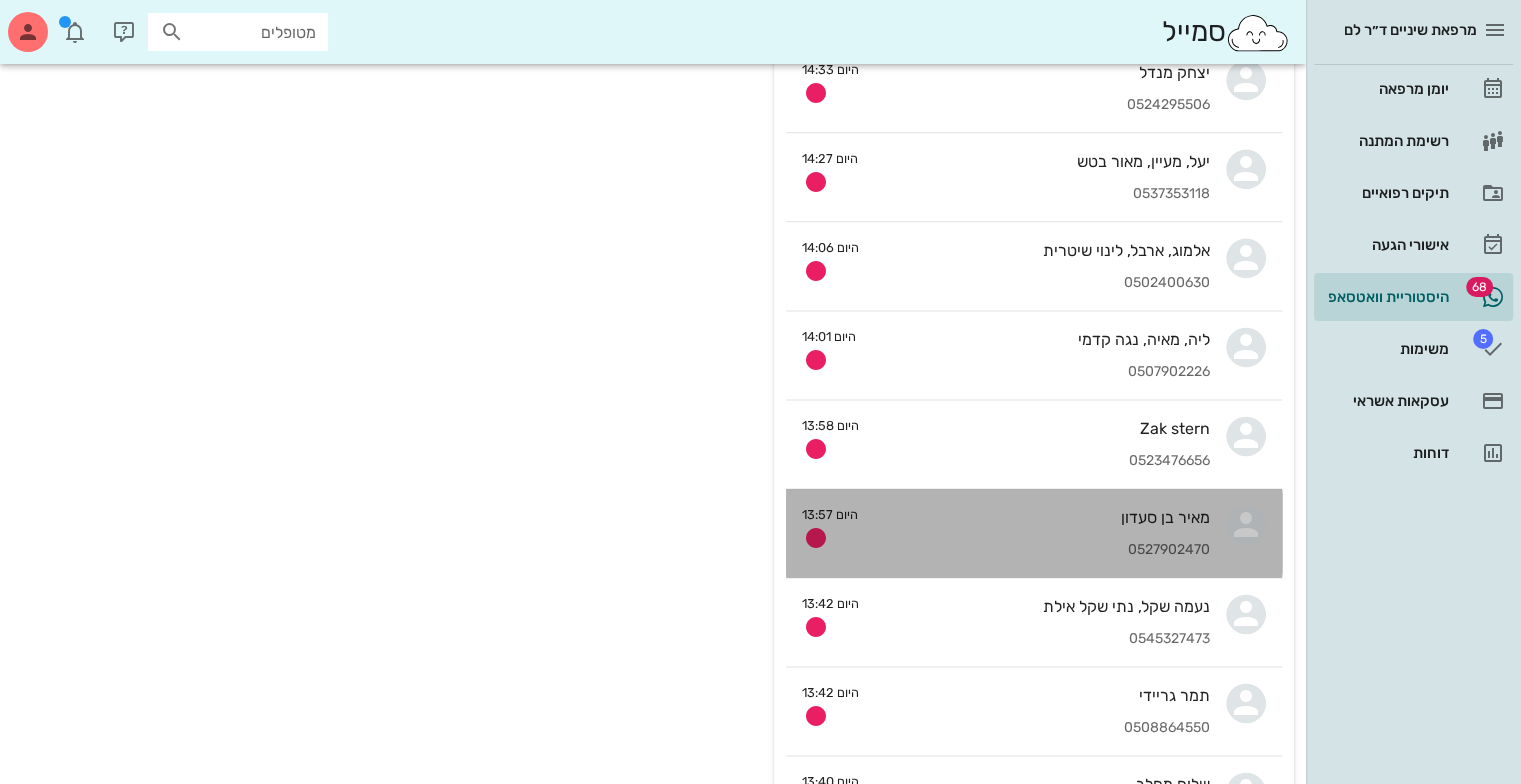 click on "0527902470" at bounding box center [1042, 550] 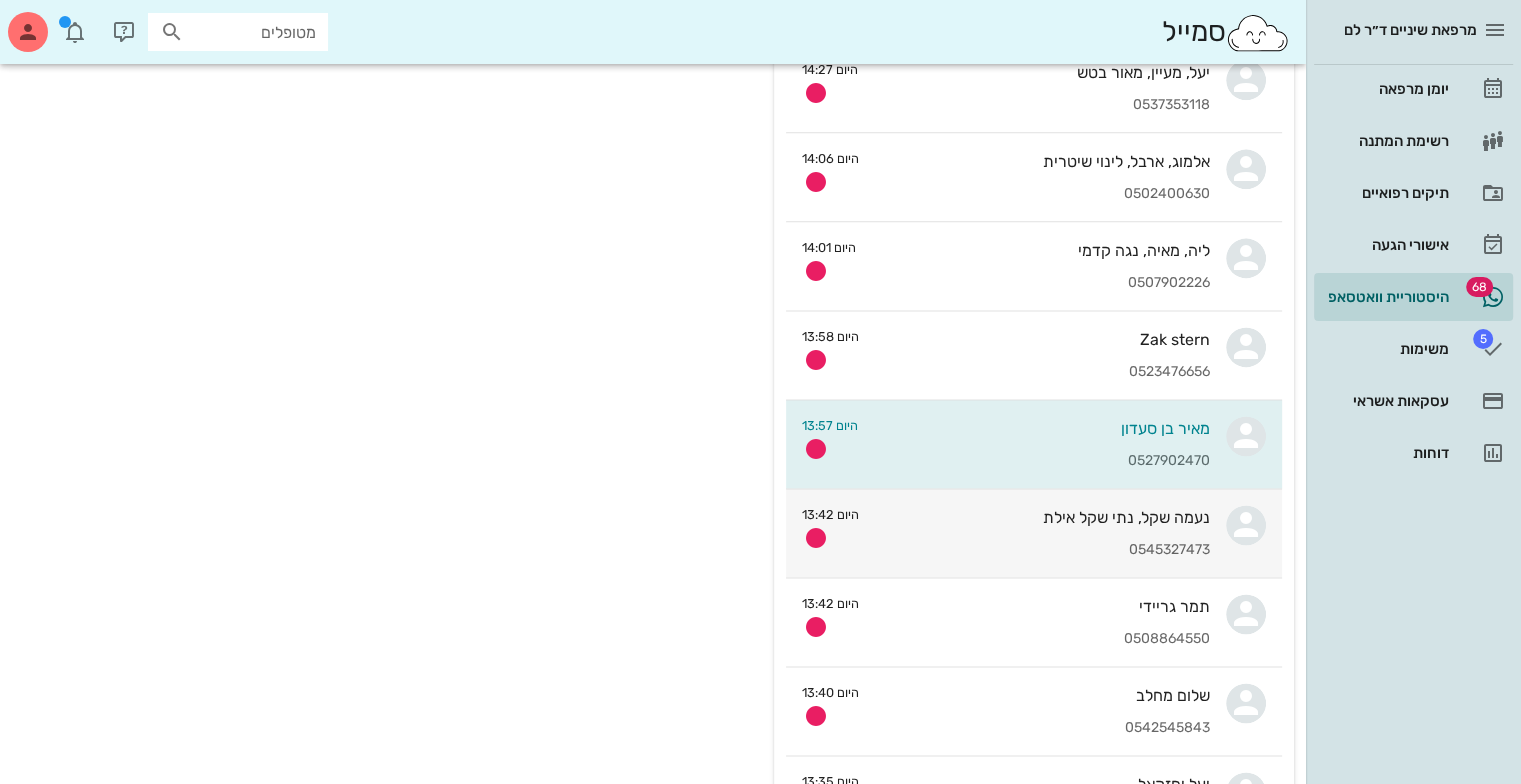 scroll, scrollTop: 0, scrollLeft: 0, axis: both 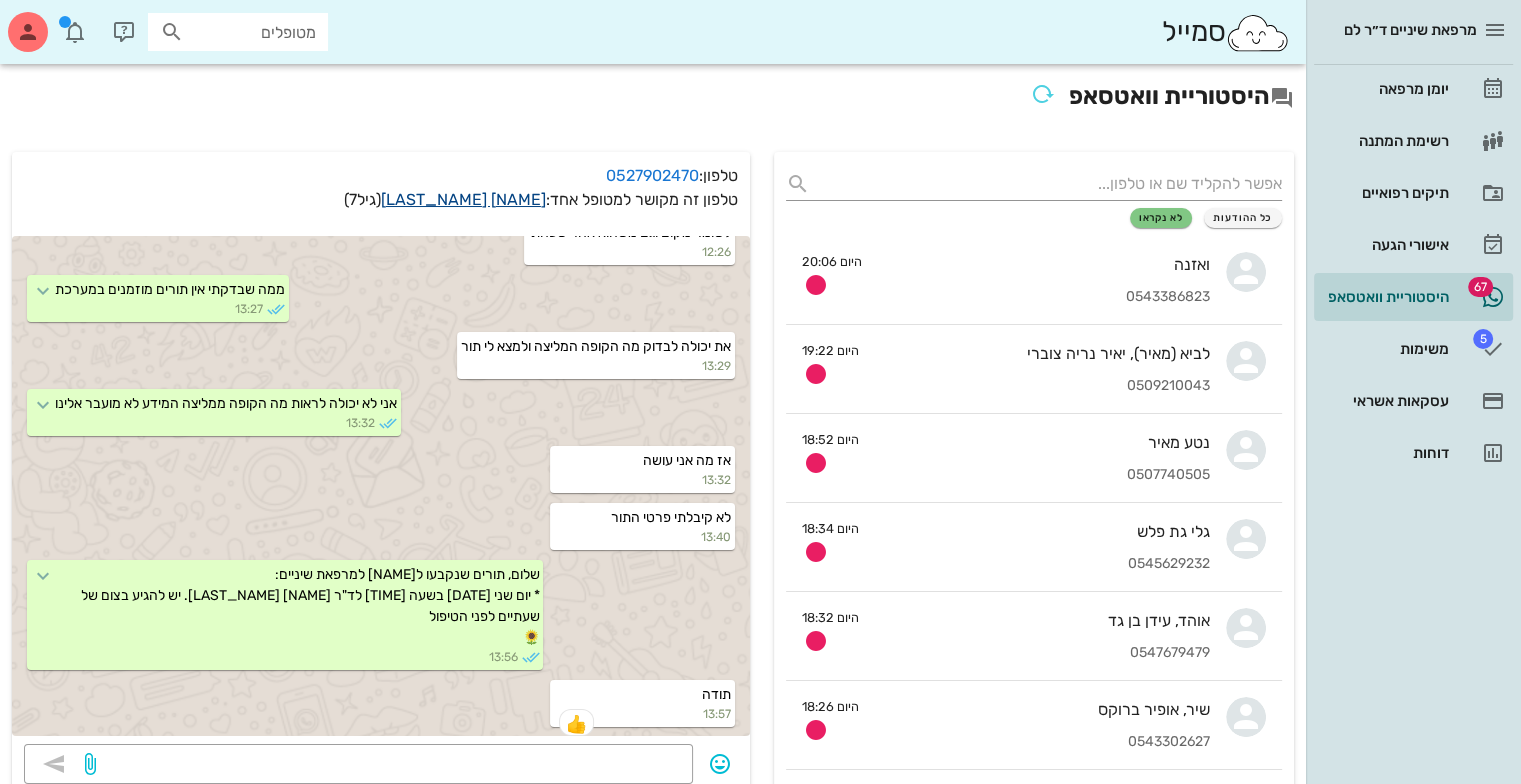click on "[NAME]
[LAST_NAME]" at bounding box center (463, 199) 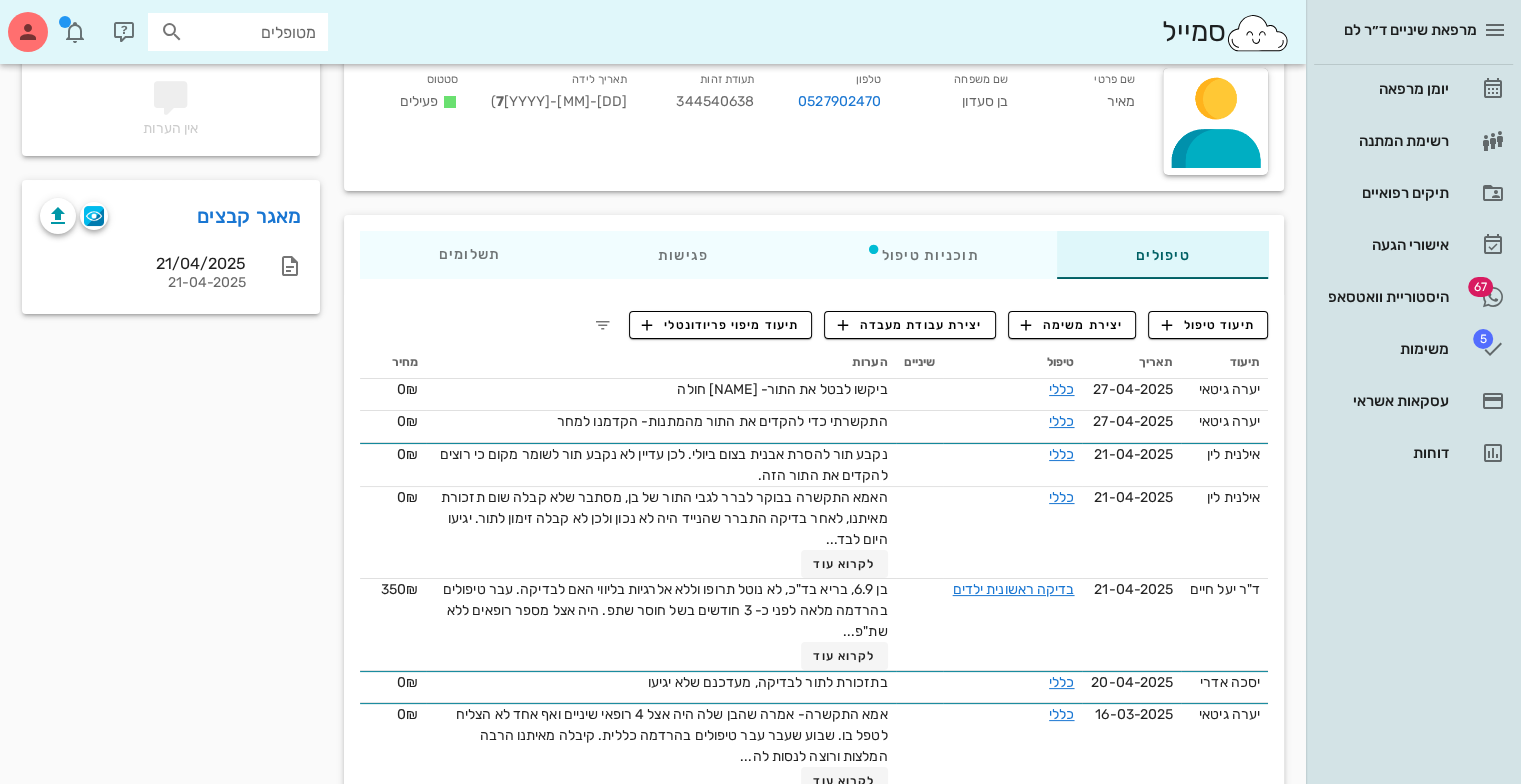 scroll, scrollTop: 231, scrollLeft: 0, axis: vertical 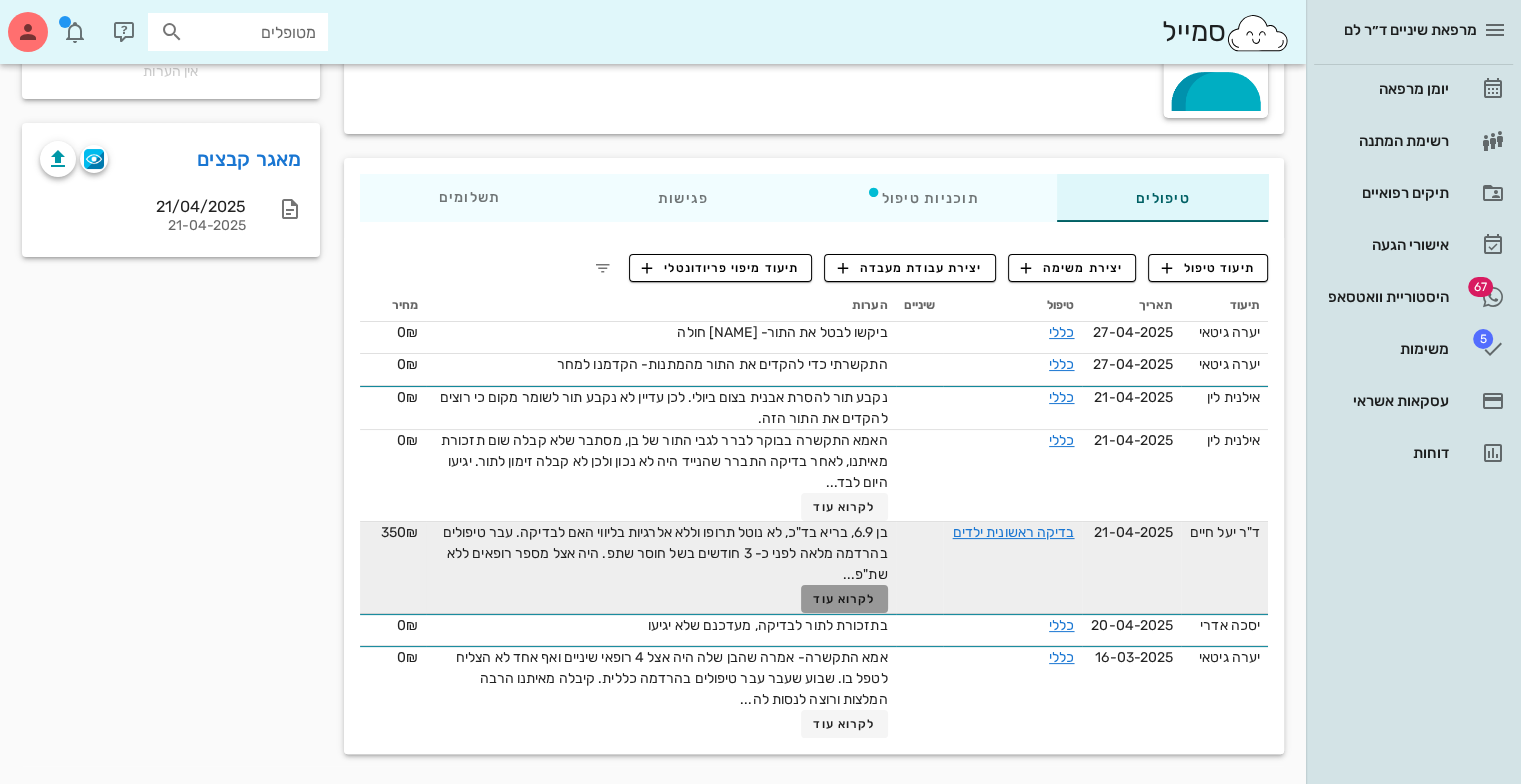 click on "לקרוא עוד" at bounding box center (844, 599) 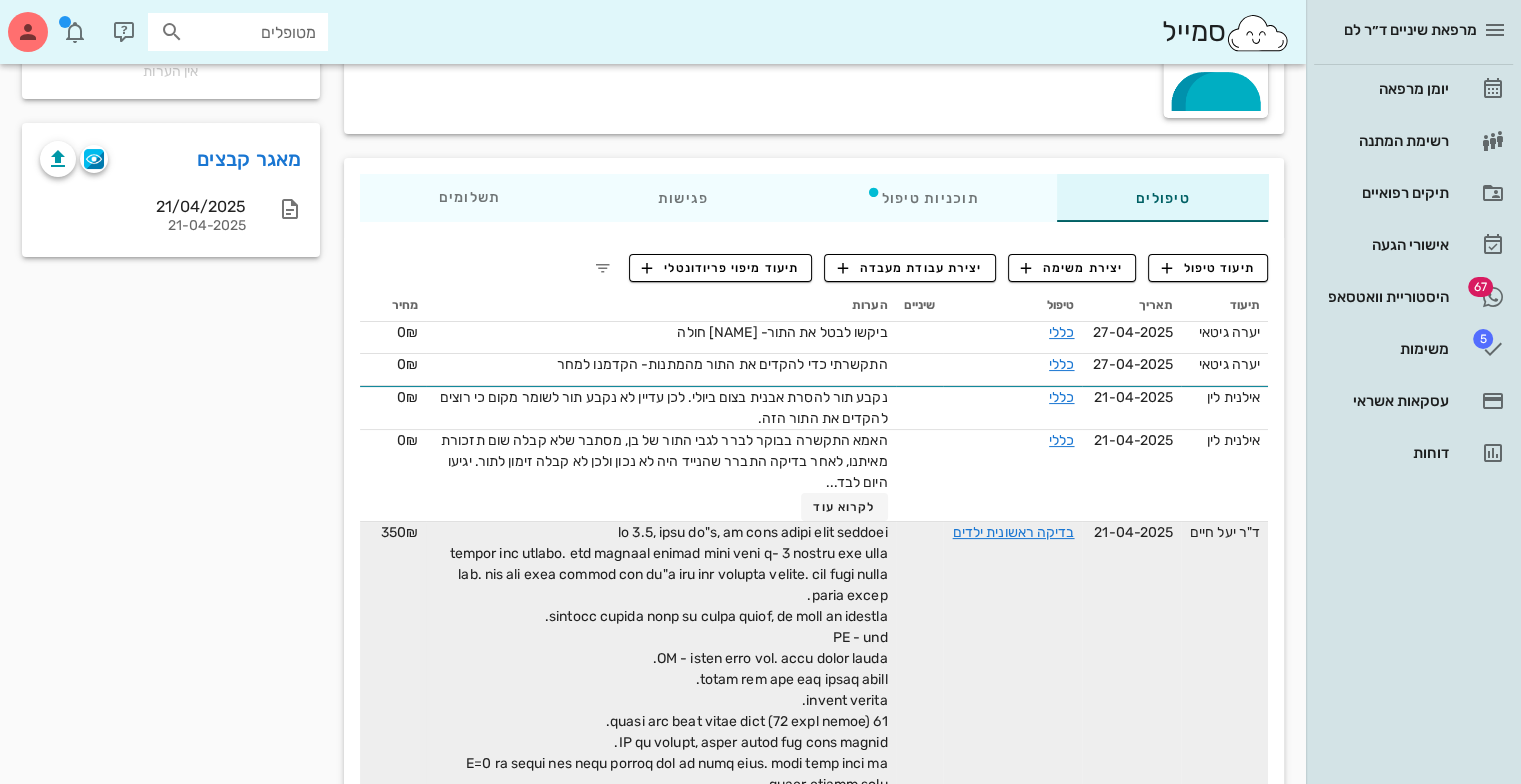 scroll, scrollTop: 455, scrollLeft: 0, axis: vertical 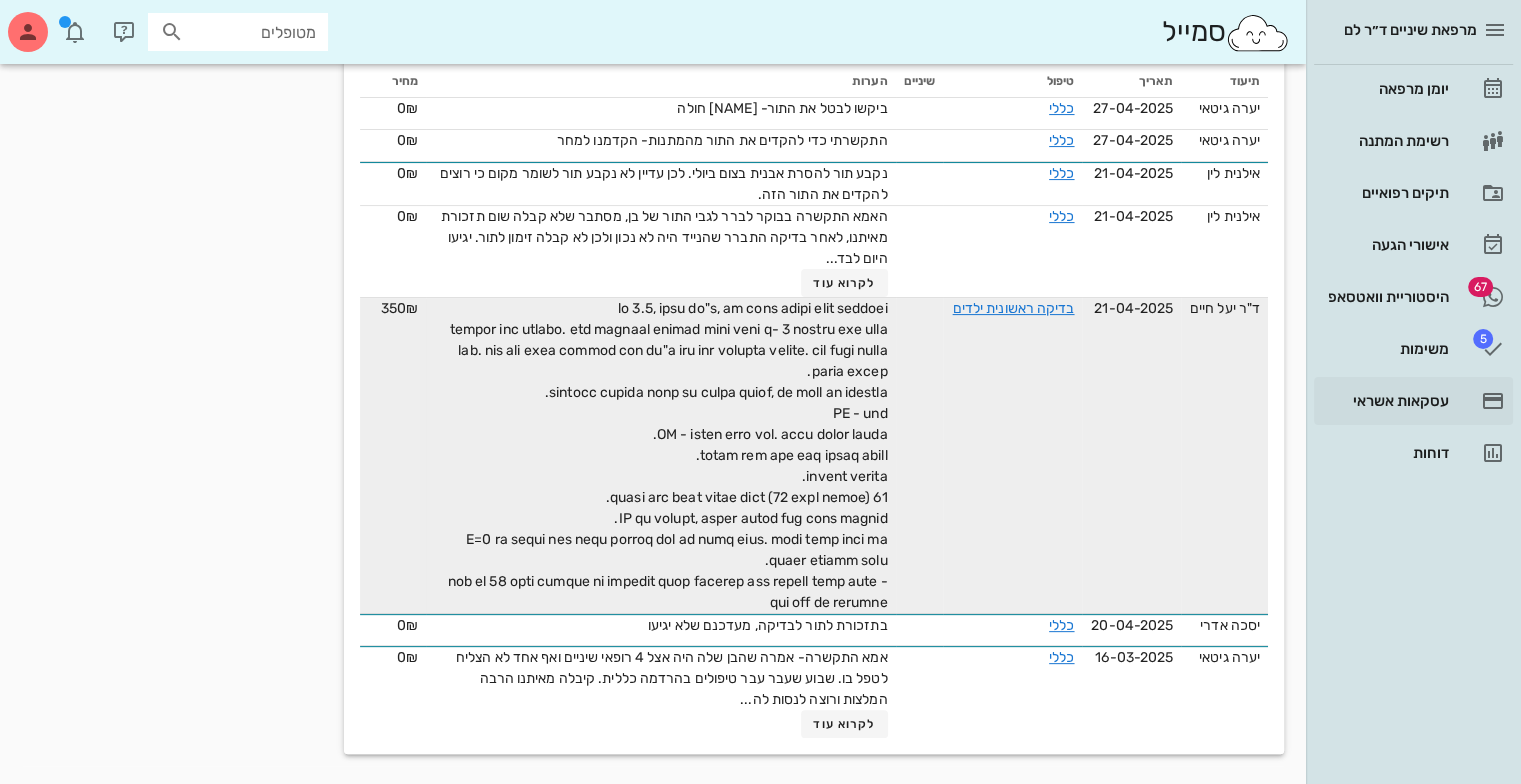 drag, startPoint x: 1504, startPoint y: 484, endPoint x: 1511, endPoint y: 383, distance: 101.24229 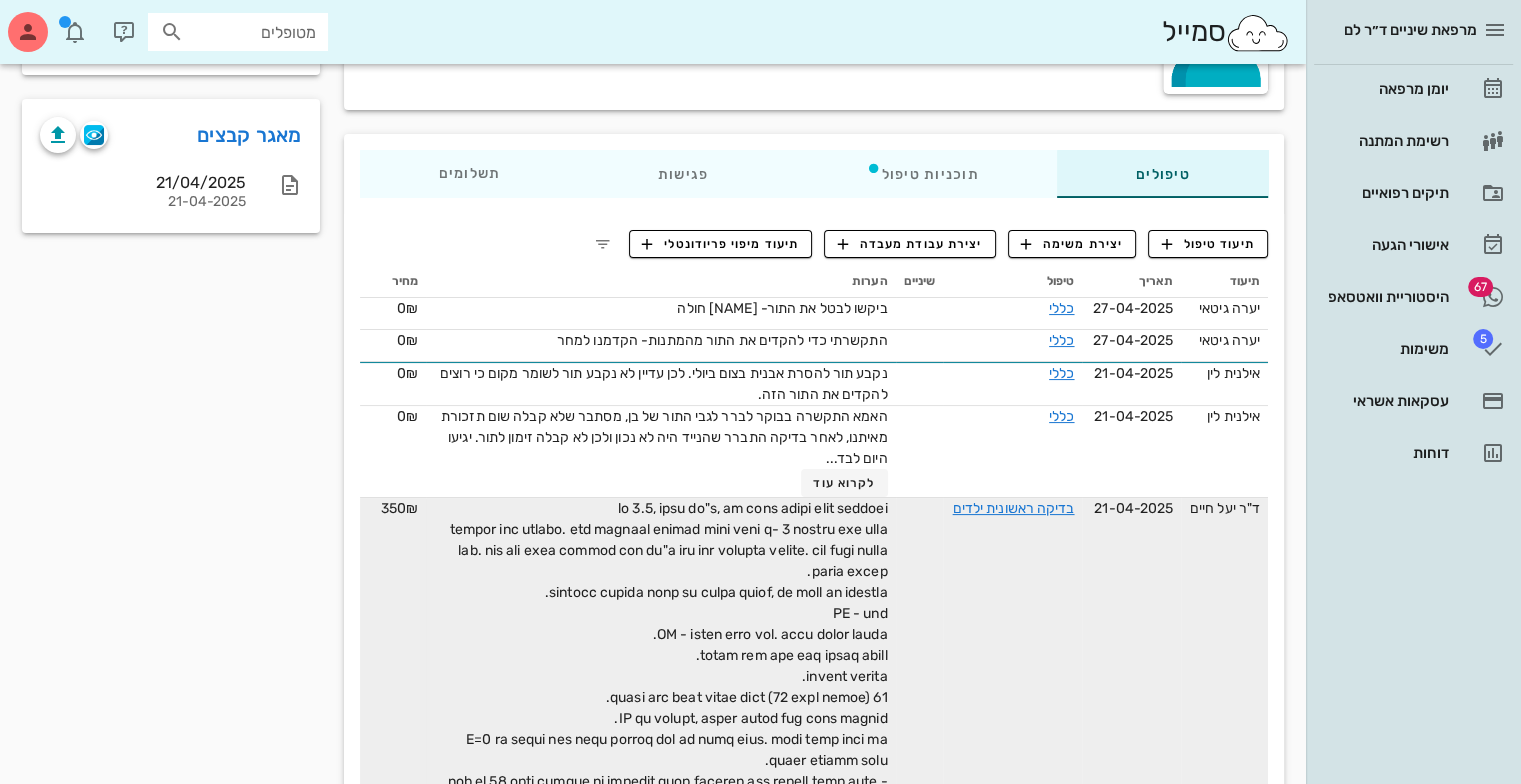 scroll, scrollTop: 228, scrollLeft: 0, axis: vertical 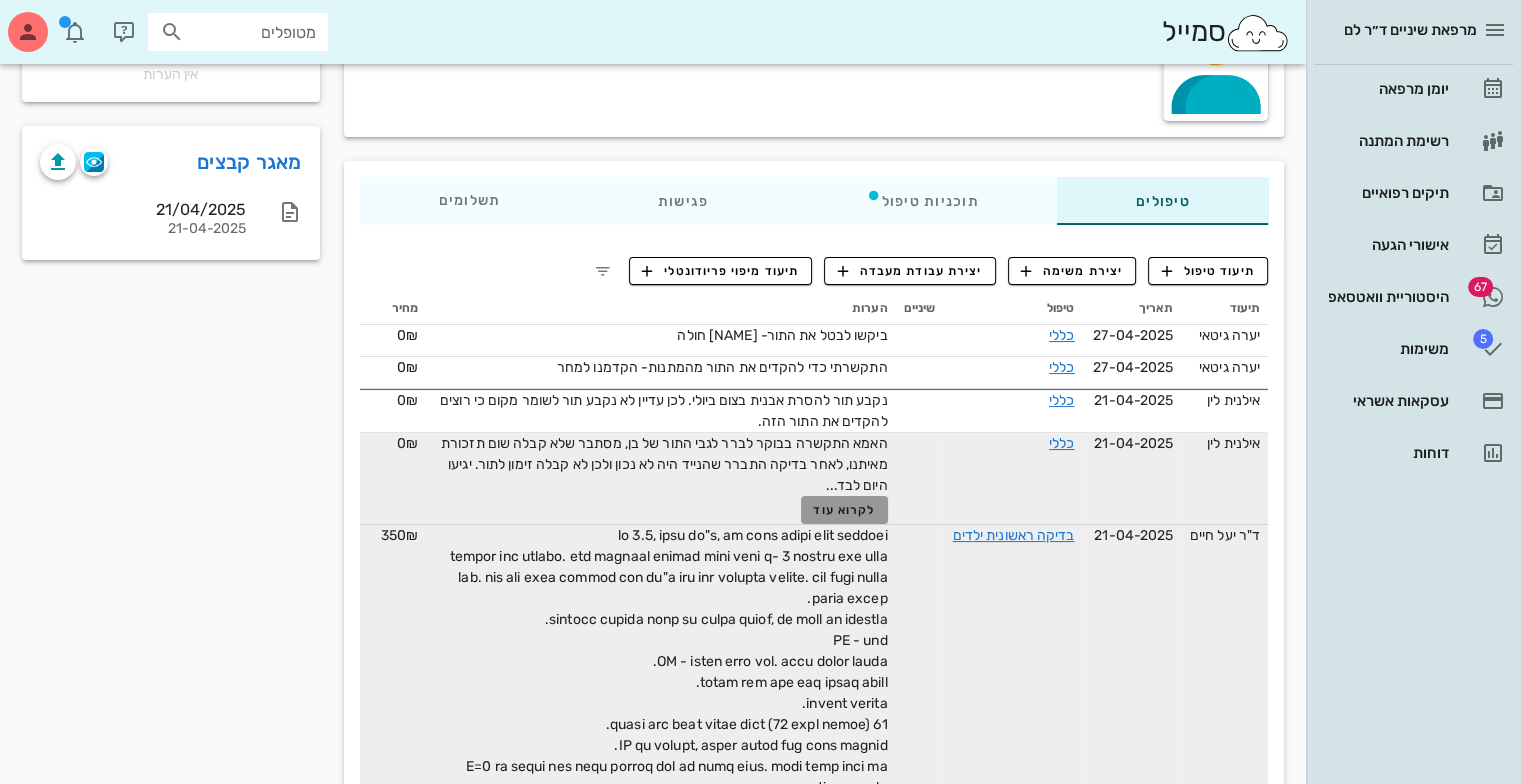 click on "לקרוא עוד" at bounding box center [844, 510] 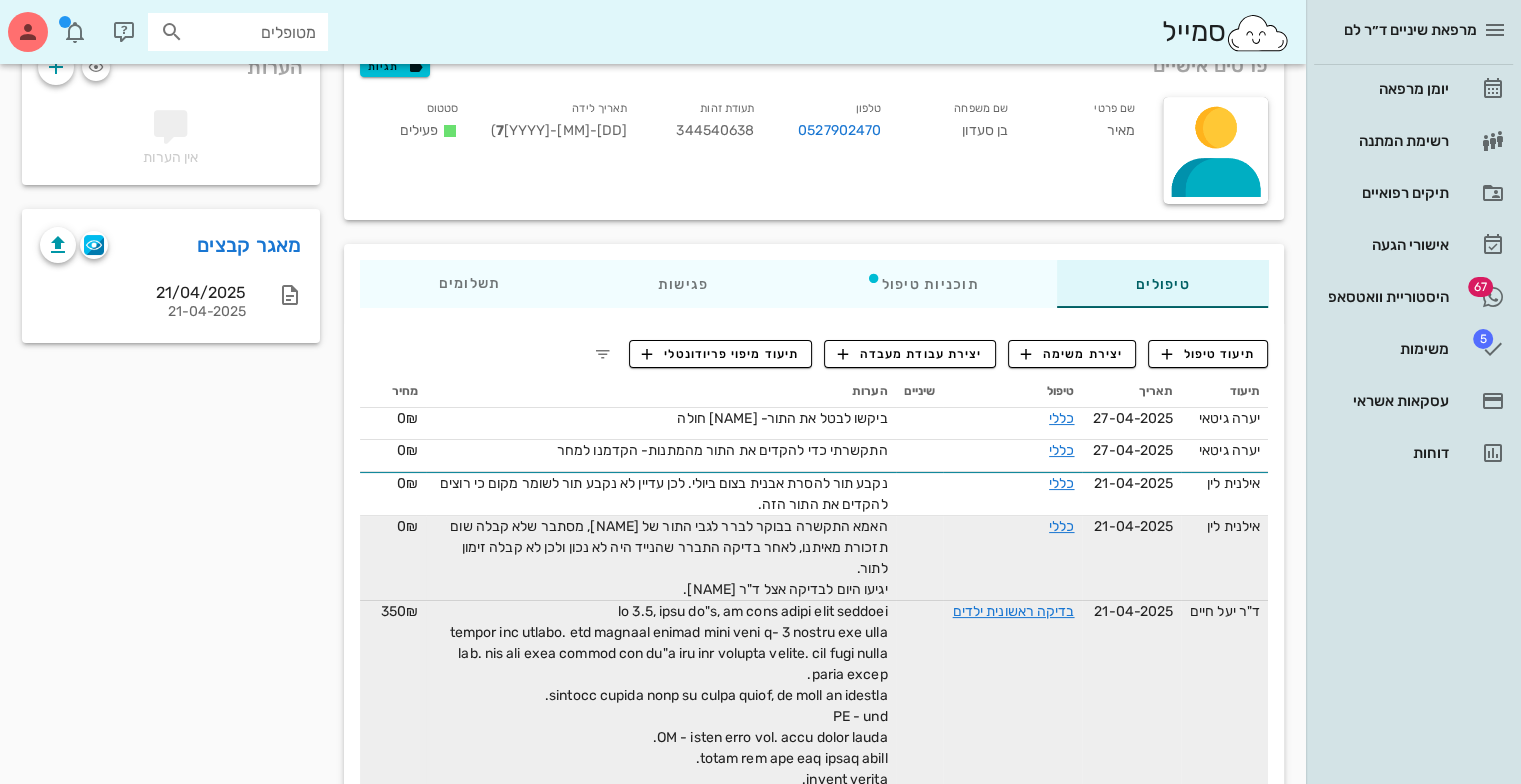 scroll, scrollTop: 131, scrollLeft: 0, axis: vertical 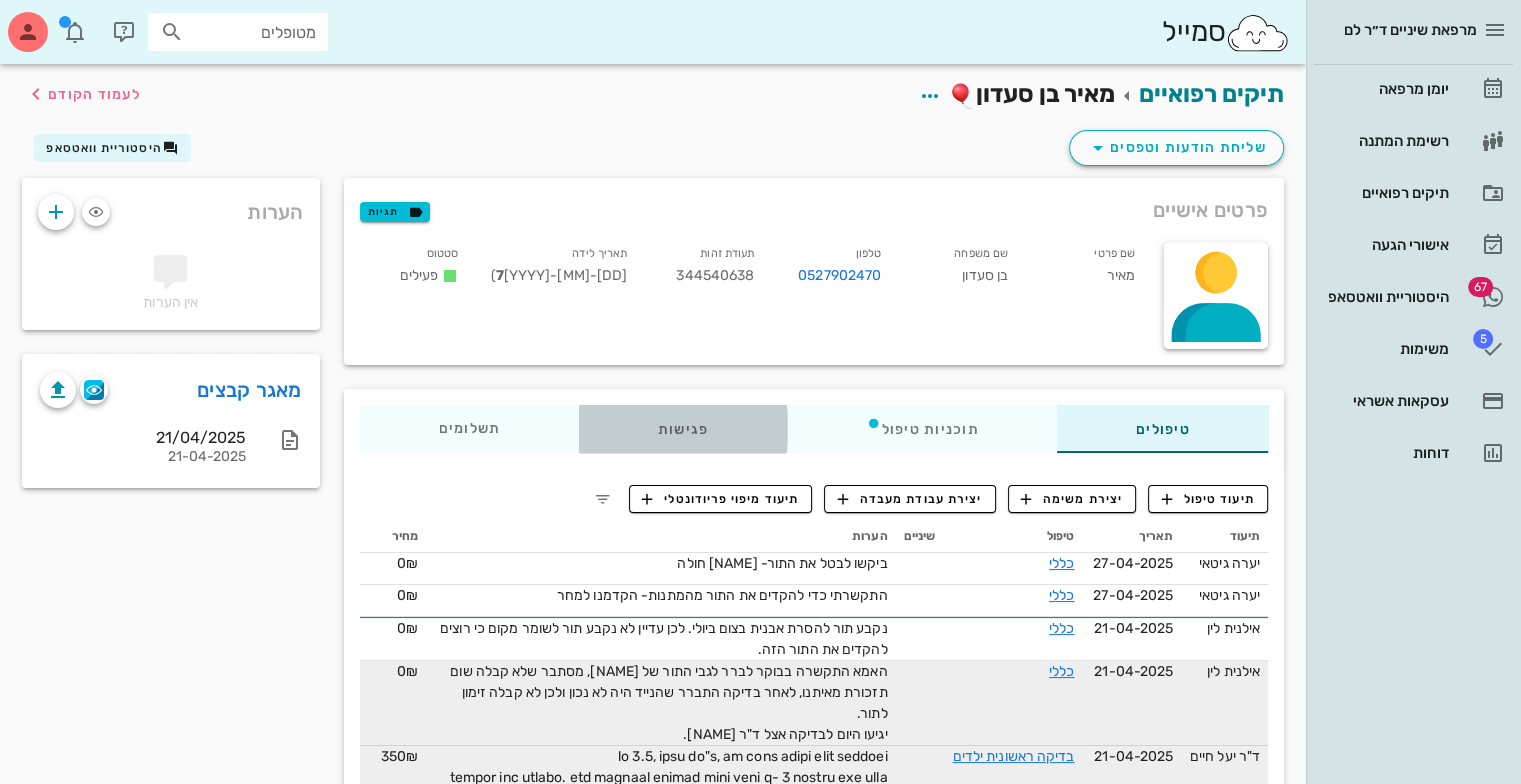 click on "פגישות" at bounding box center (683, 429) 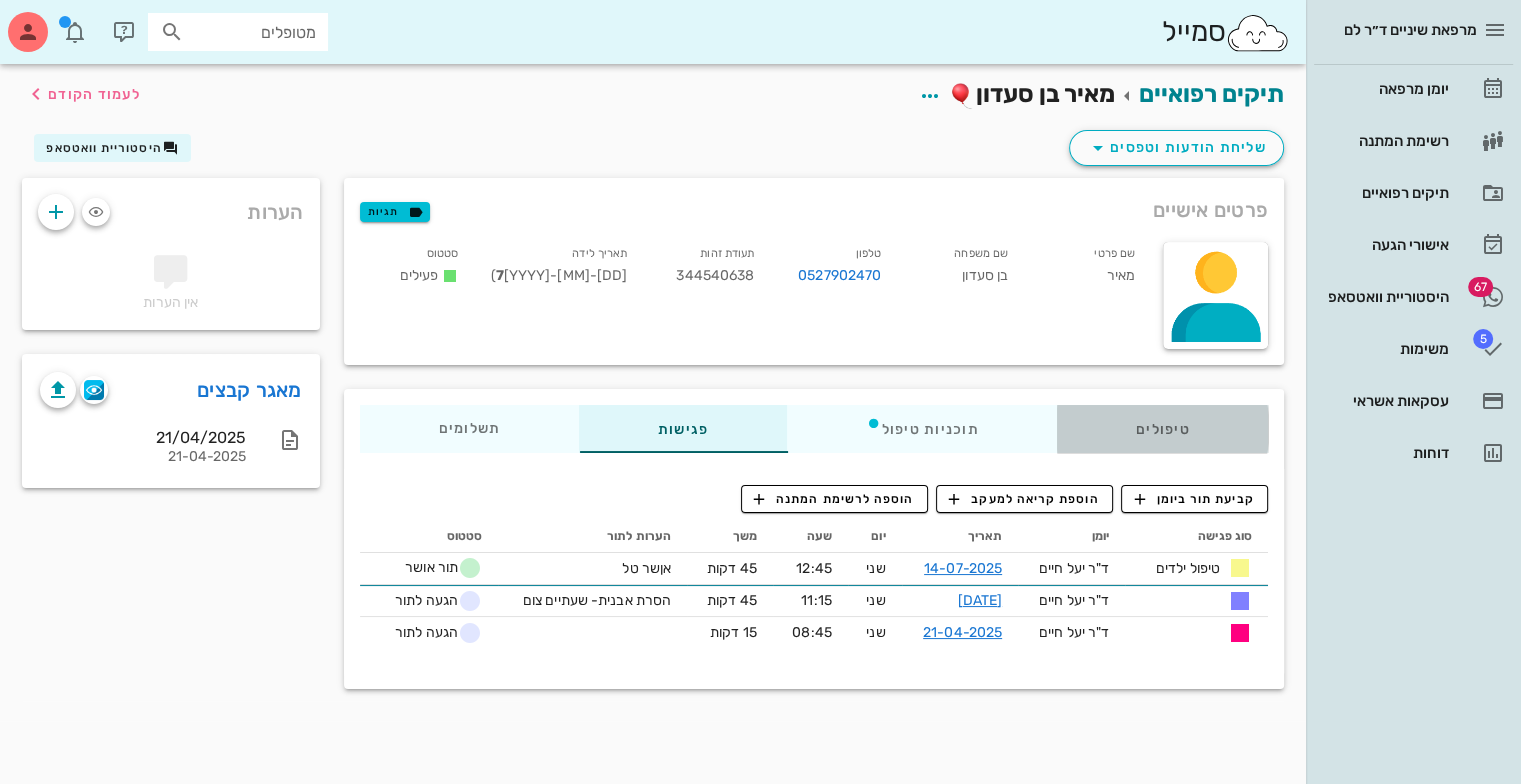 click on "טיפולים" at bounding box center [1162, 429] 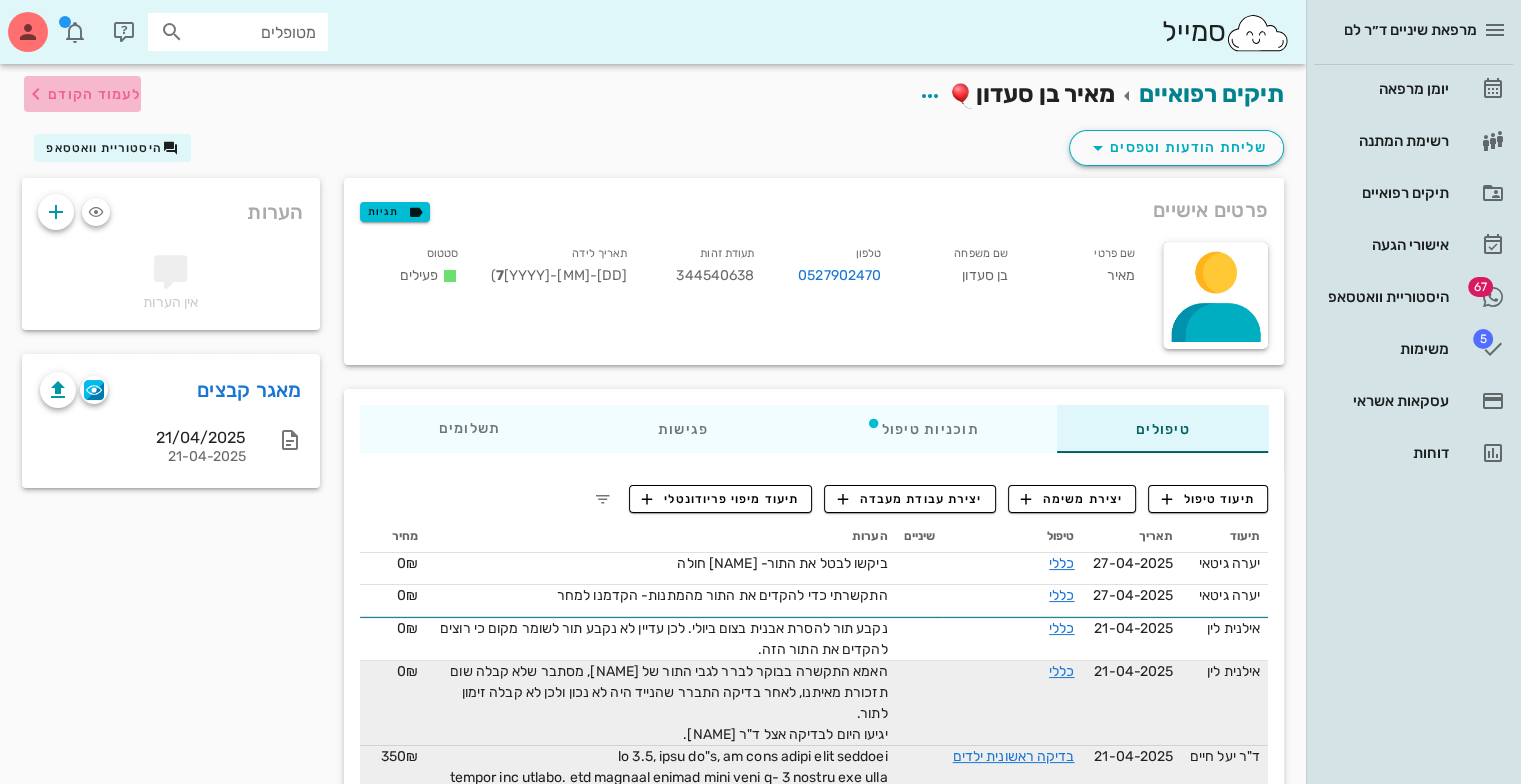 click on "לעמוד הקודם" at bounding box center [94, 94] 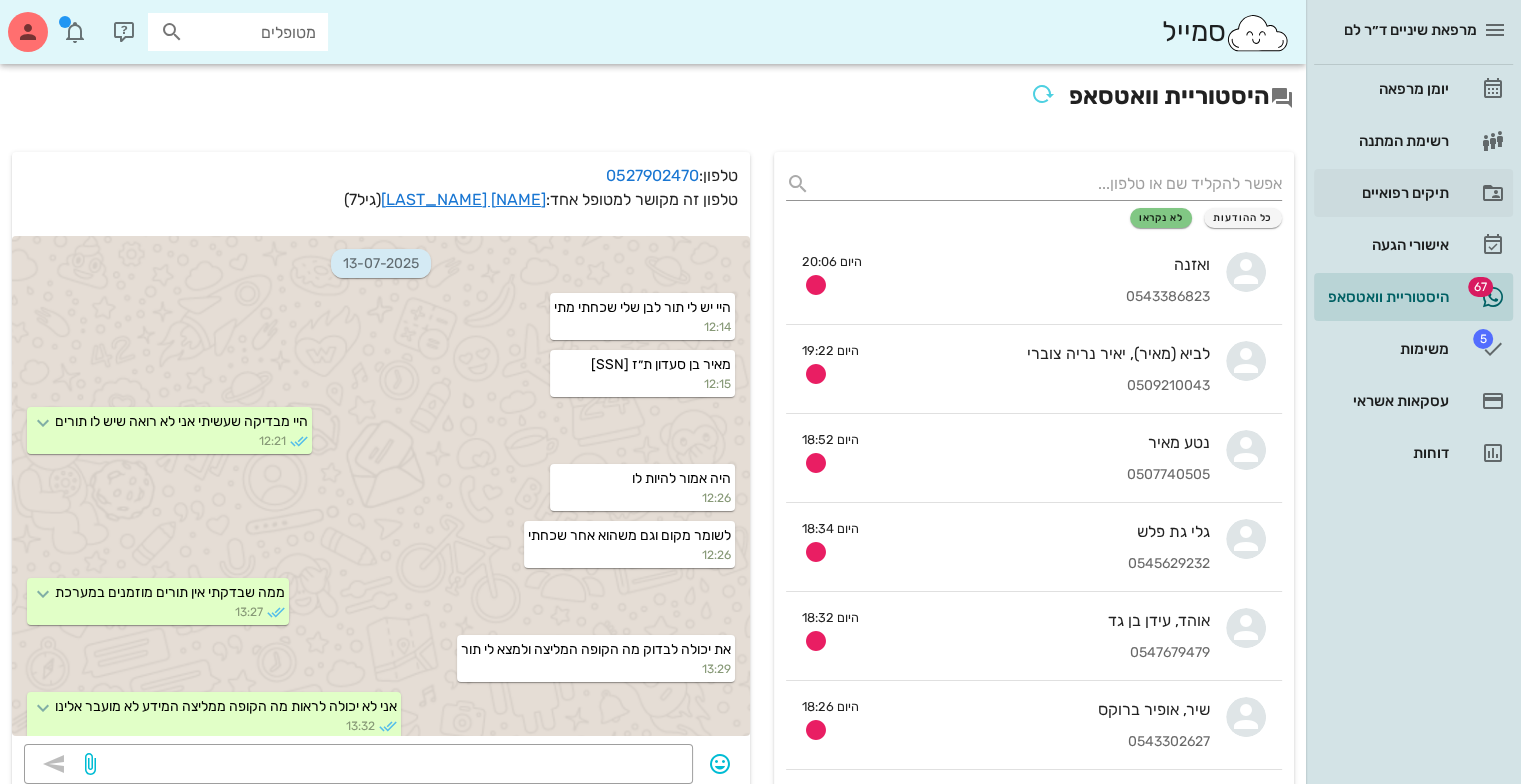 scroll, scrollTop: 303, scrollLeft: 0, axis: vertical 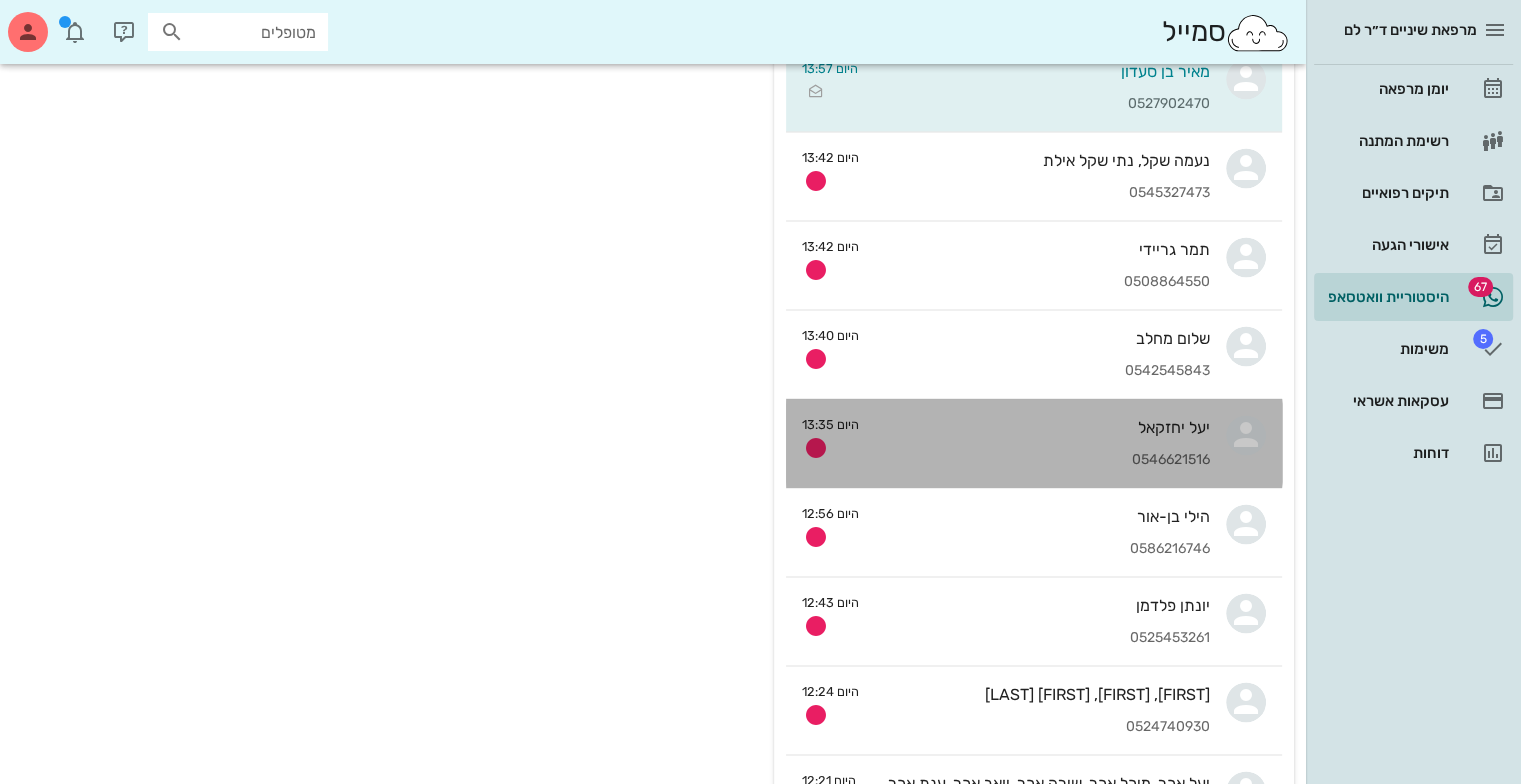 click on "0546621516" at bounding box center (1042, 460) 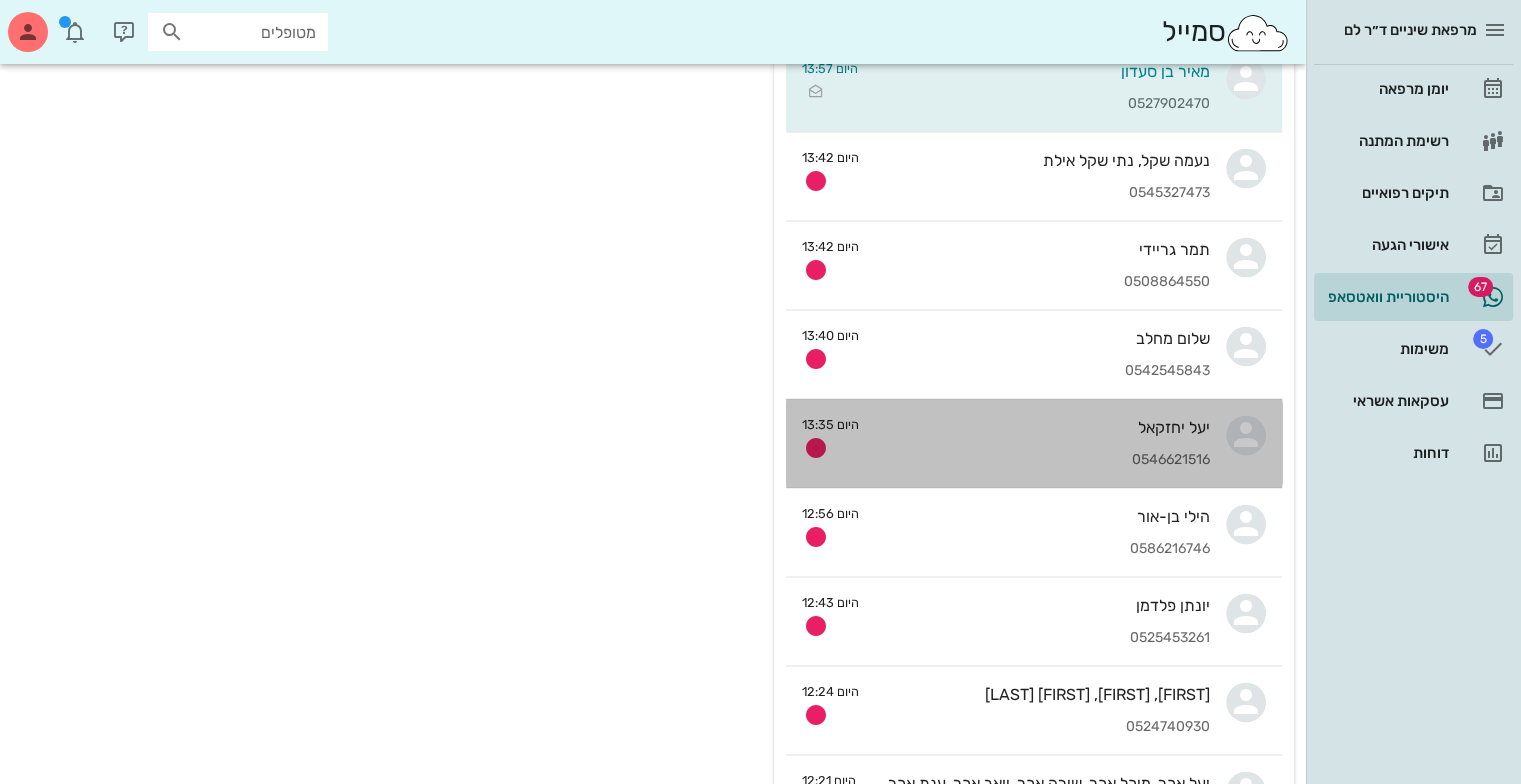 scroll, scrollTop: 0, scrollLeft: 0, axis: both 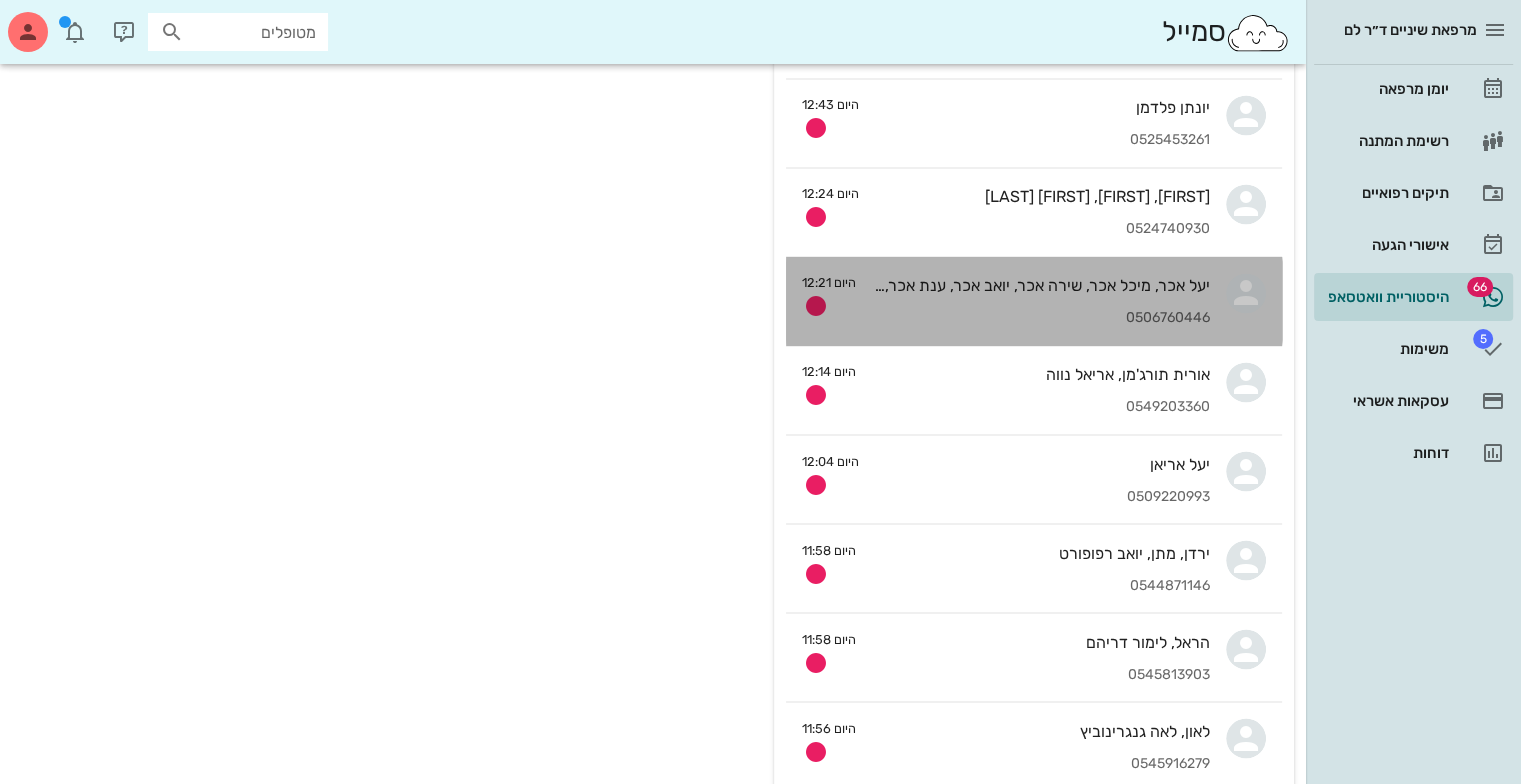 click on "0506760446" at bounding box center [1041, 318] 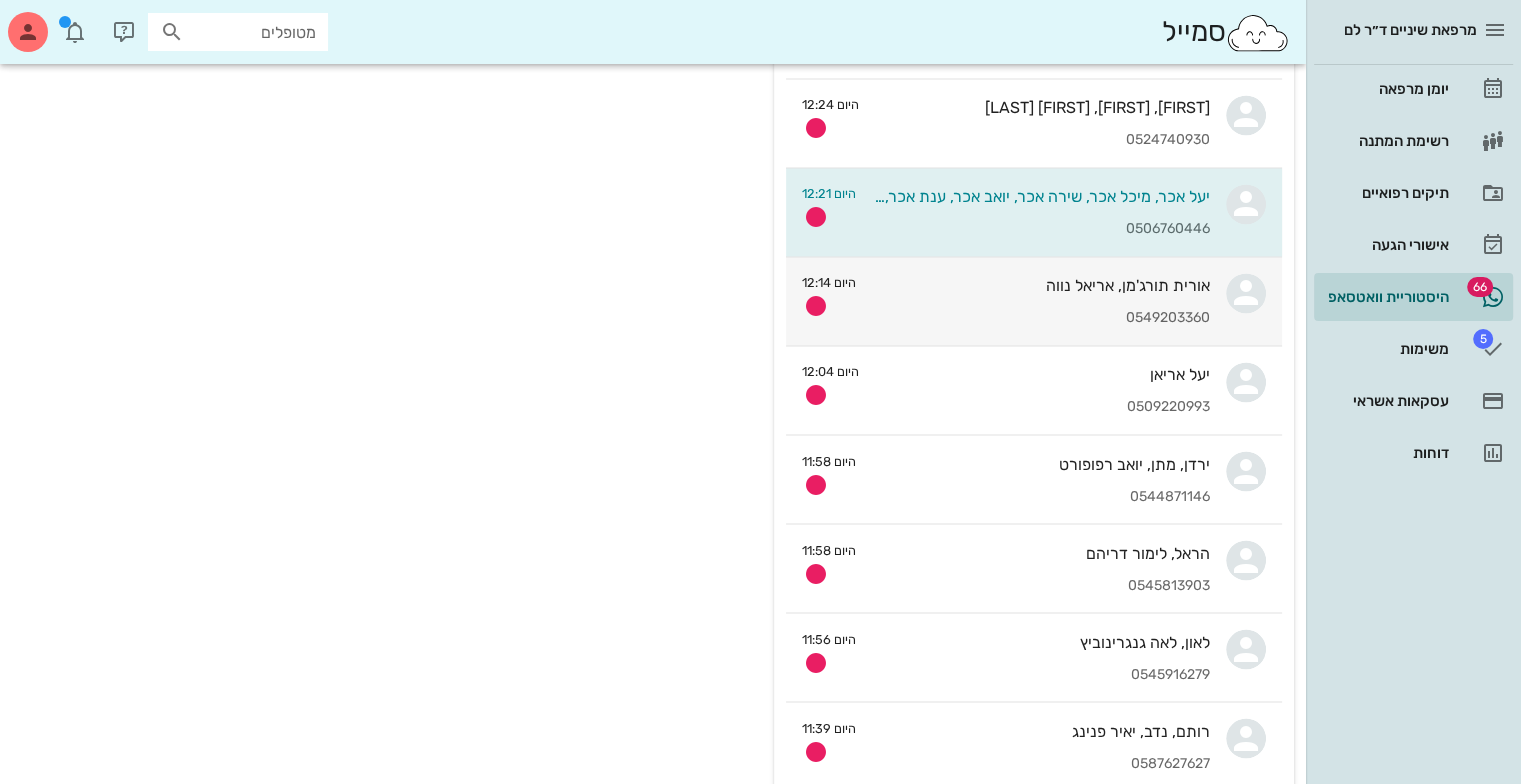 scroll, scrollTop: 0, scrollLeft: 0, axis: both 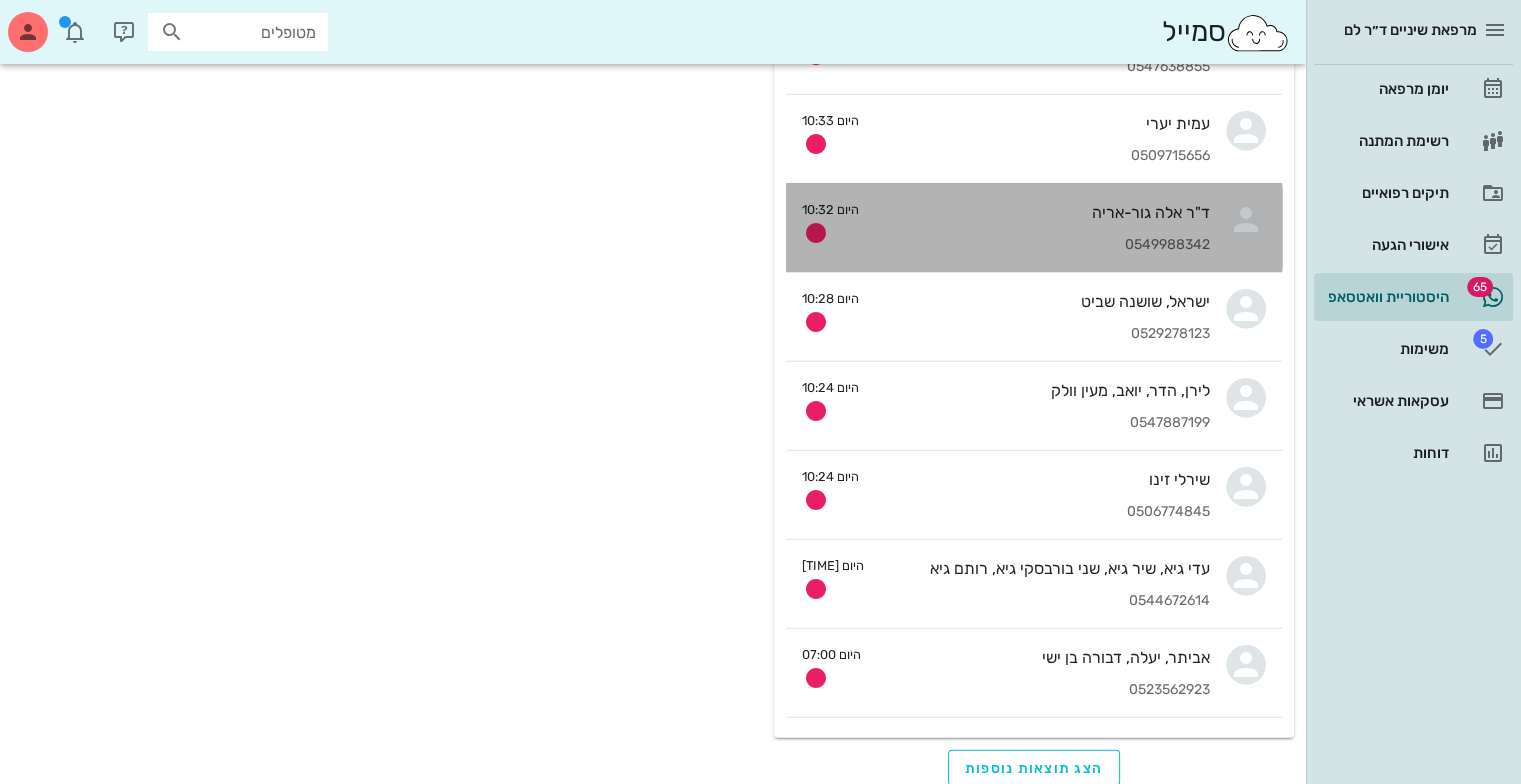 click on "ד"ר אלה גור-אריה [PHONE]" at bounding box center [1042, 228] 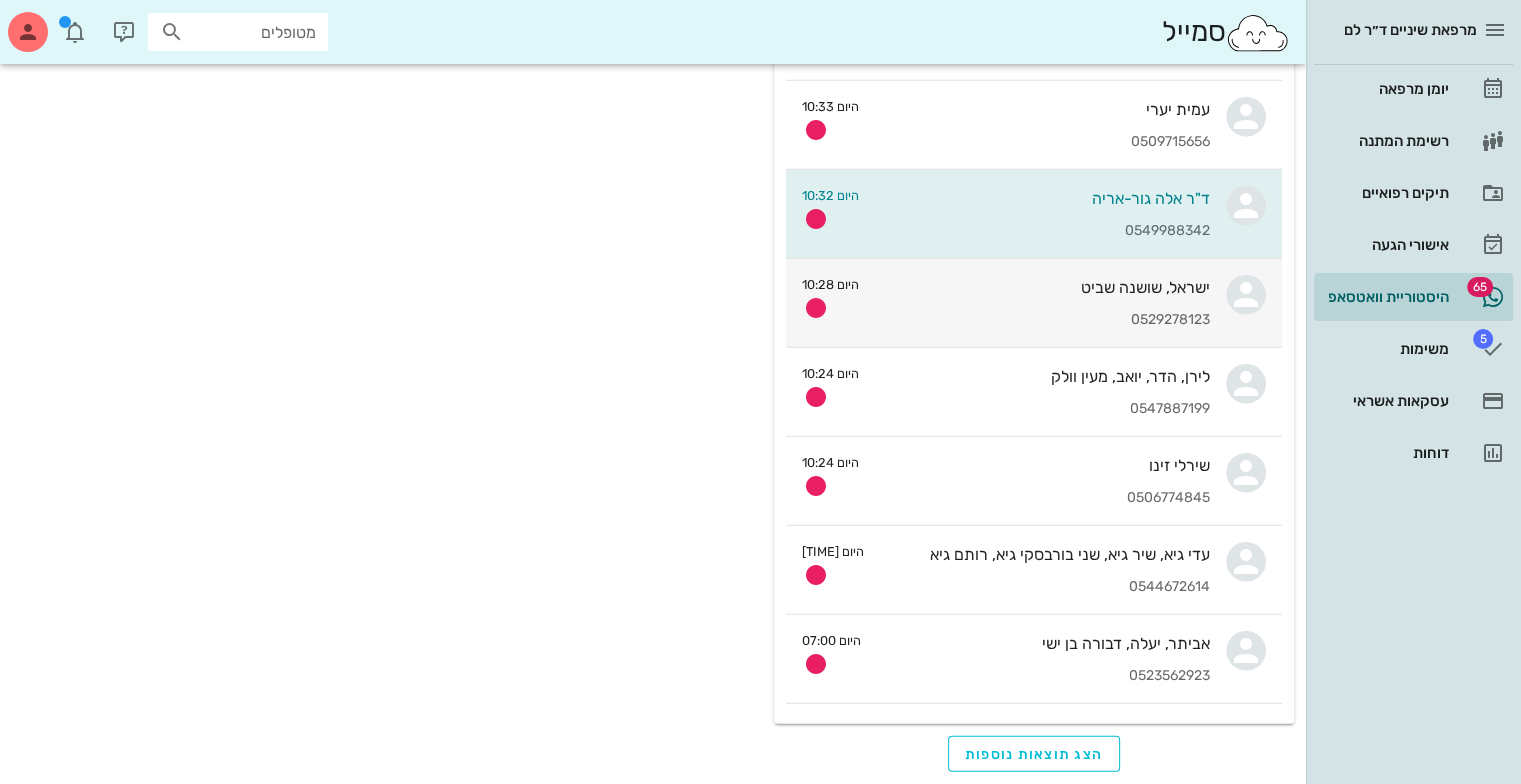 scroll, scrollTop: 0, scrollLeft: 0, axis: both 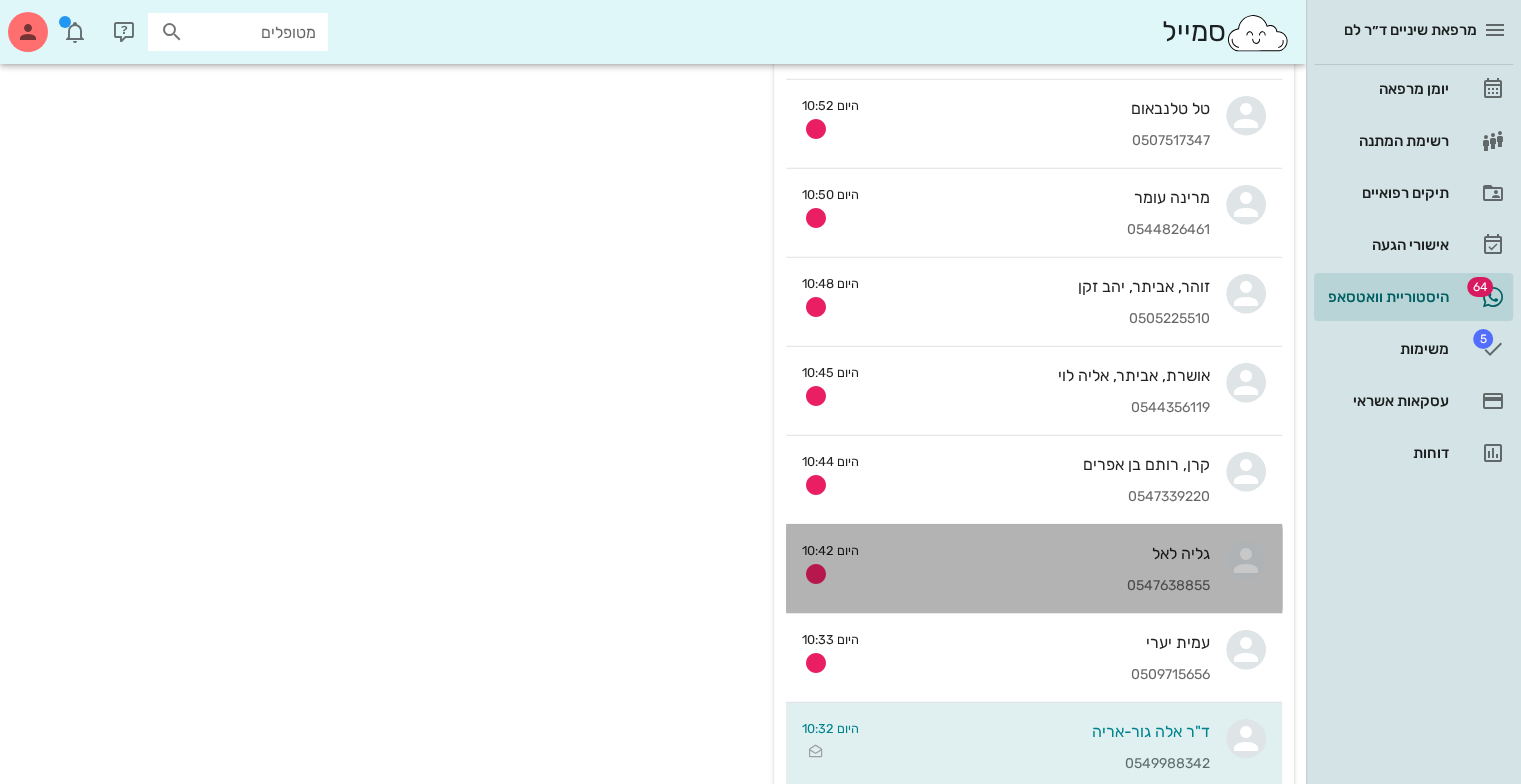 click on "גליה לאל" at bounding box center [1042, 553] 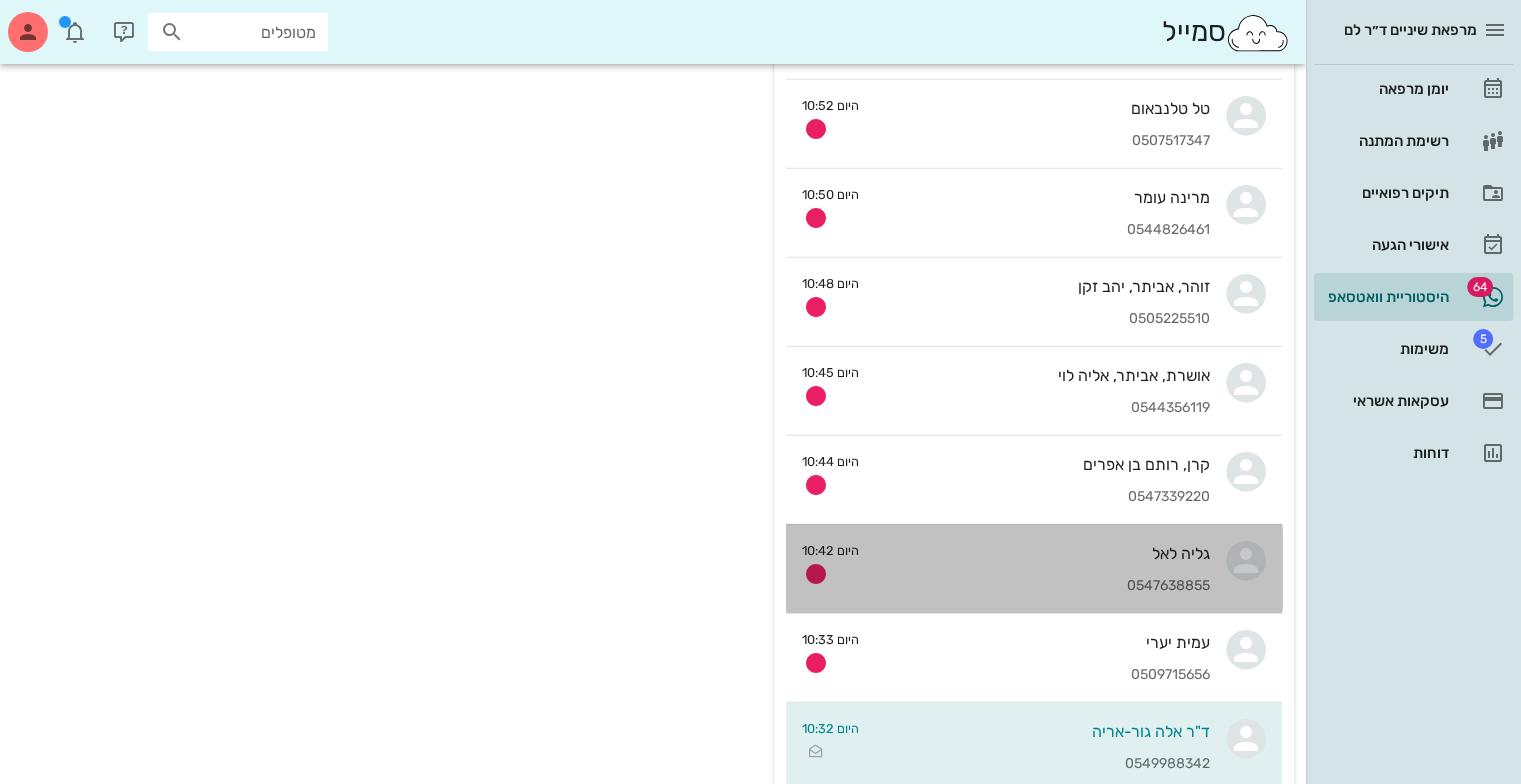 scroll, scrollTop: 0, scrollLeft: 0, axis: both 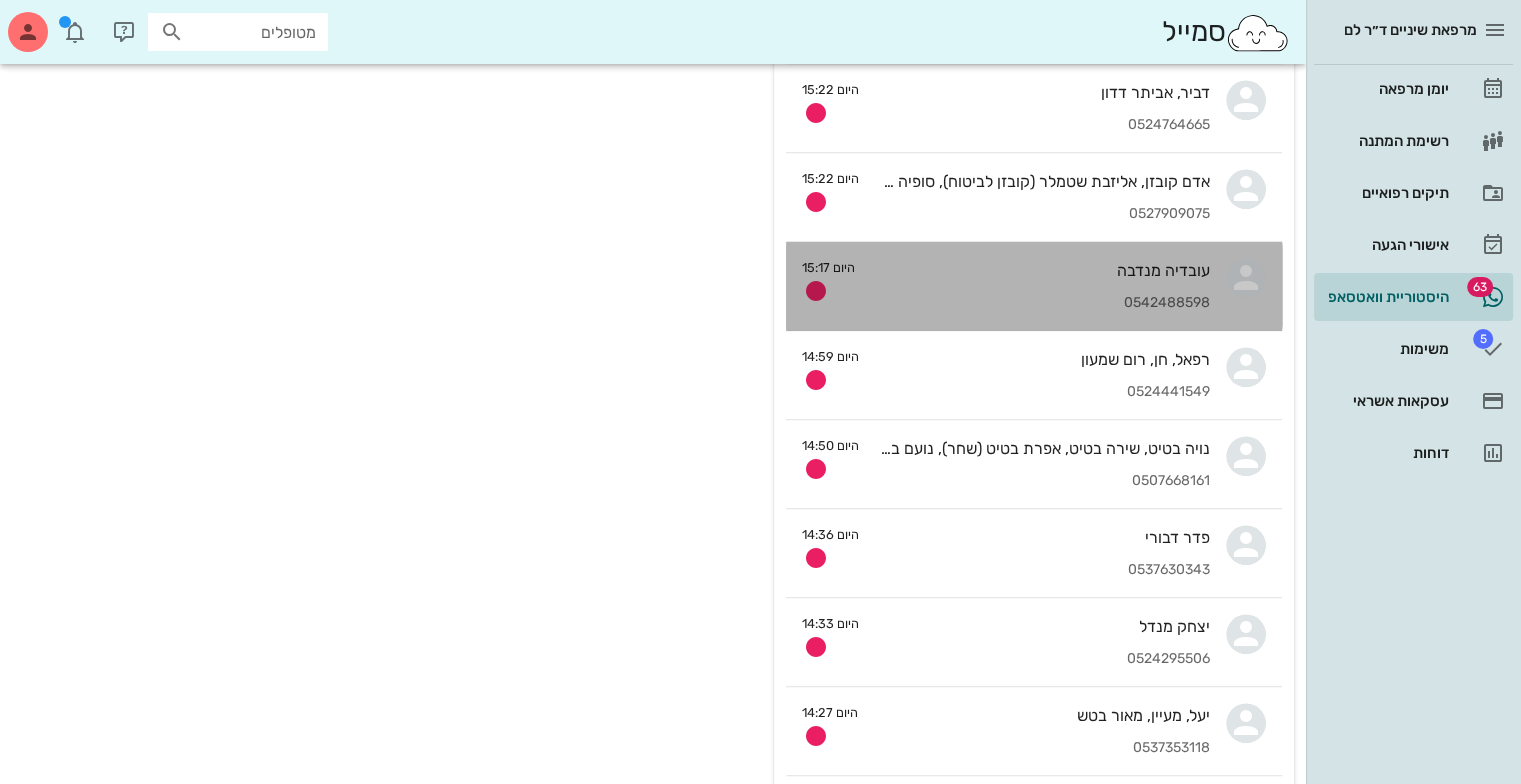 click on "עובדיה מנדבה [PHONE]" at bounding box center [1040, 286] 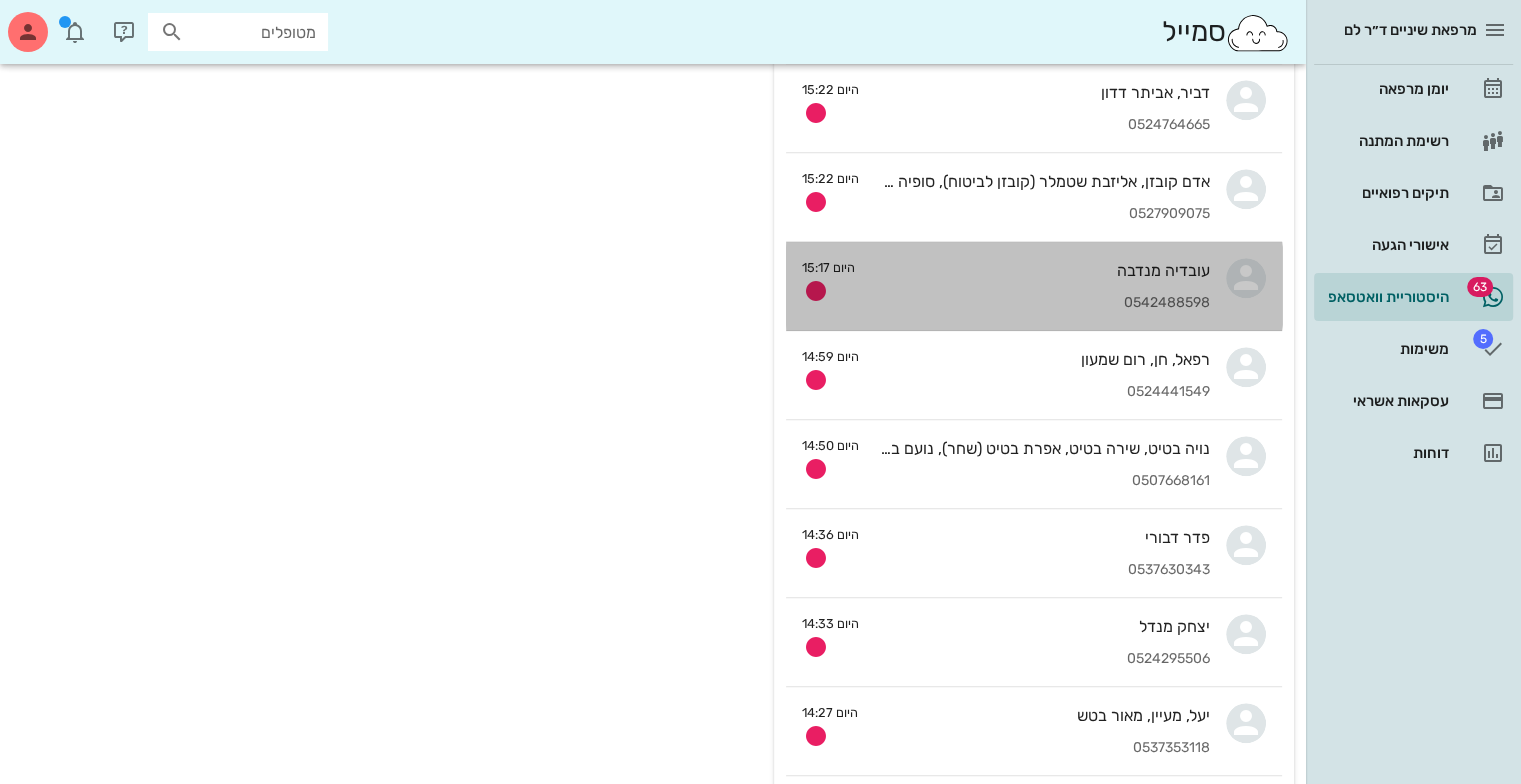 scroll, scrollTop: 0, scrollLeft: 0, axis: both 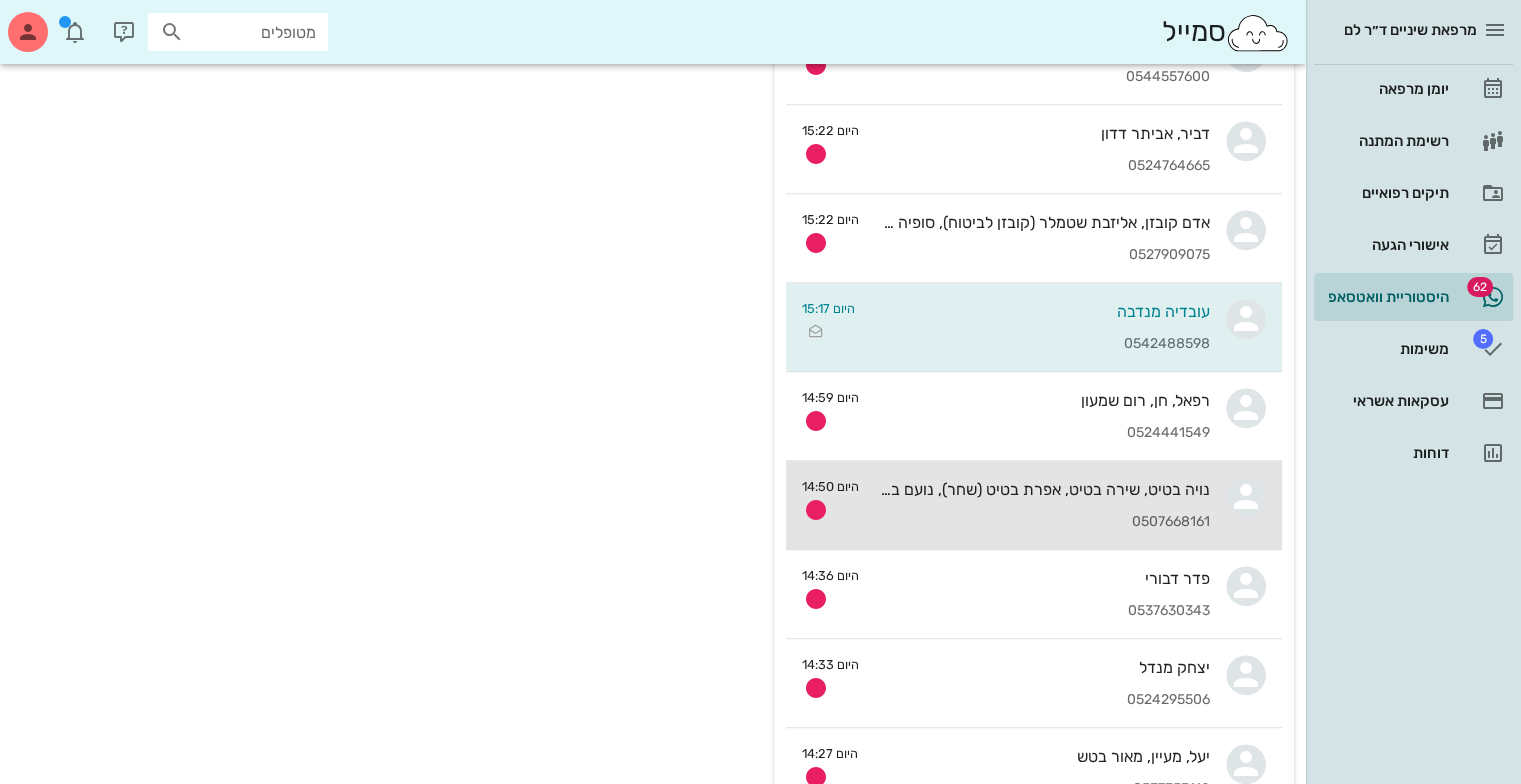 click on "נויה בטיט, שירה בטיט, אפרת בטיט (שחר), נועם בטיט" at bounding box center [1042, 489] 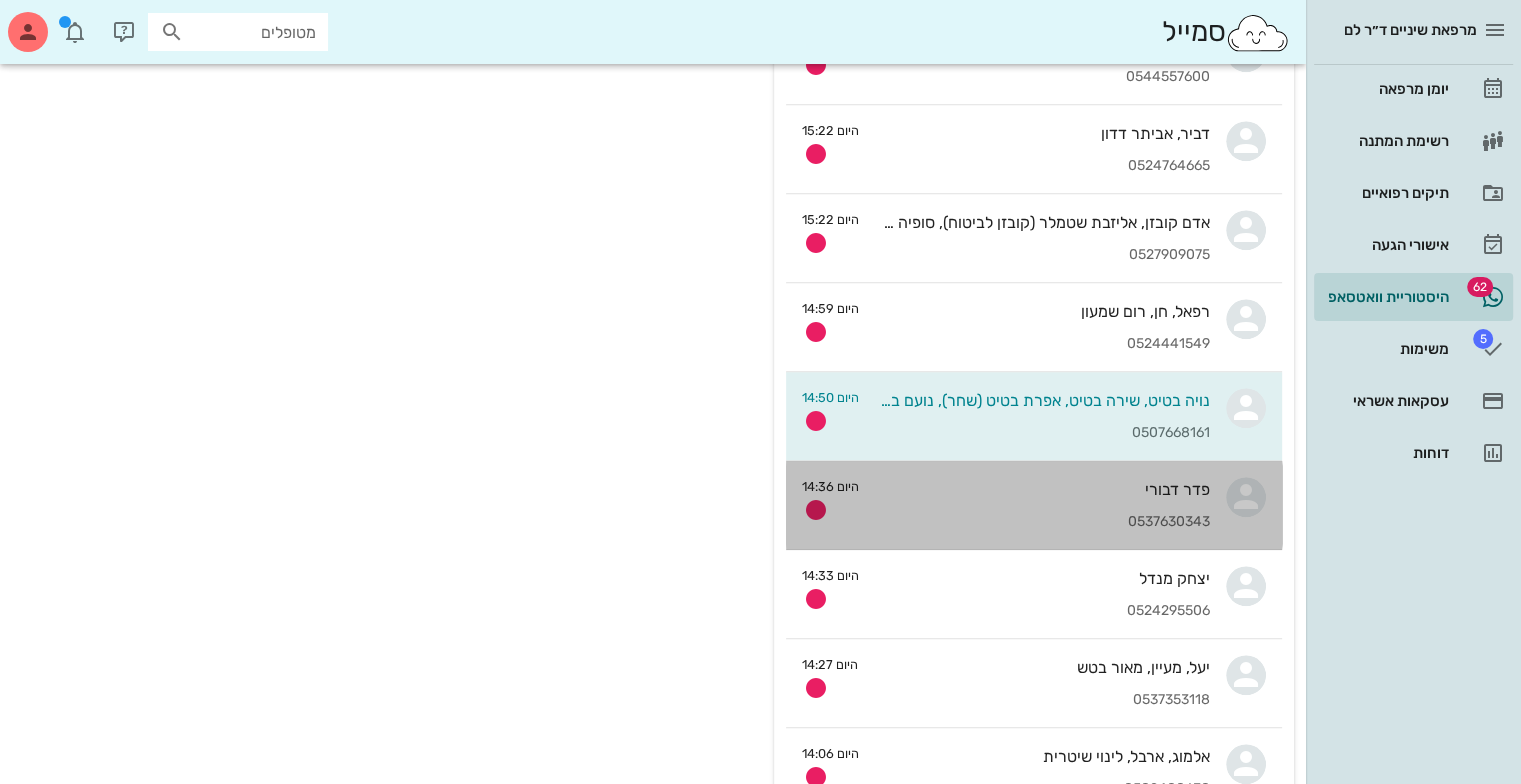 scroll, scrollTop: 0, scrollLeft: 0, axis: both 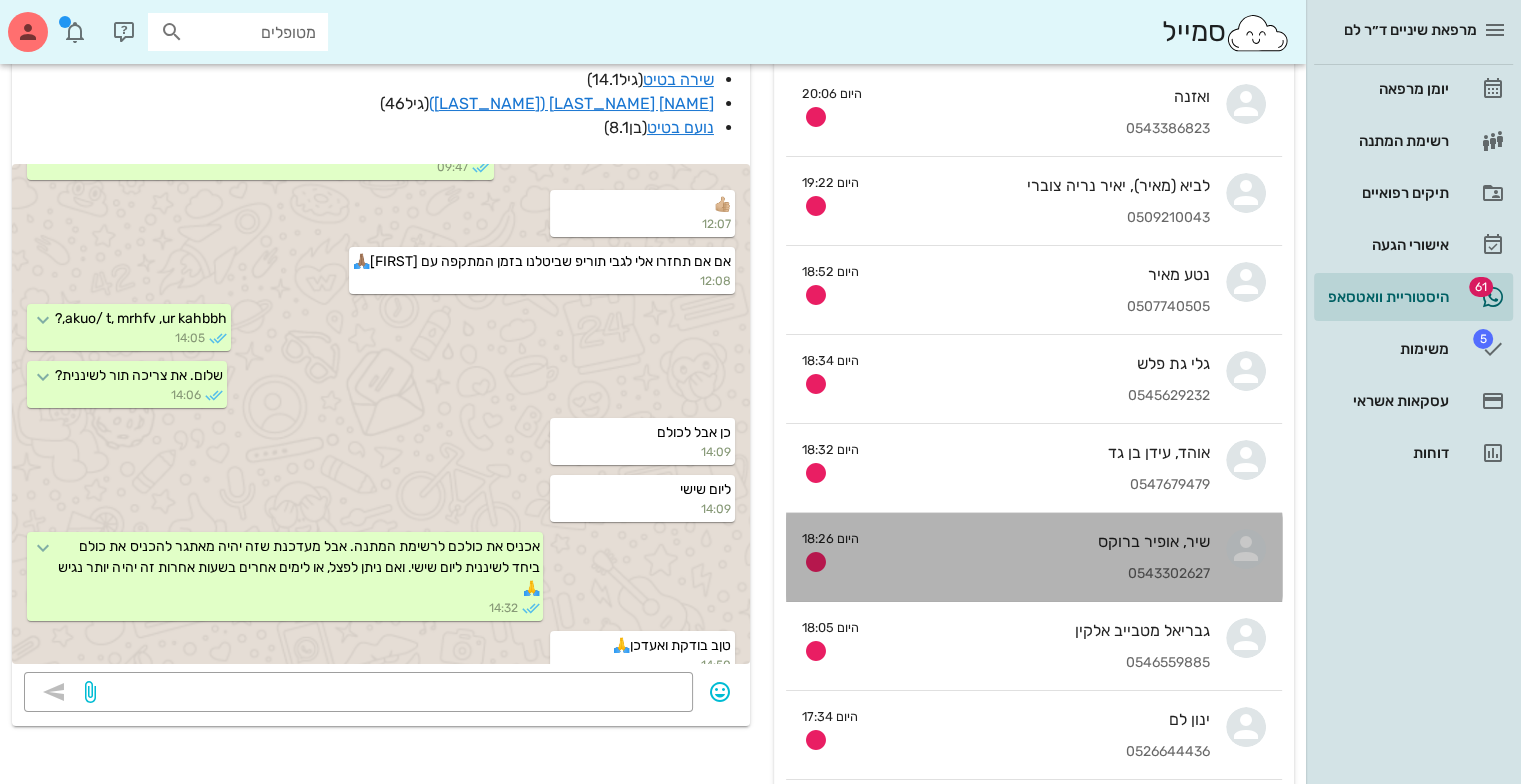 click on "שיר, אופיר ברוקס [PHONE]" at bounding box center [1042, 557] 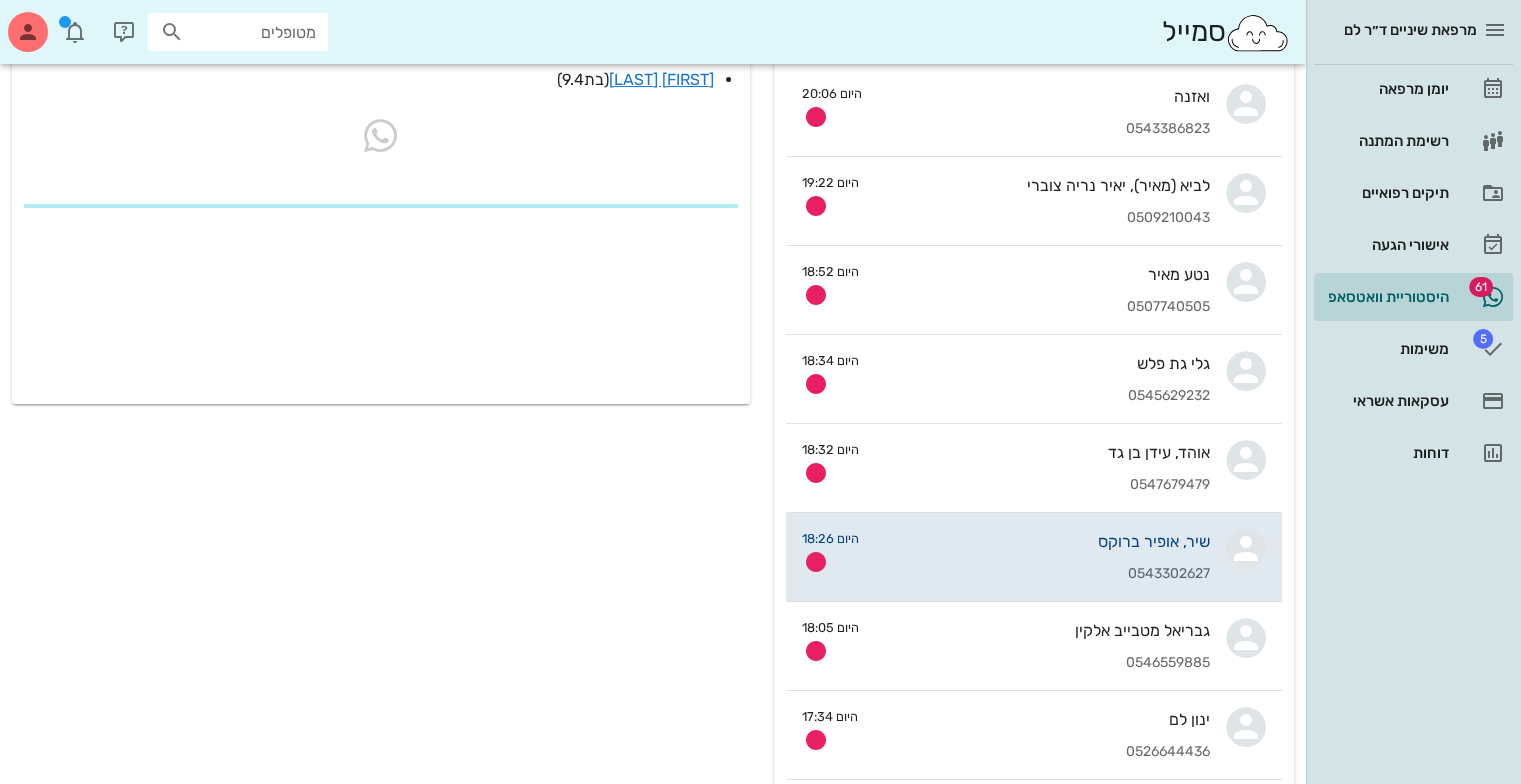 scroll, scrollTop: 0, scrollLeft: 0, axis: both 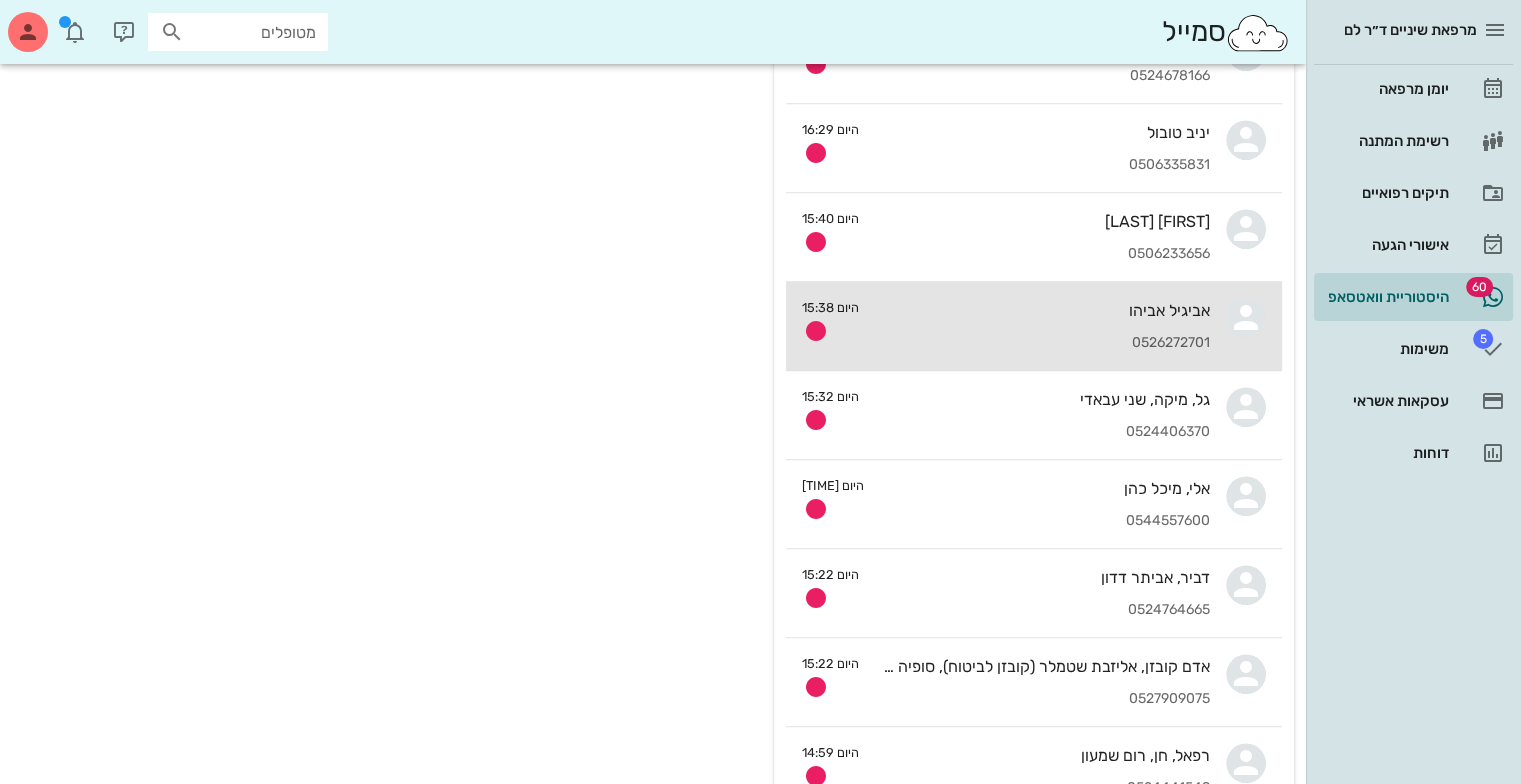 click on "אביגיל אביהו" at bounding box center [1042, 310] 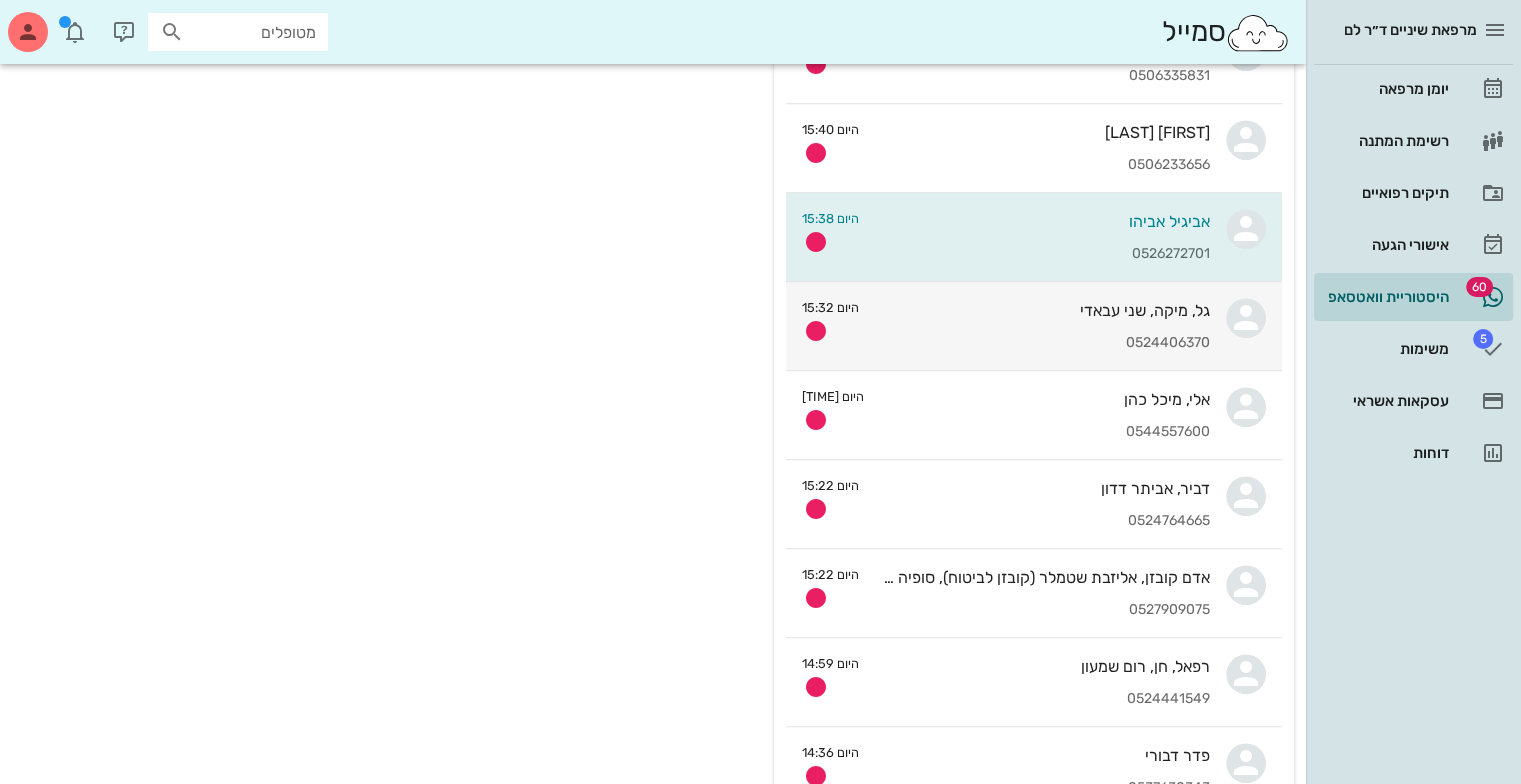 scroll, scrollTop: 0, scrollLeft: 0, axis: both 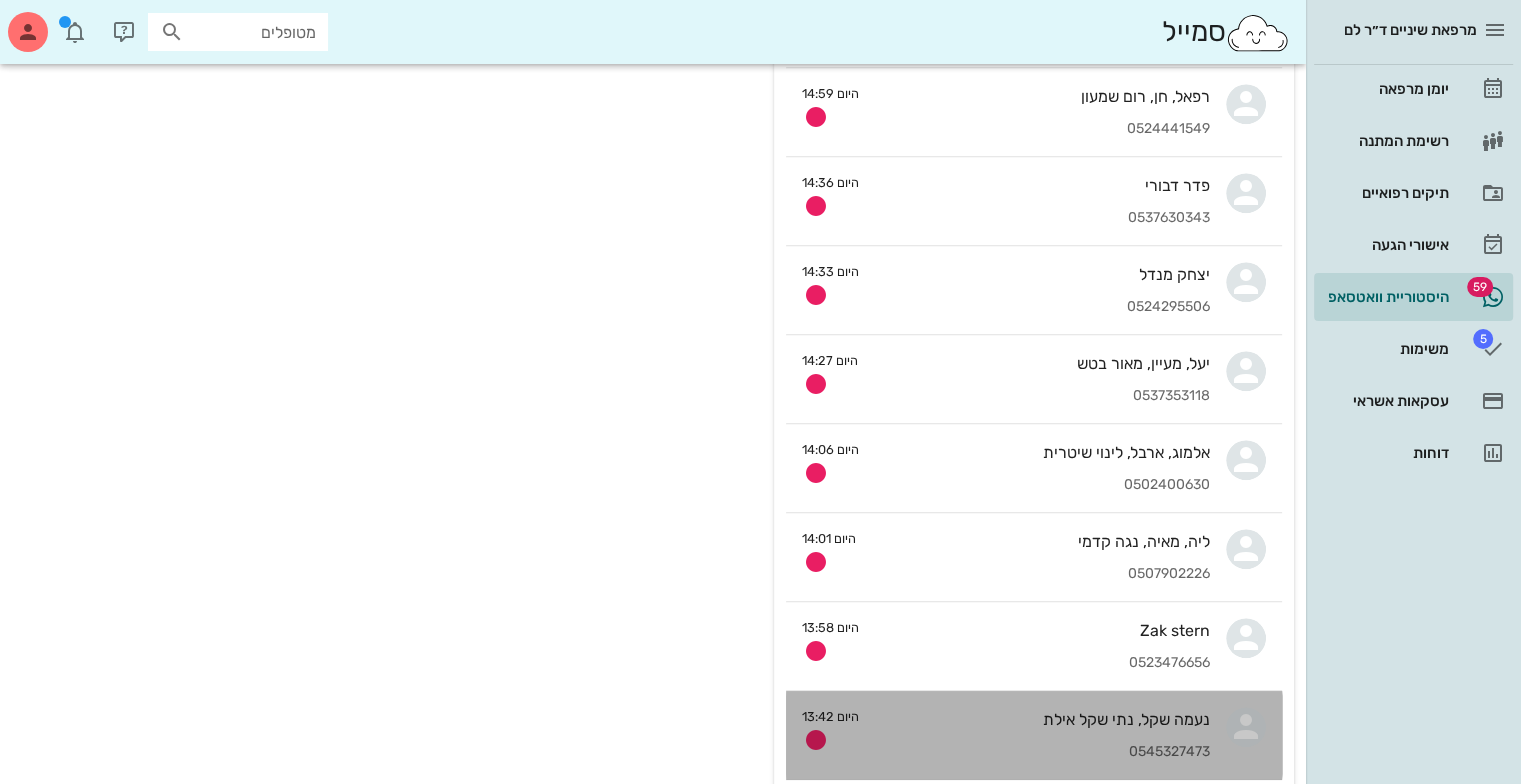 click on "0545327473" at bounding box center [1042, 752] 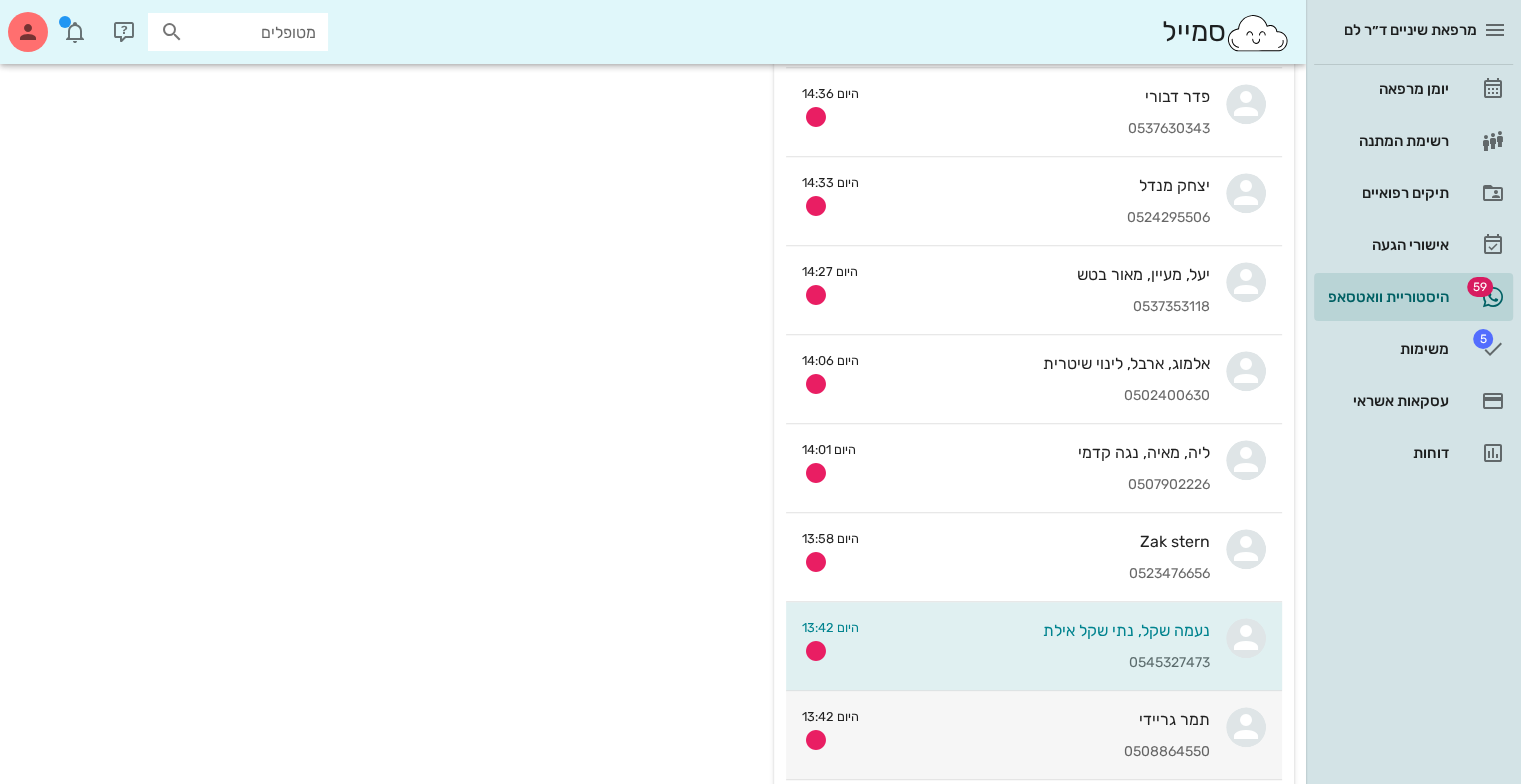 scroll, scrollTop: 0, scrollLeft: 0, axis: both 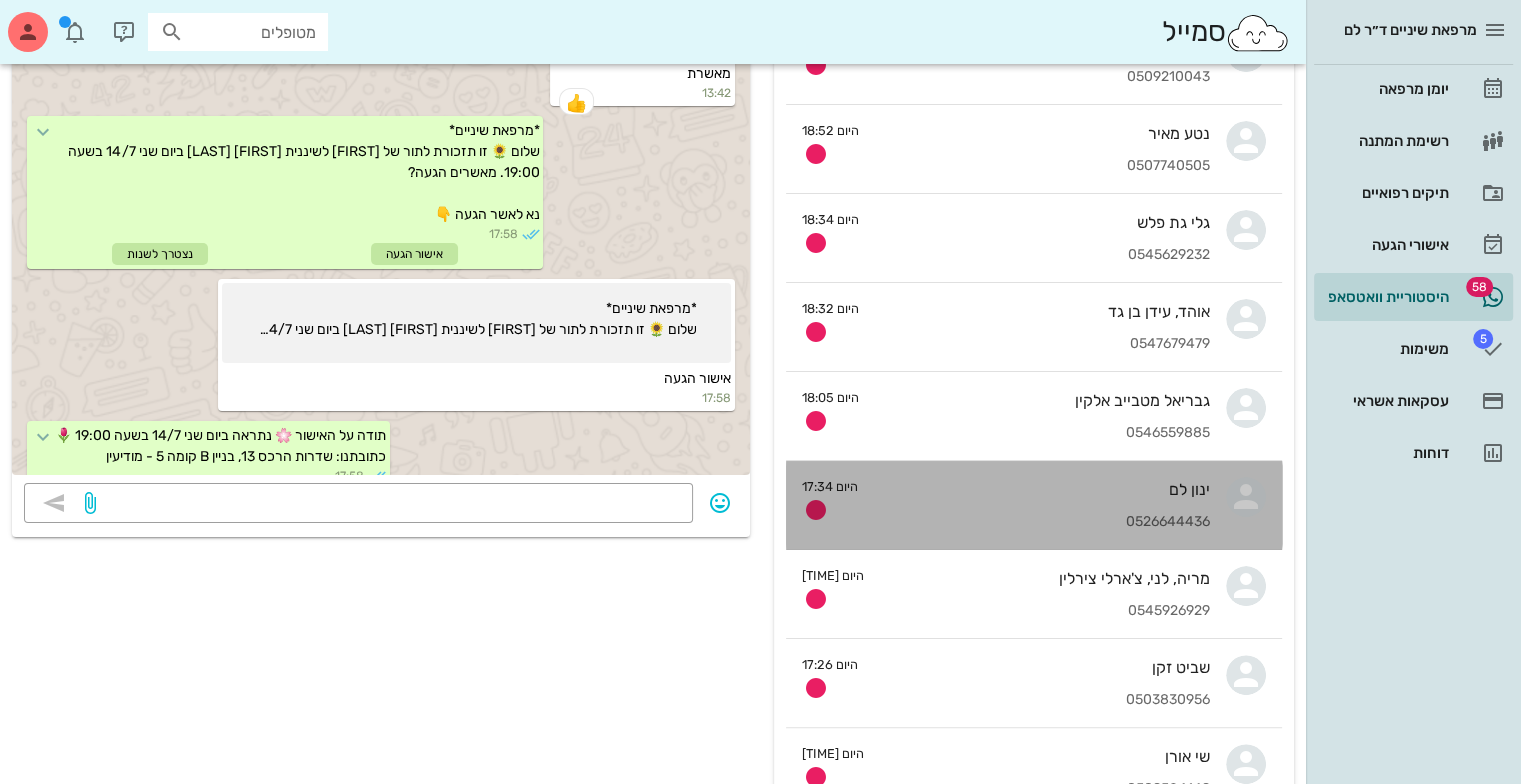 click on "ינון לם" at bounding box center [1042, 489] 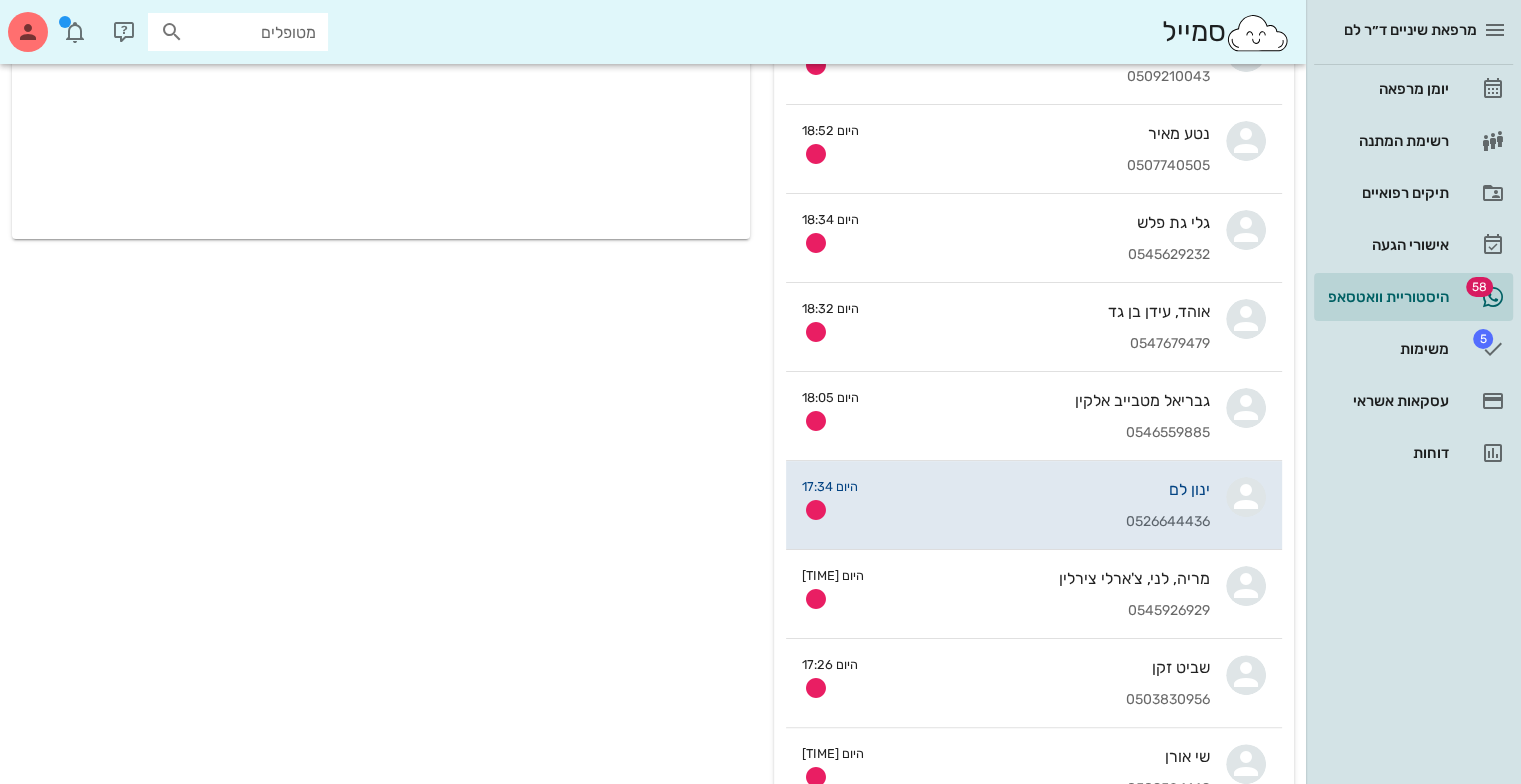 scroll, scrollTop: 0, scrollLeft: 0, axis: both 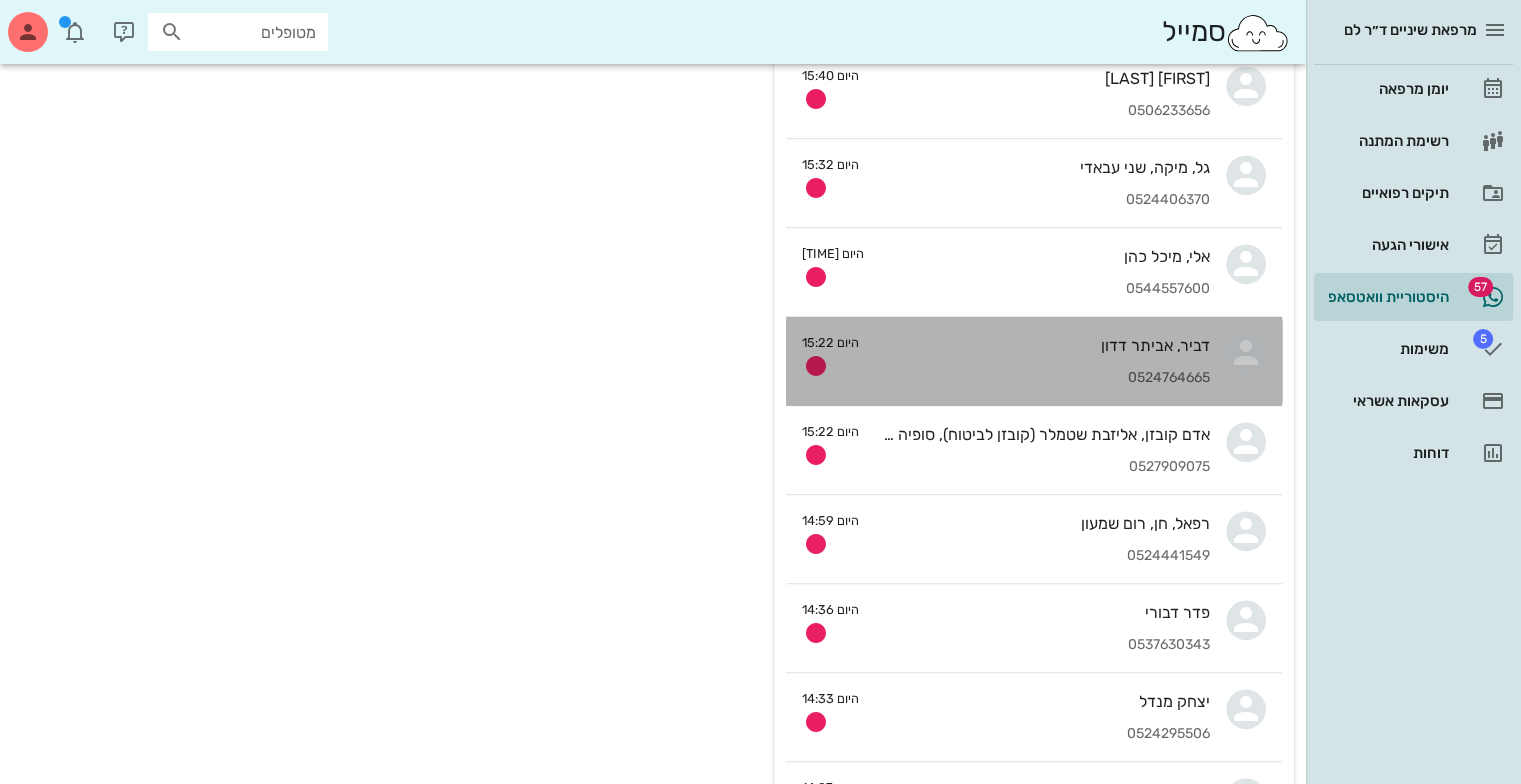click on "0524764665" at bounding box center [1042, 378] 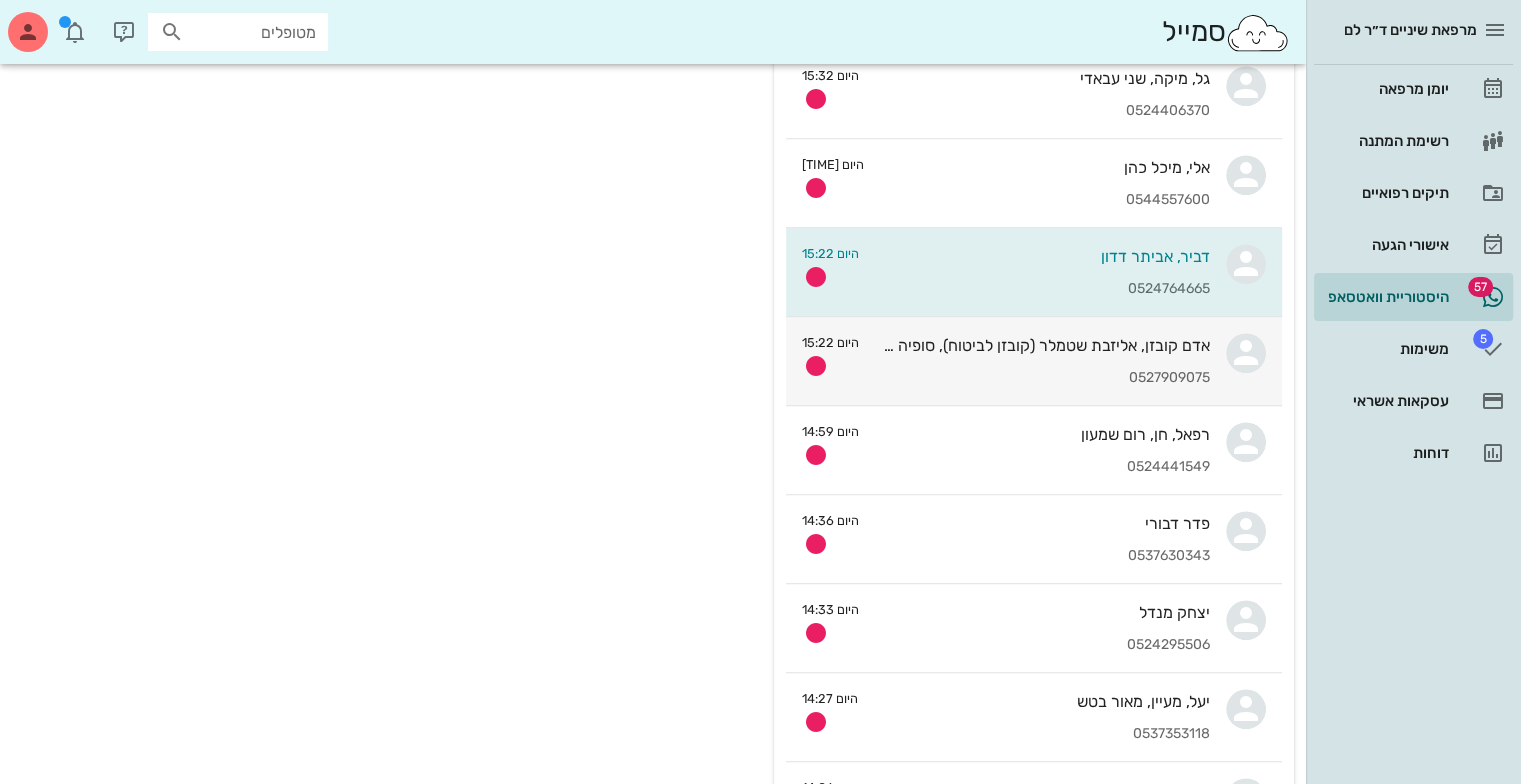 scroll, scrollTop: 0, scrollLeft: 0, axis: both 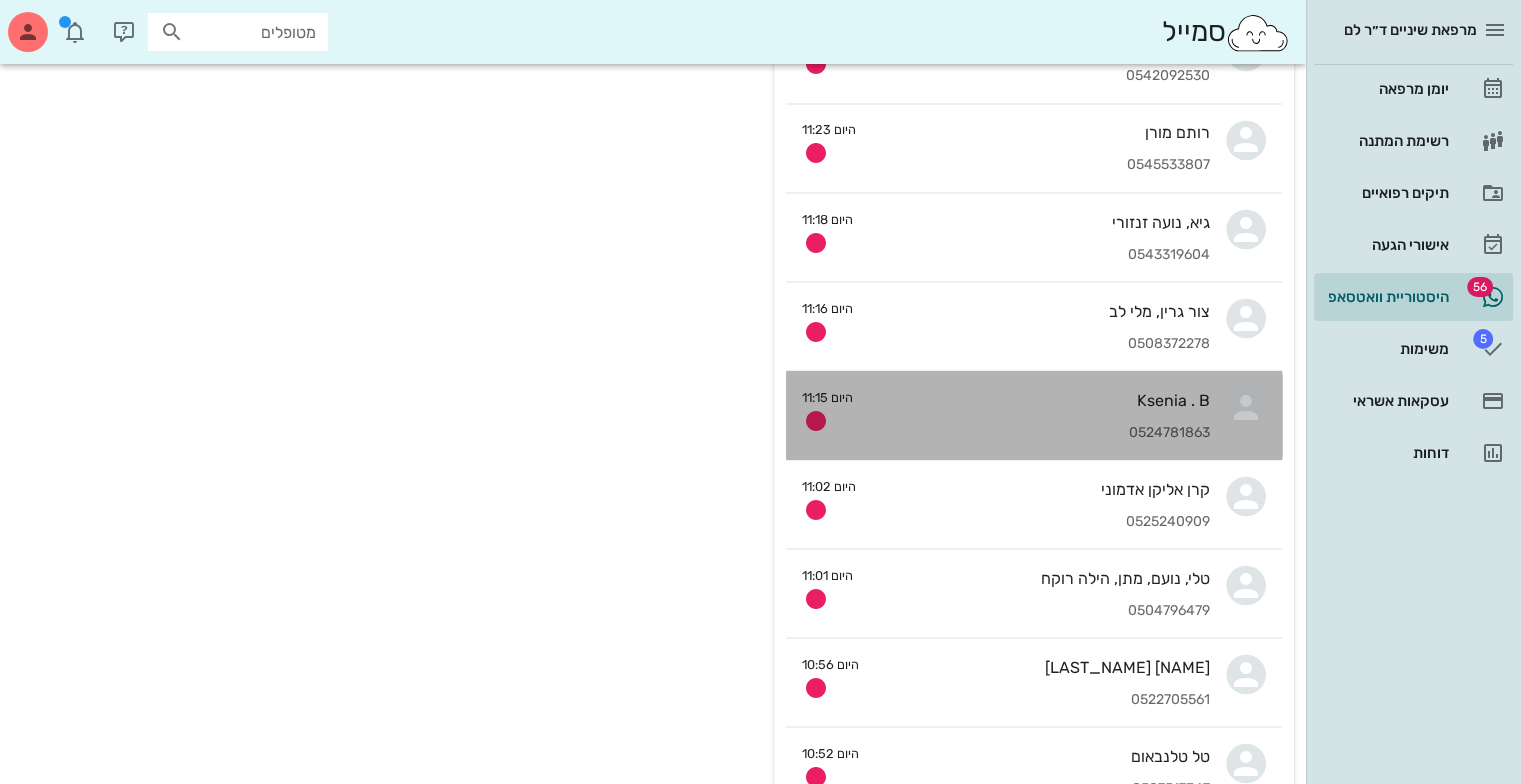 click on "0524781863" at bounding box center [1039, 432] 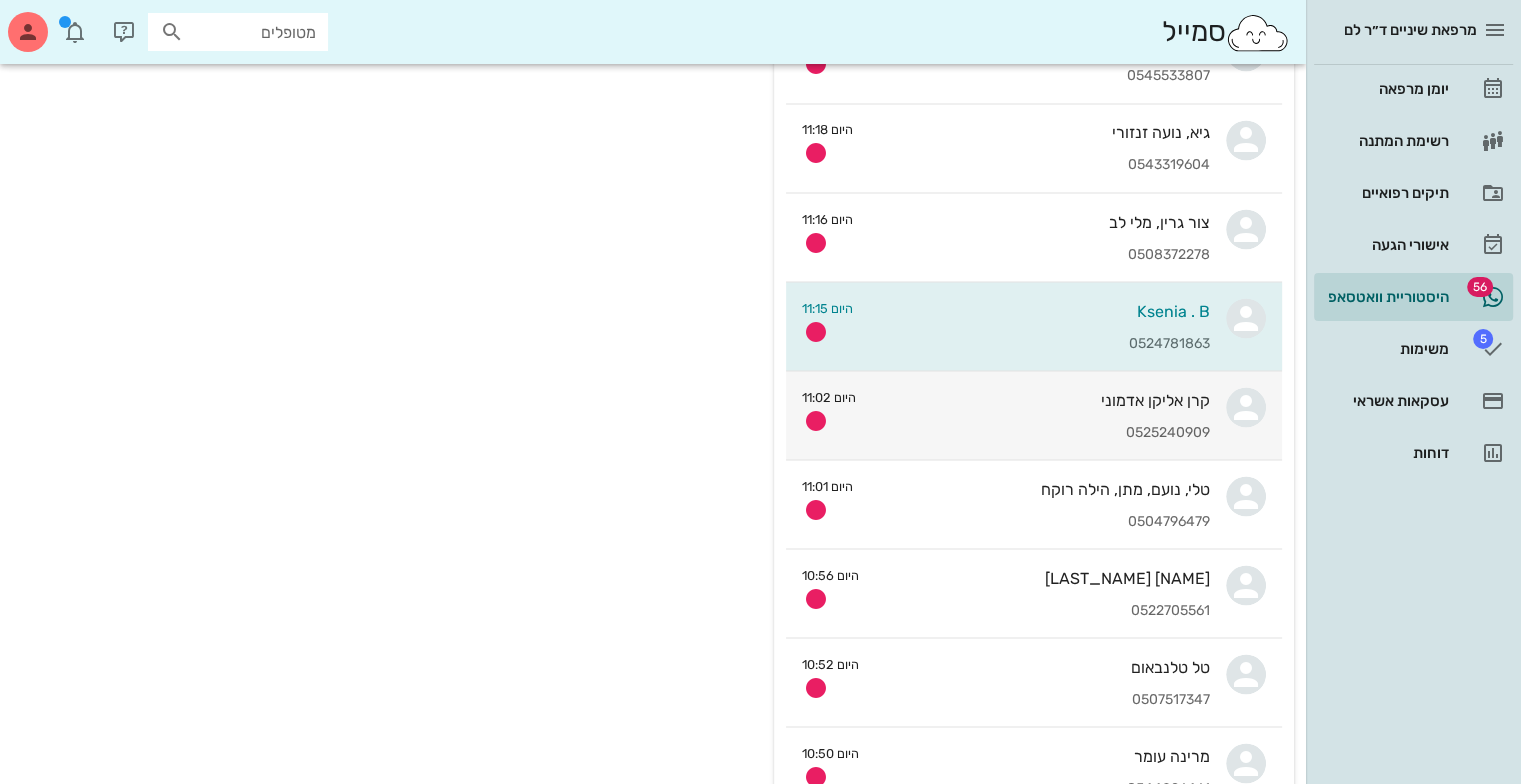 scroll, scrollTop: 0, scrollLeft: 0, axis: both 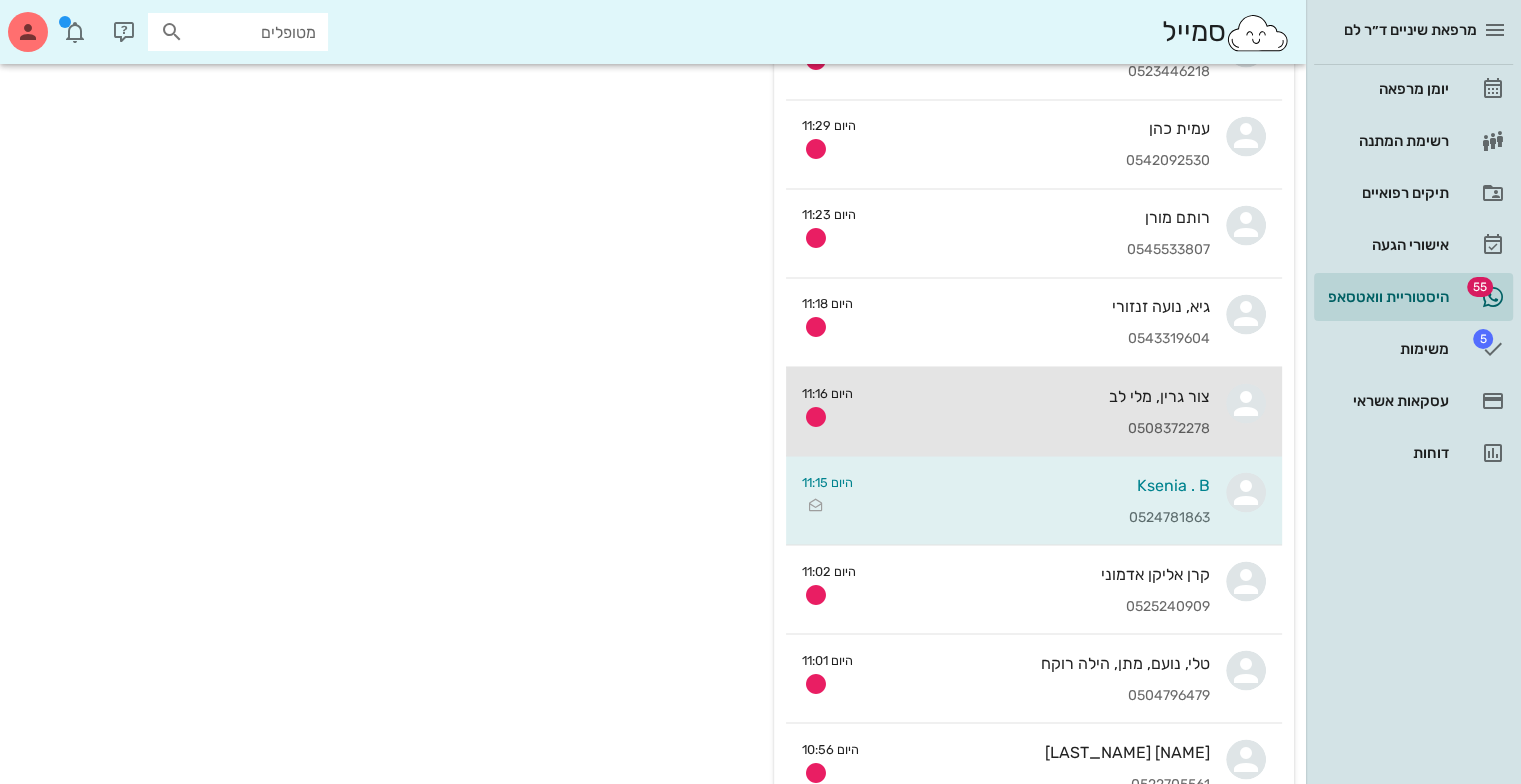 click on "0508372278" at bounding box center (1039, 428) 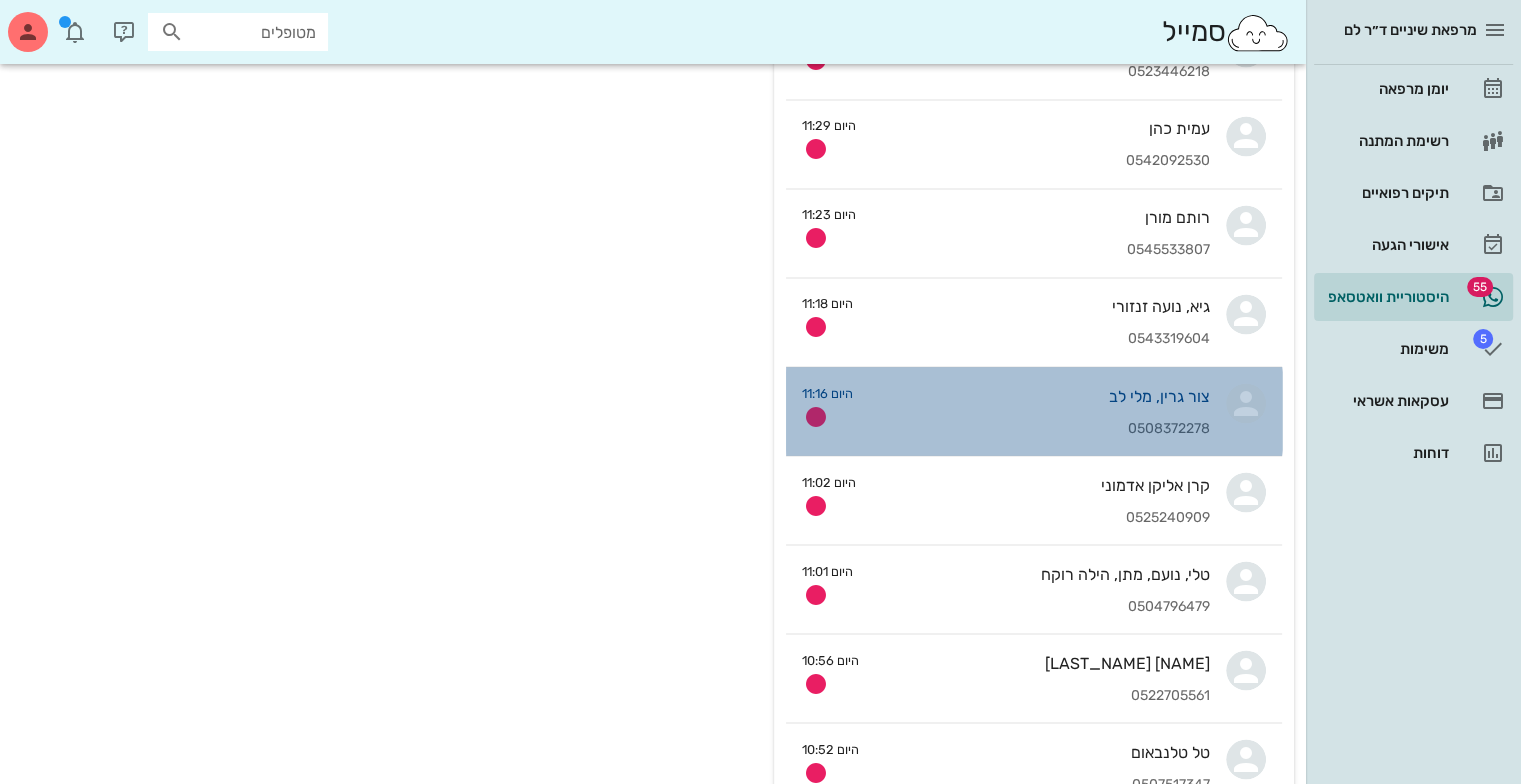 scroll, scrollTop: 0, scrollLeft: 0, axis: both 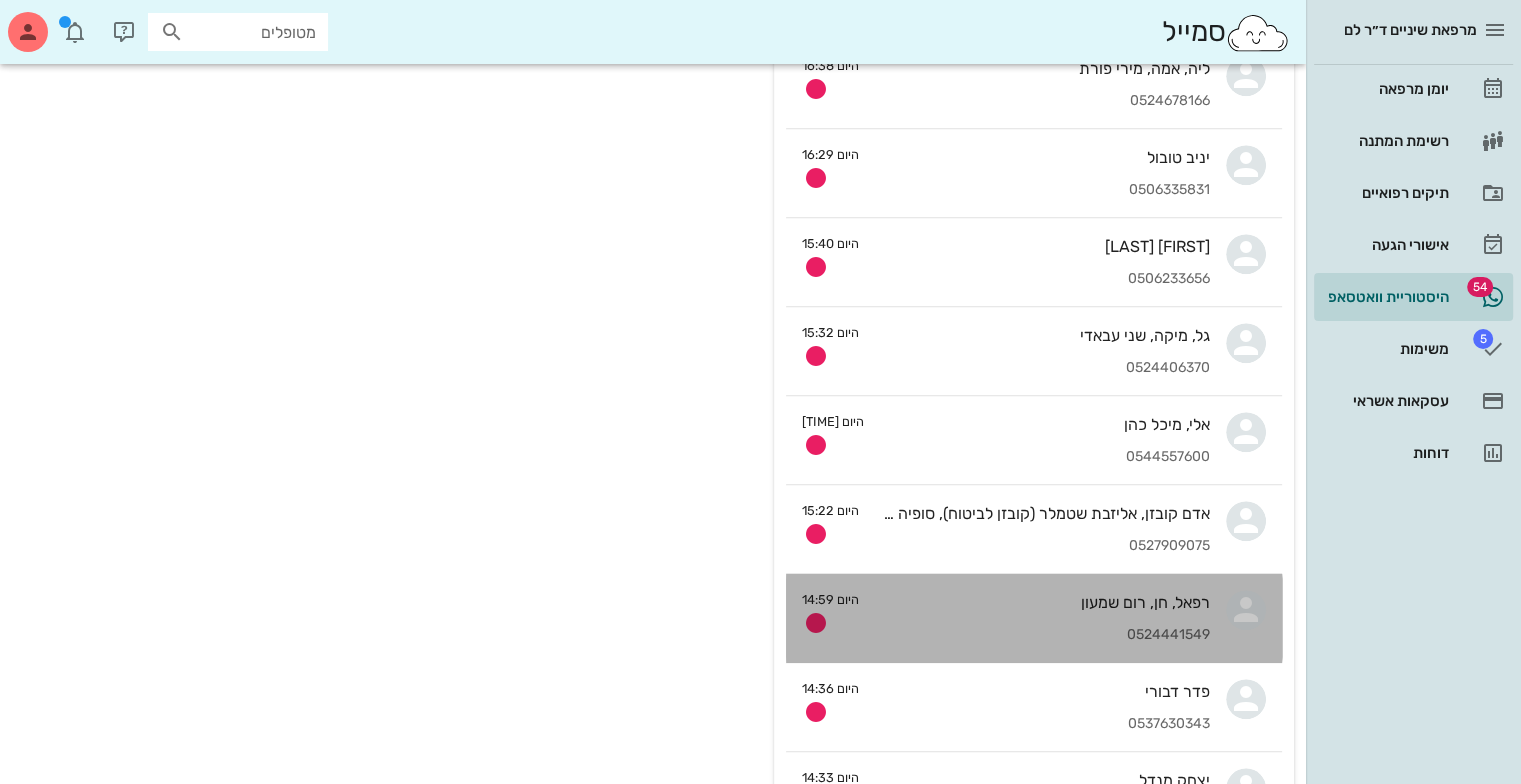 click on "[NAME], [NAME], [NAME] שמעון [PHONE]" at bounding box center [1042, 618] 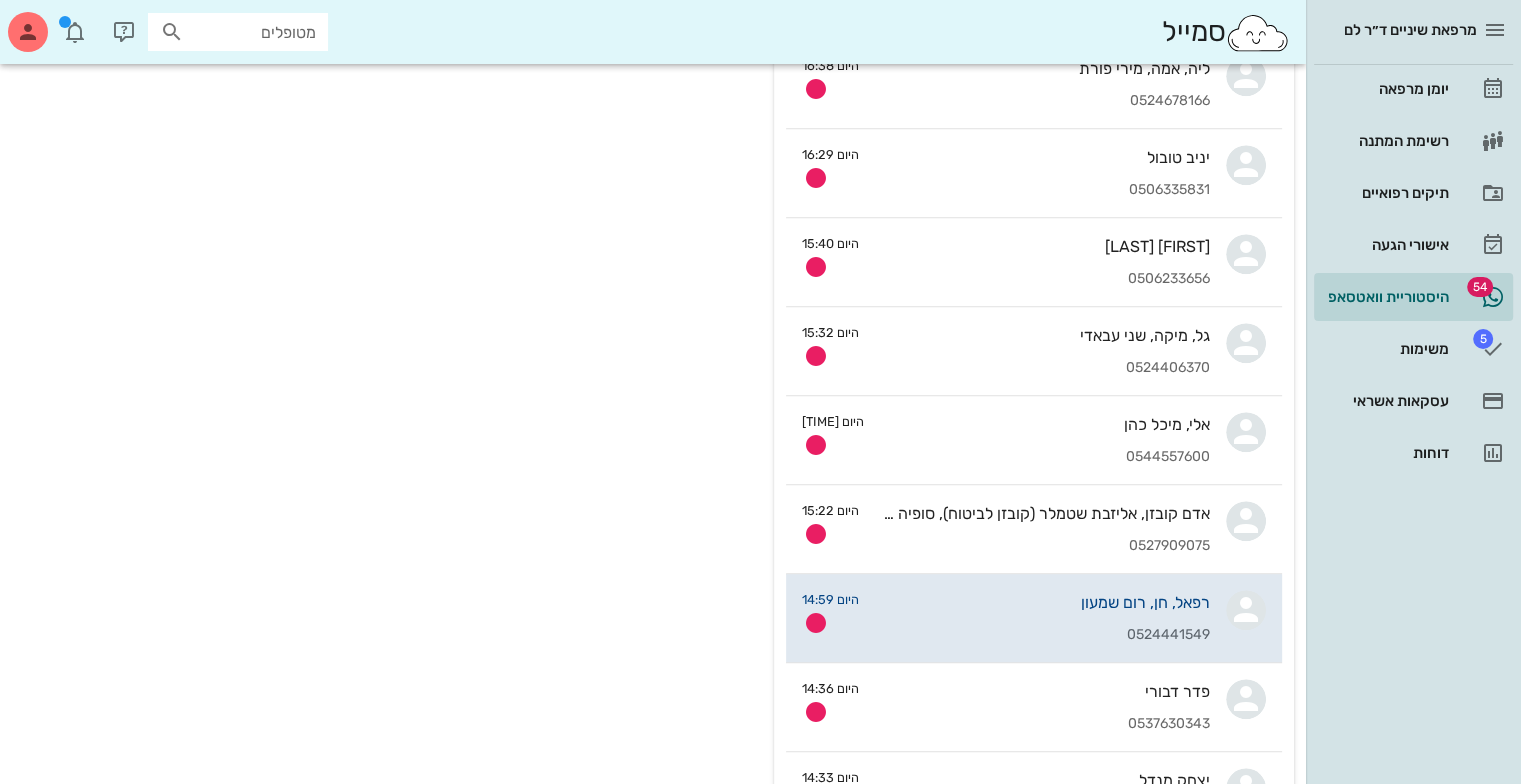 scroll, scrollTop: 0, scrollLeft: 0, axis: both 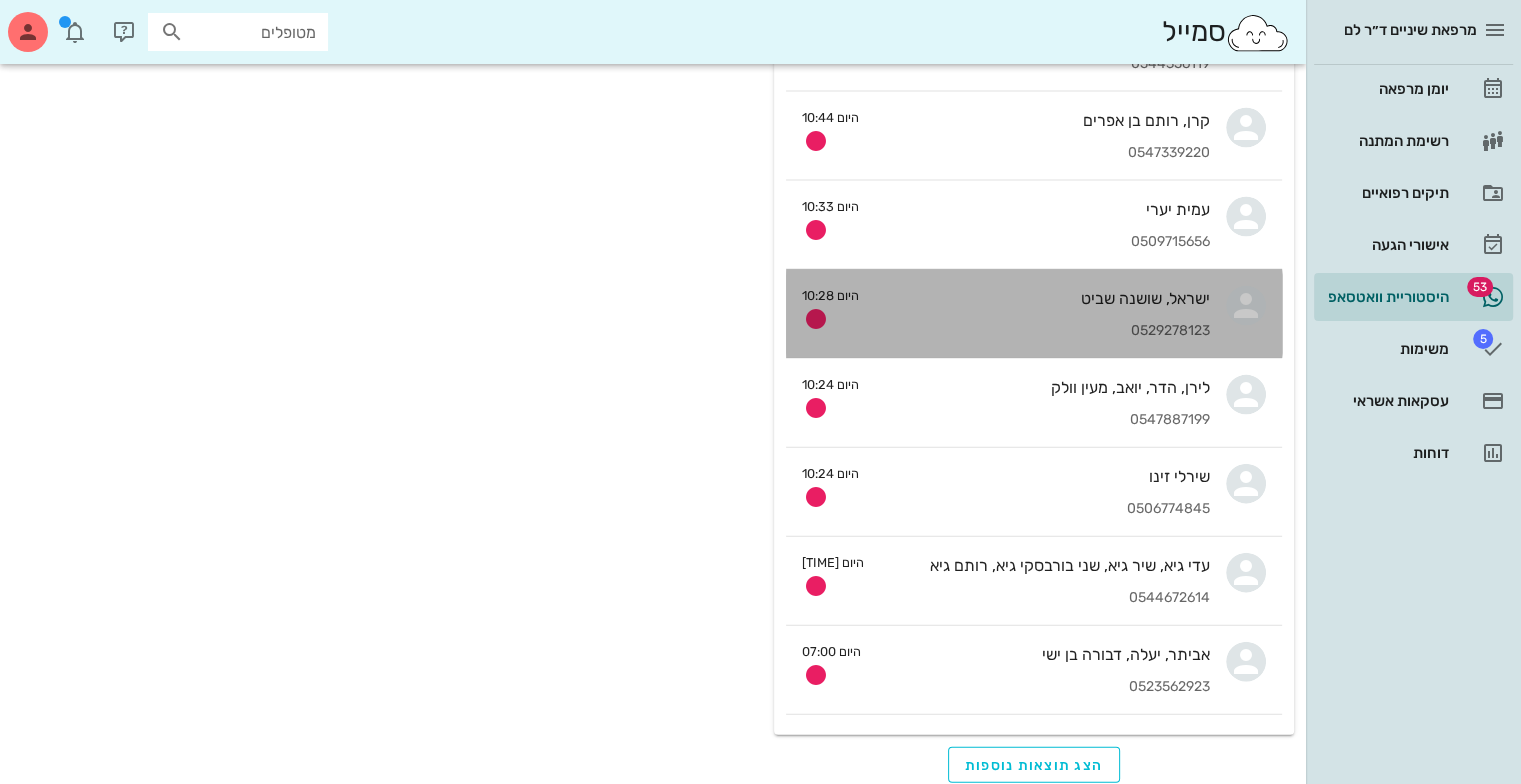 click on "ישראל, שושנה שביט [PHONE]" at bounding box center [1042, 314] 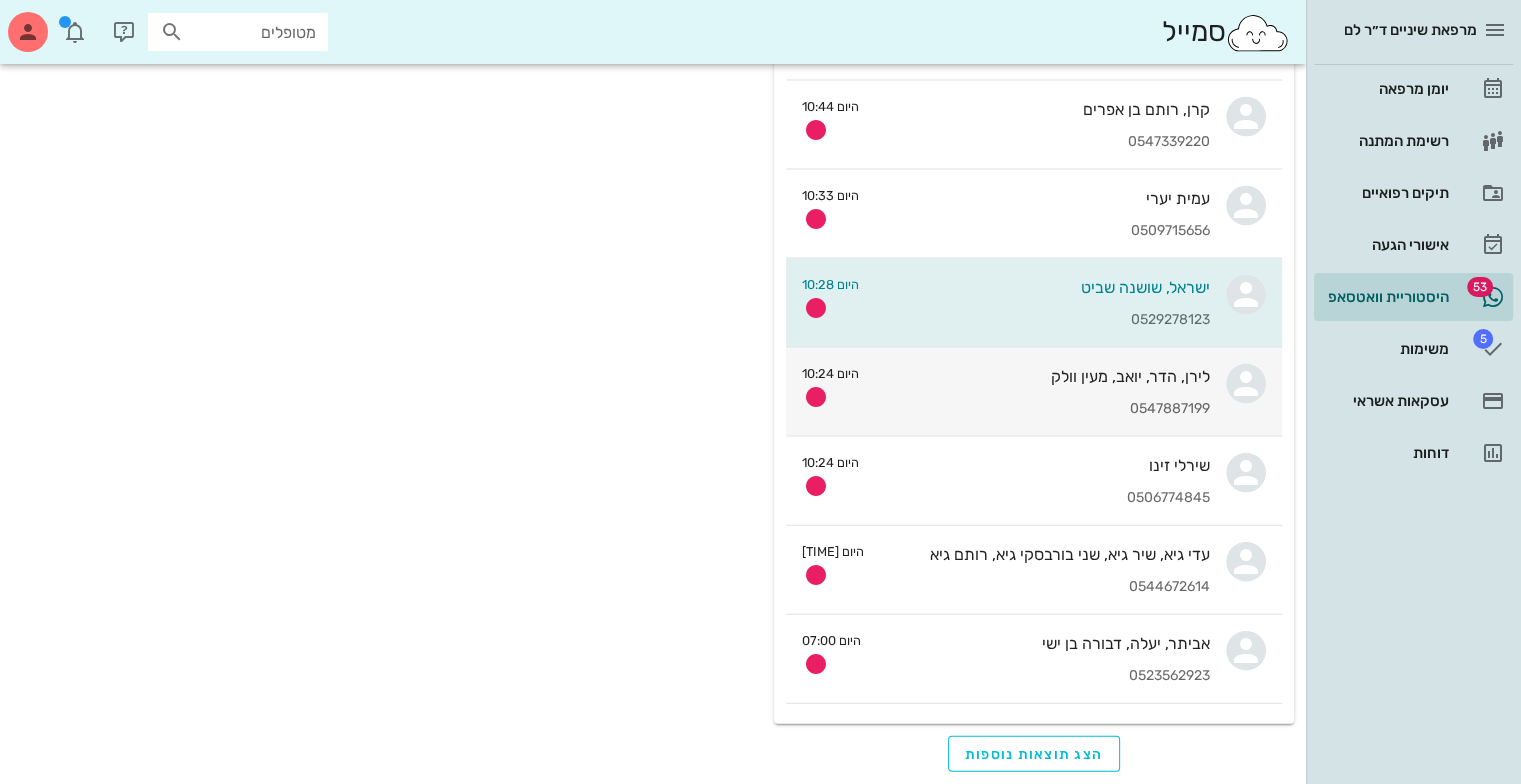 scroll, scrollTop: 0, scrollLeft: 0, axis: both 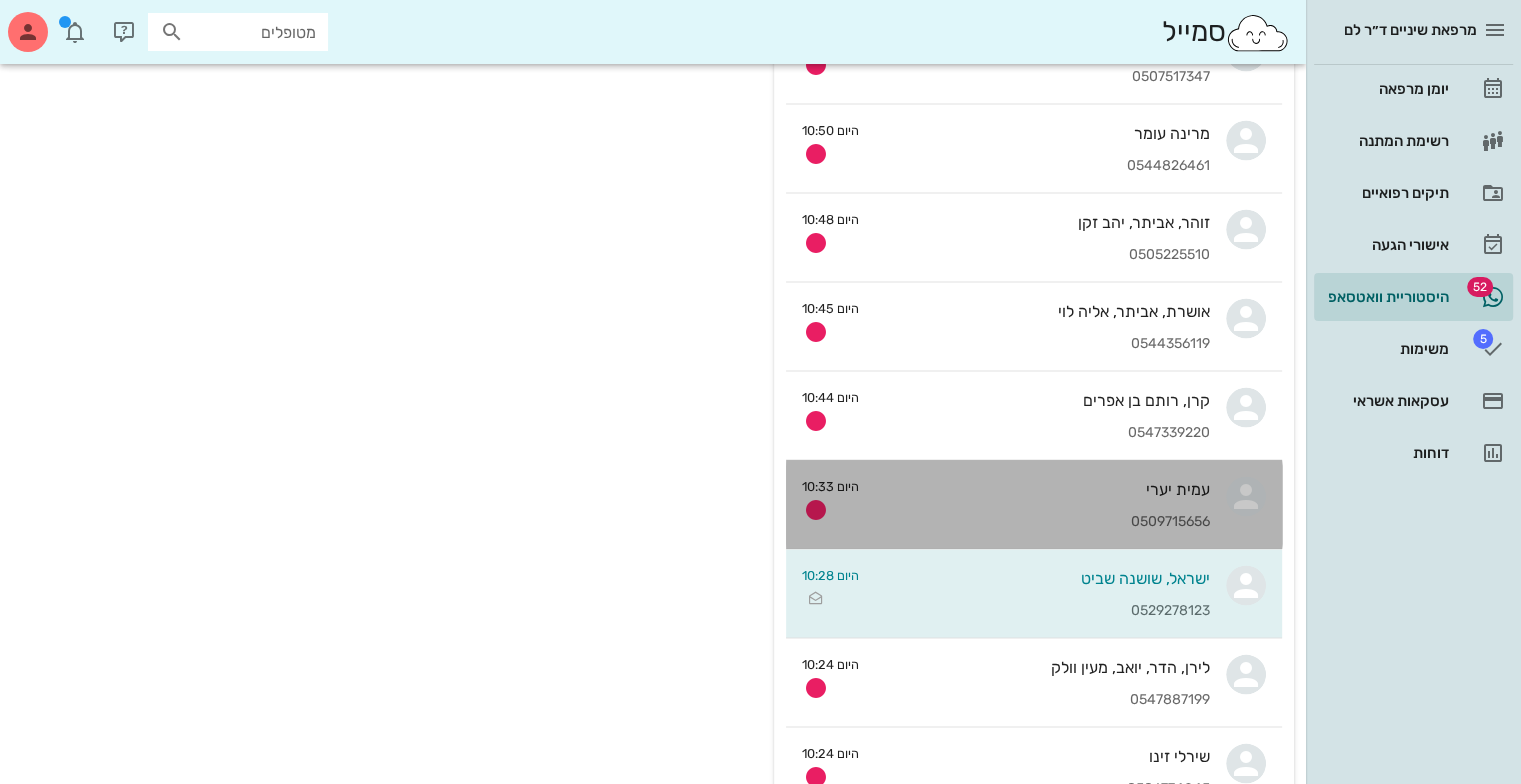 click on "0509715656" at bounding box center (1042, 522) 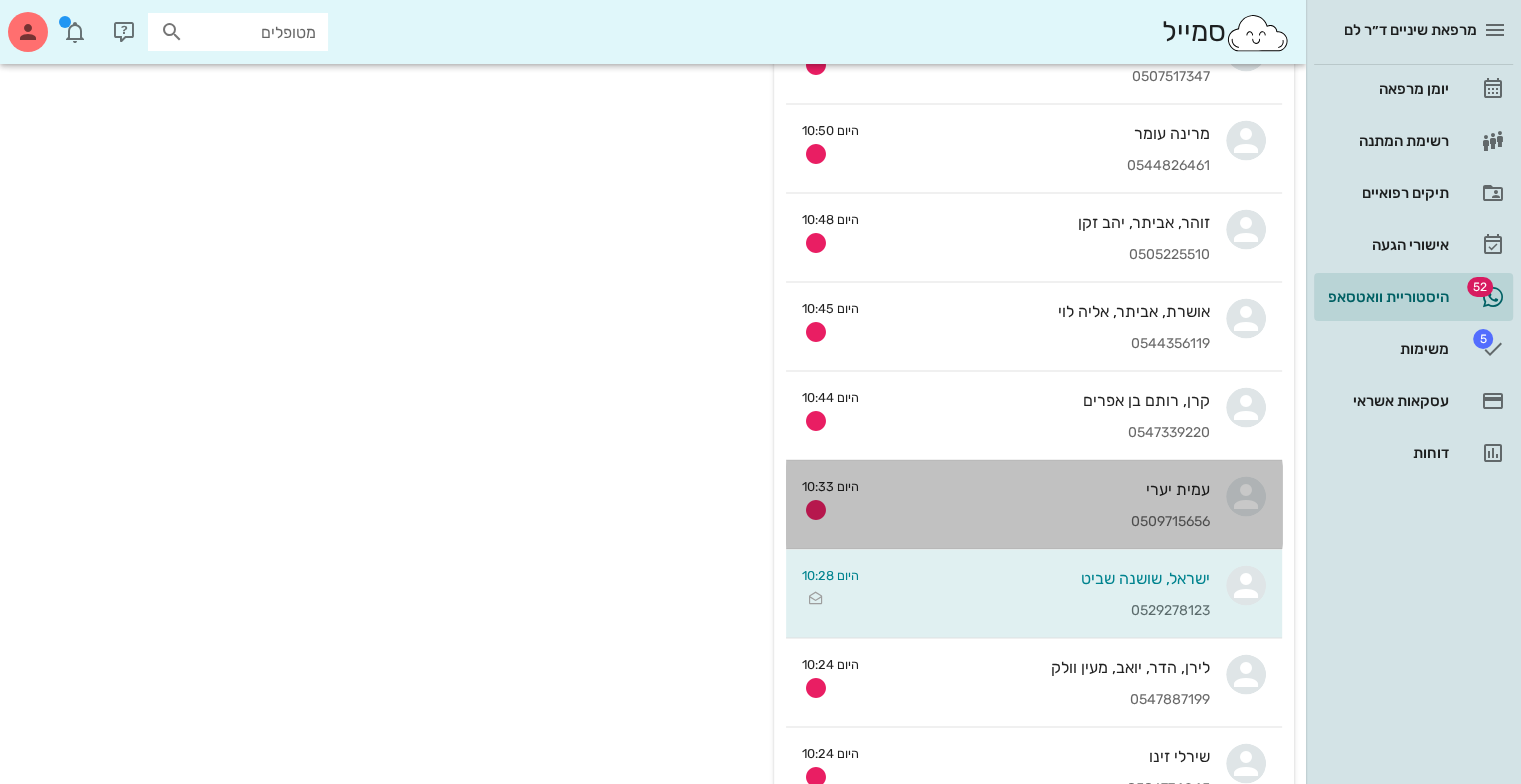 scroll, scrollTop: 0, scrollLeft: 0, axis: both 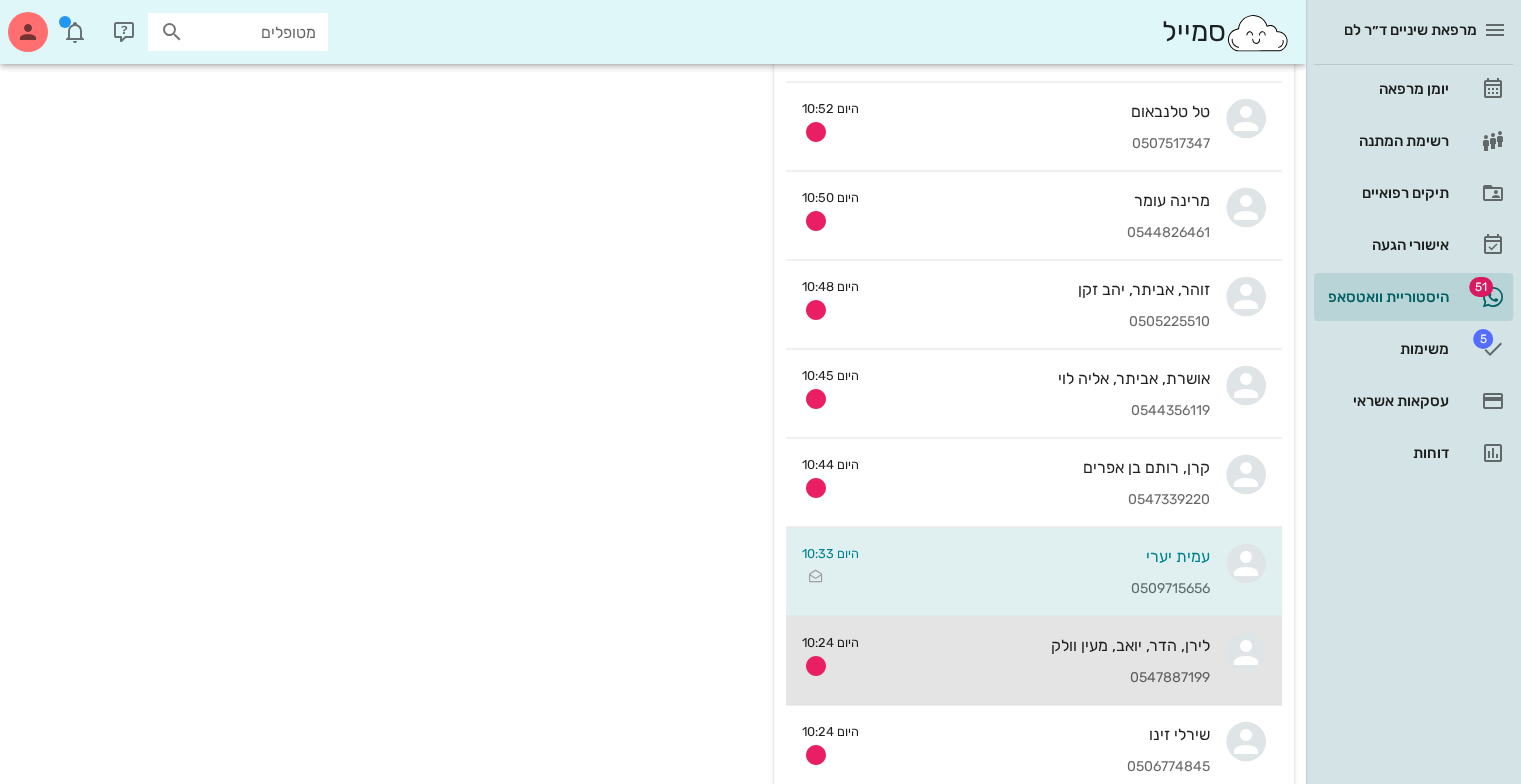 click on "לירן, הדר, יואב, מעין וולק [PHONE]" at bounding box center [1042, 661] 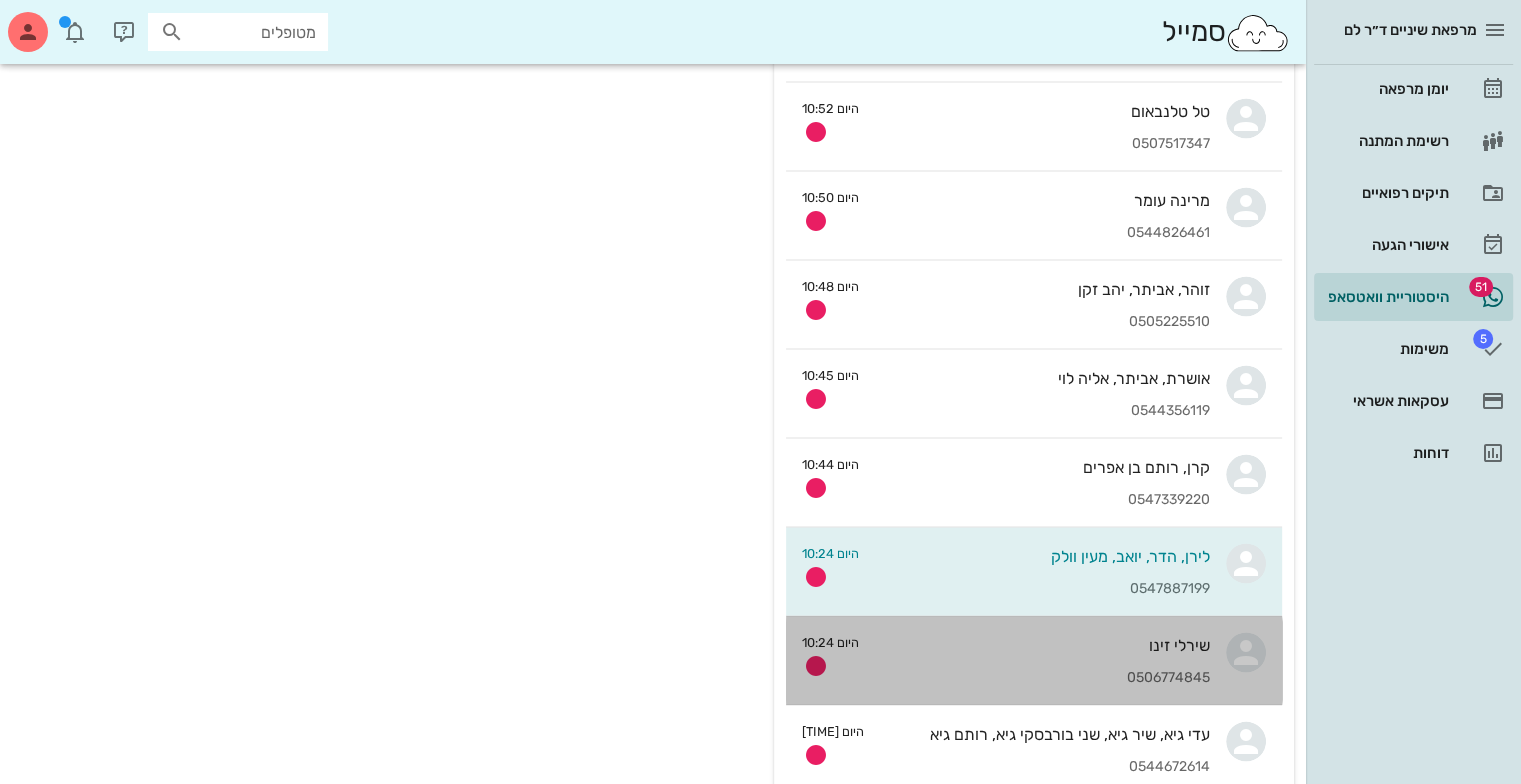 scroll, scrollTop: 0, scrollLeft: 0, axis: both 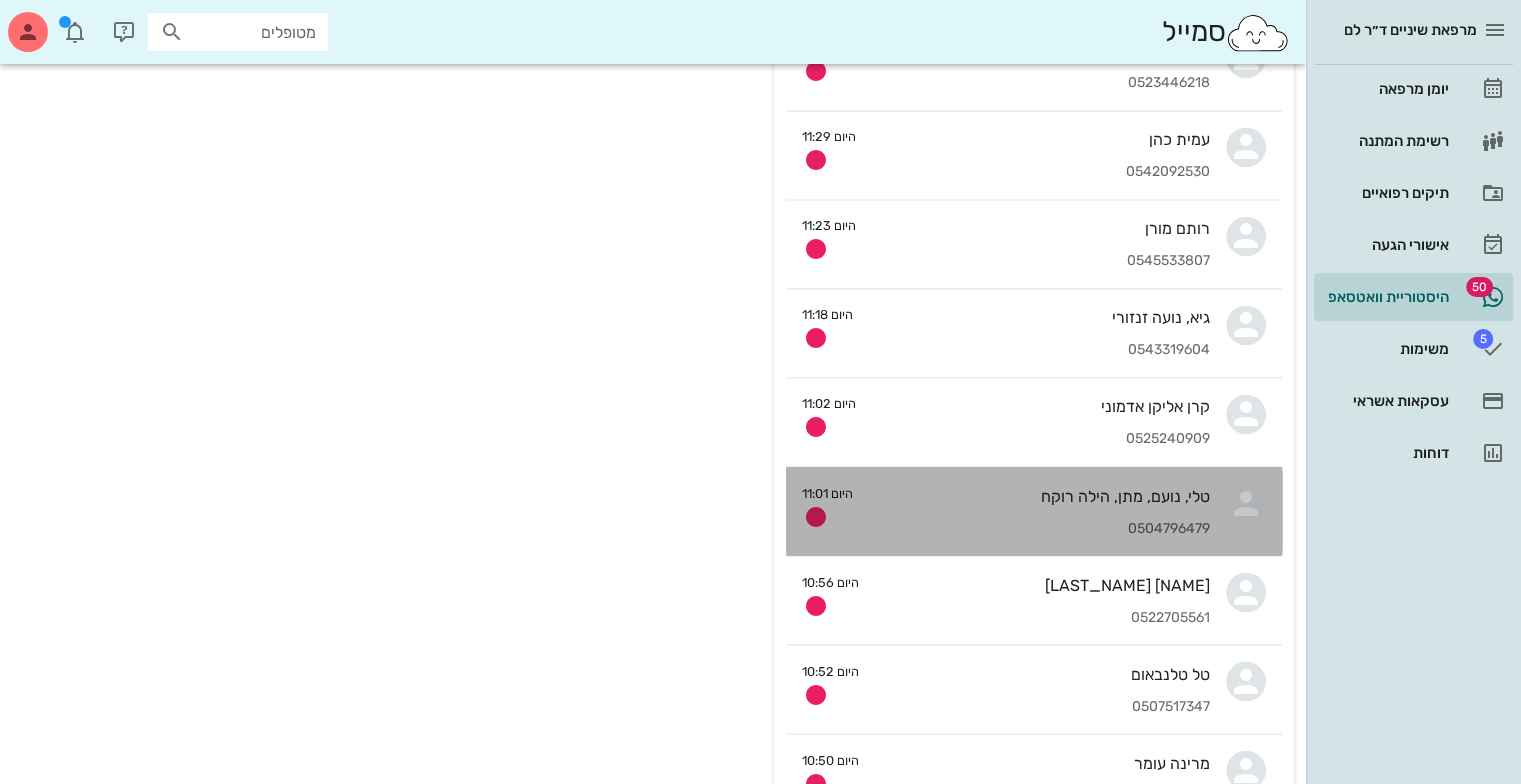 click on "0504796479" at bounding box center (1039, 528) 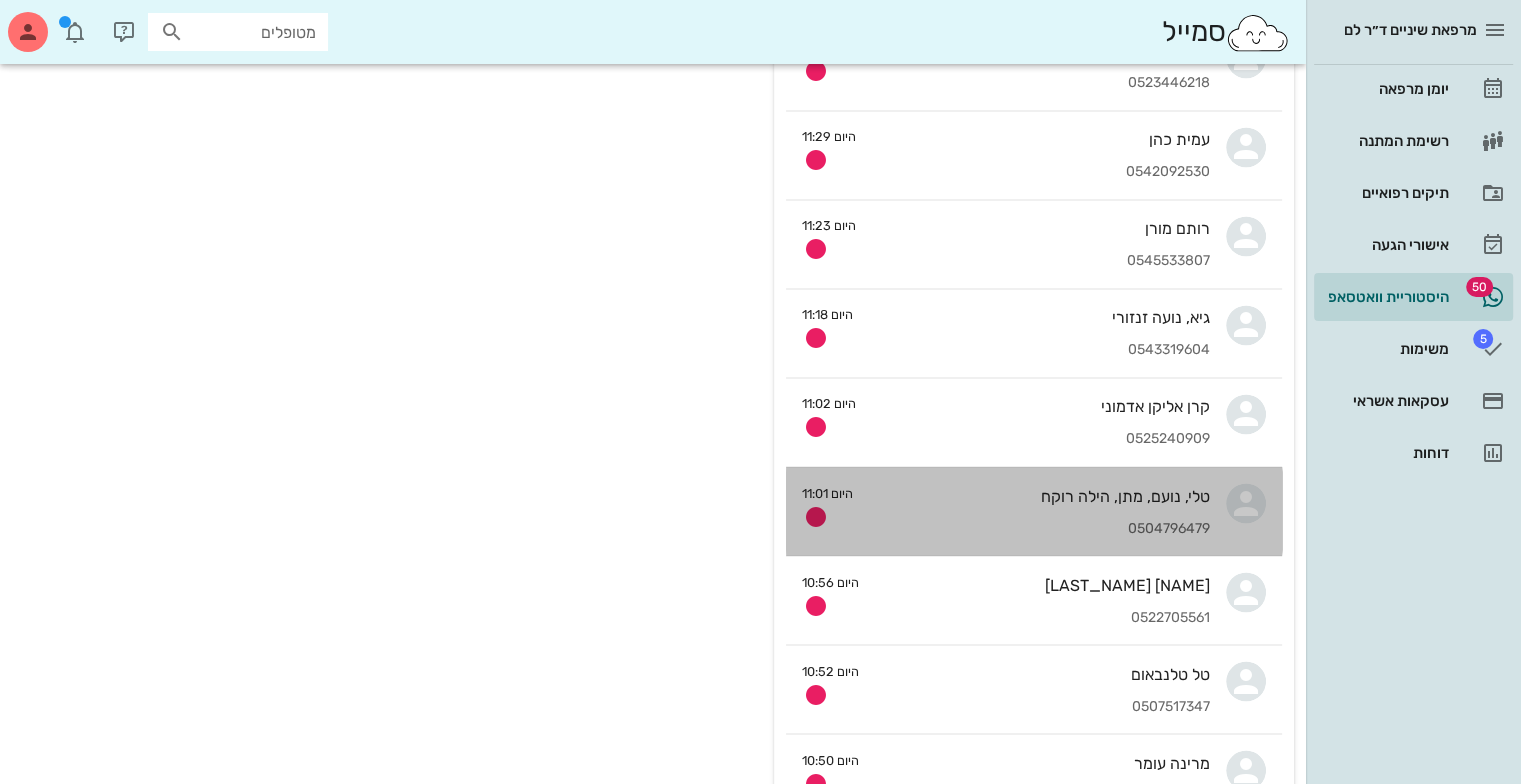 scroll, scrollTop: 0, scrollLeft: 0, axis: both 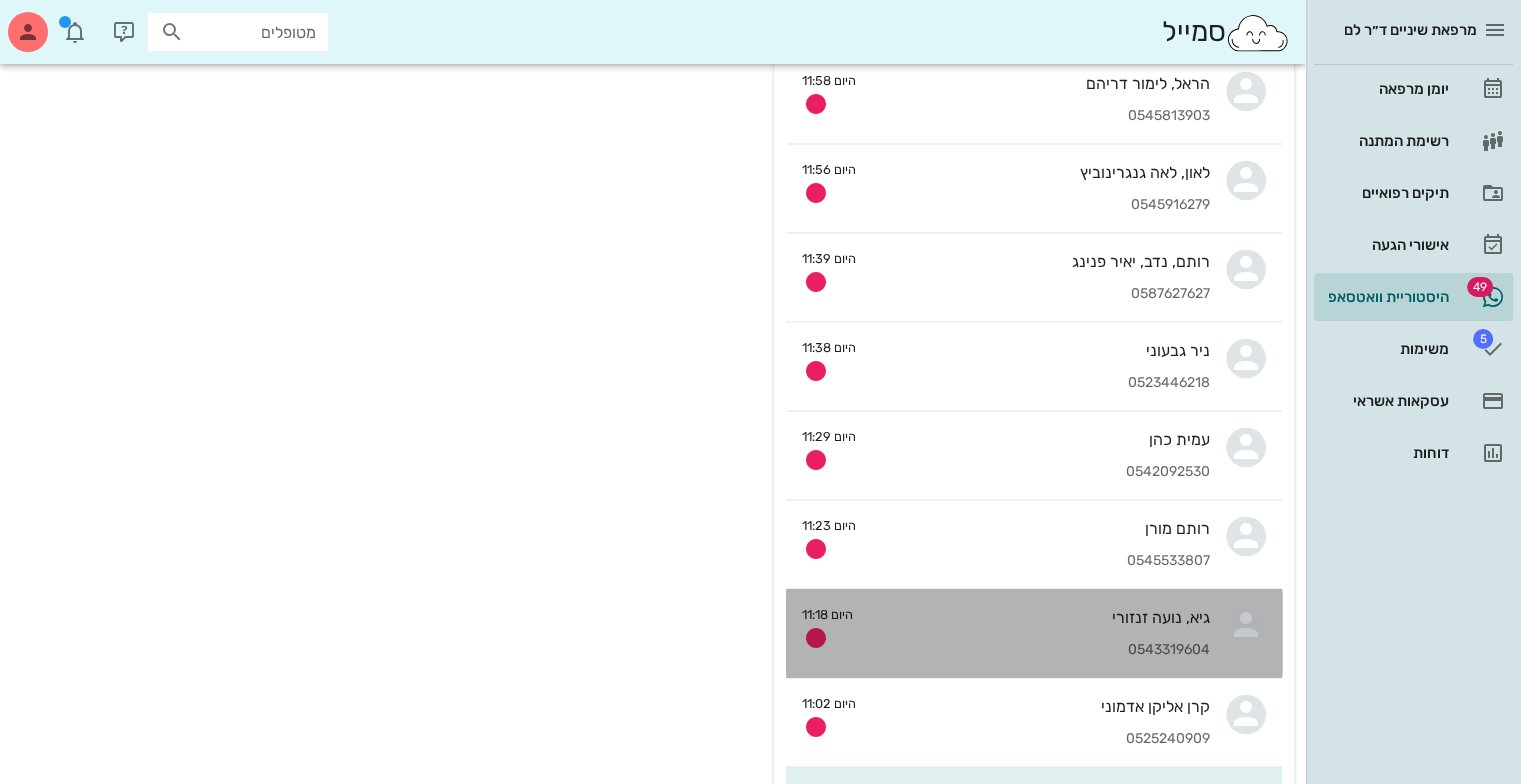 click on "[NAME], [NAME] [LAST] [PHONE]" at bounding box center (1039, 633) 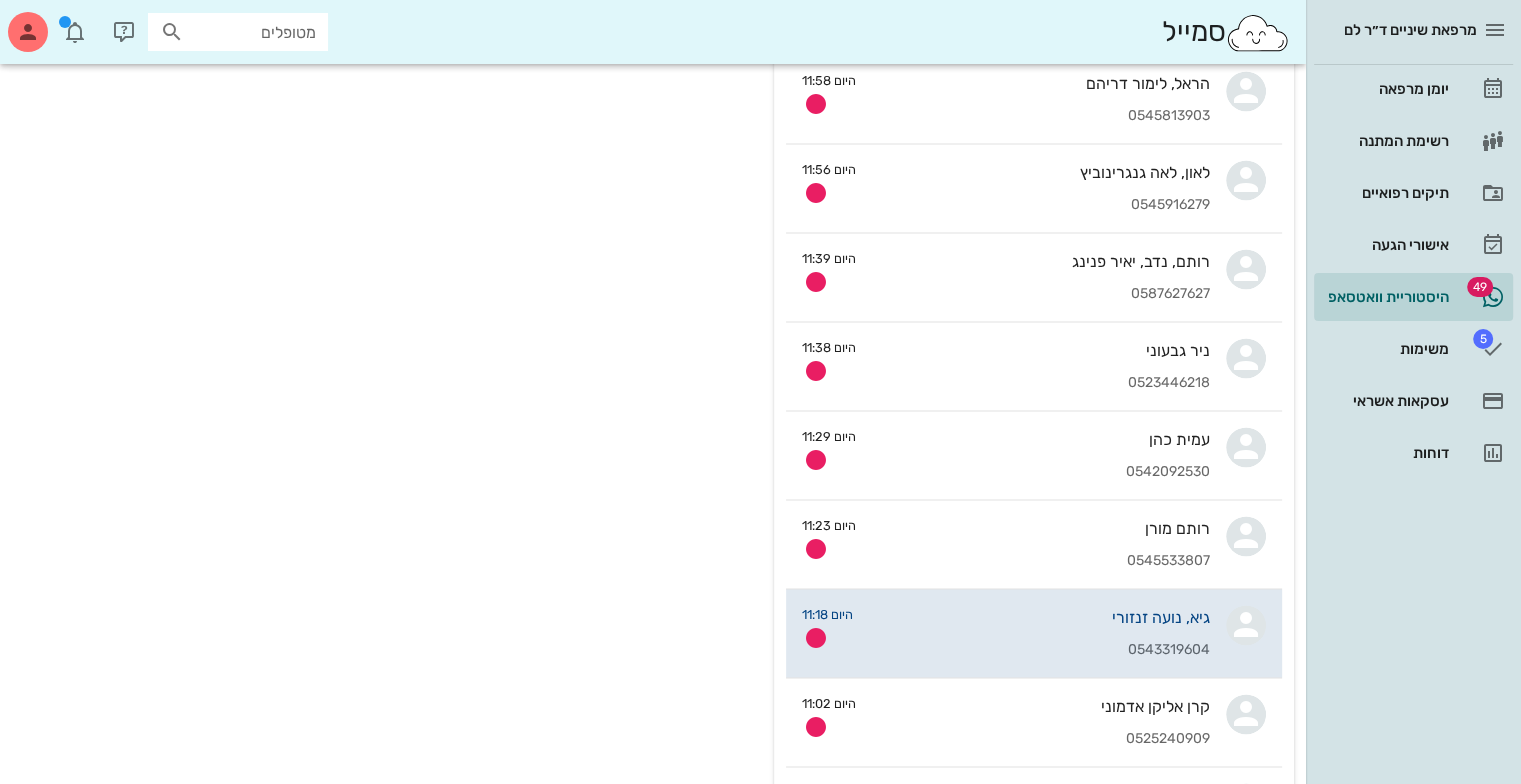 scroll, scrollTop: 0, scrollLeft: 0, axis: both 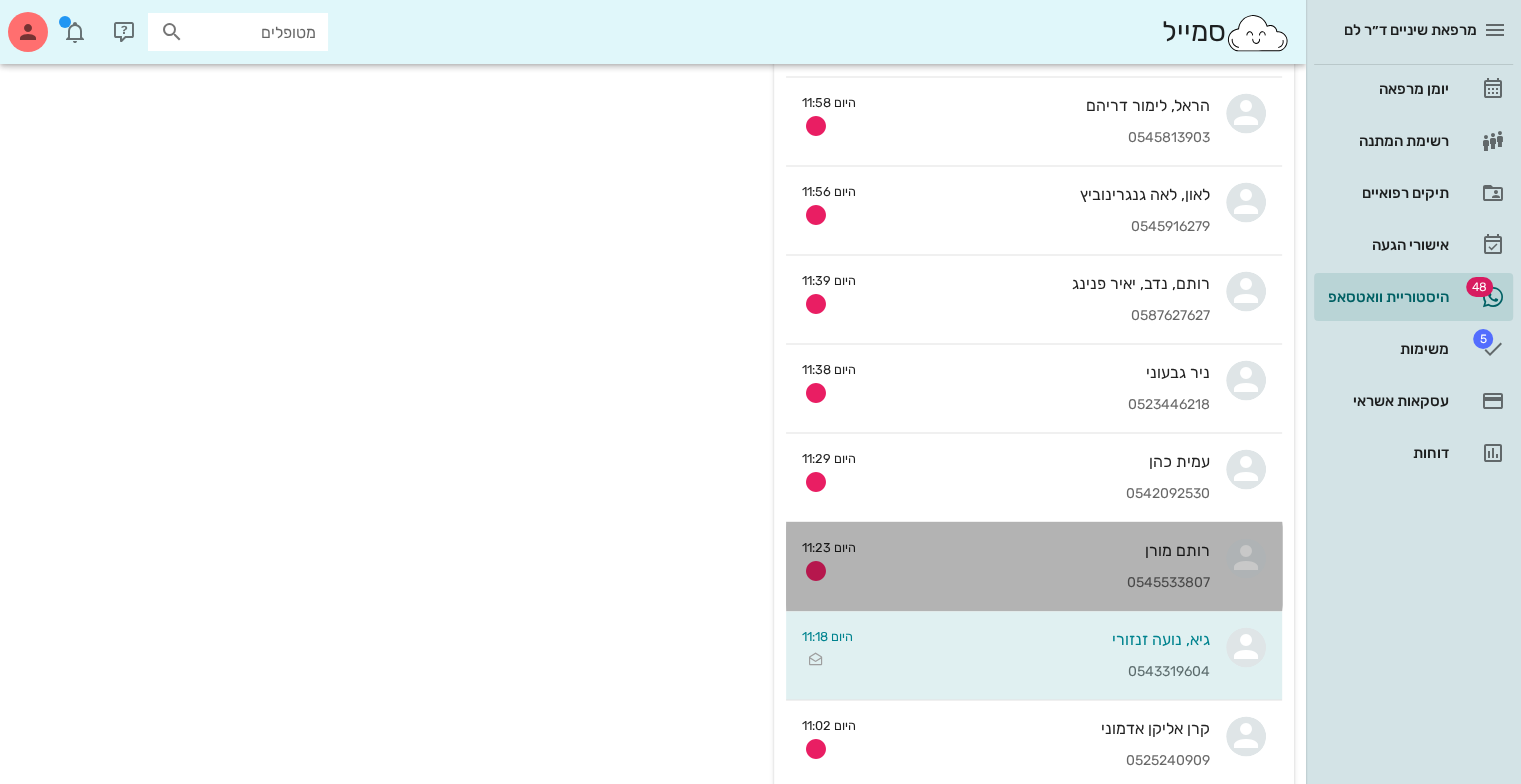 click on "רותם מורן" at bounding box center (1041, 550) 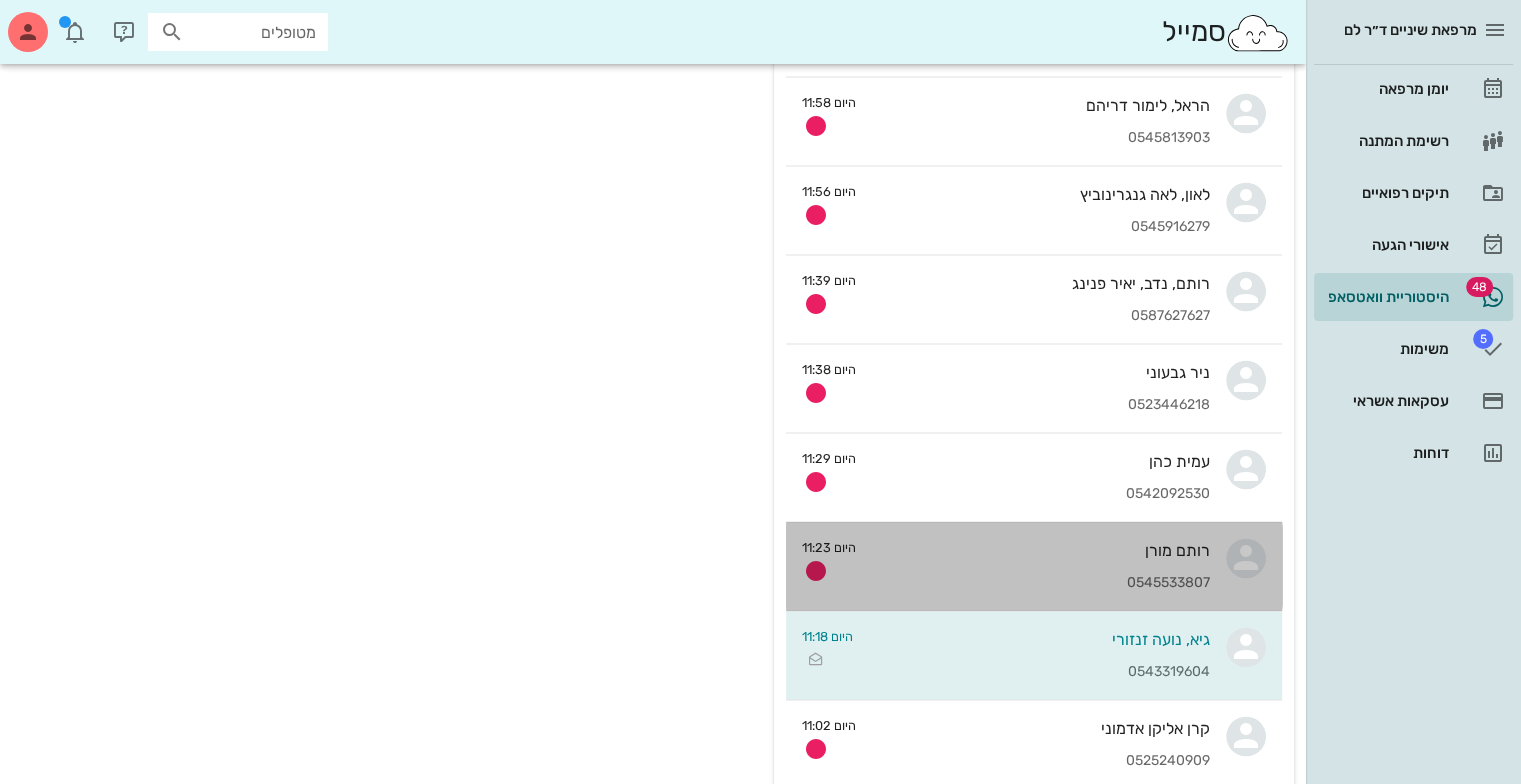 scroll, scrollTop: 0, scrollLeft: 0, axis: both 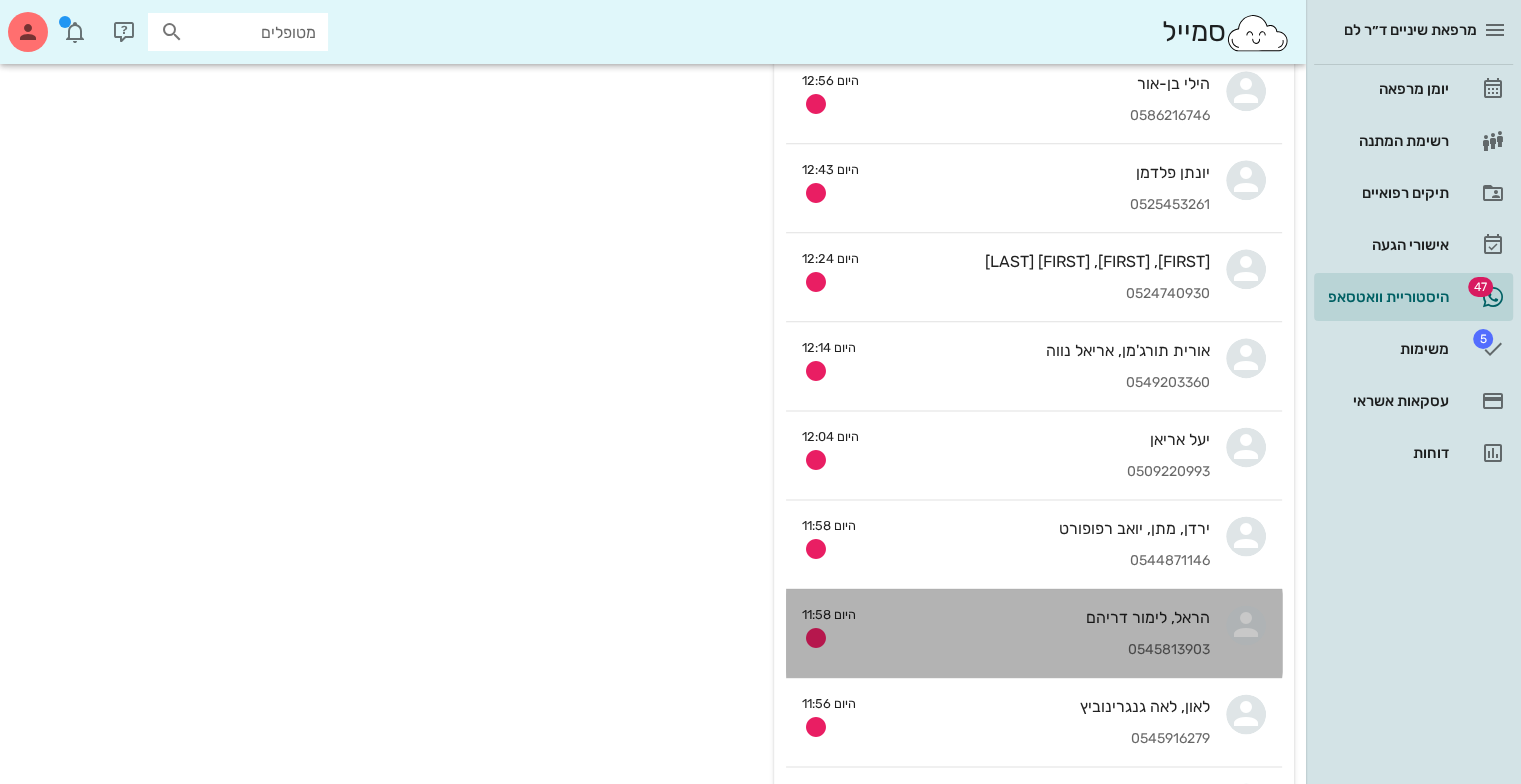 click on "הראל, לימור דריהם" at bounding box center (1041, 617) 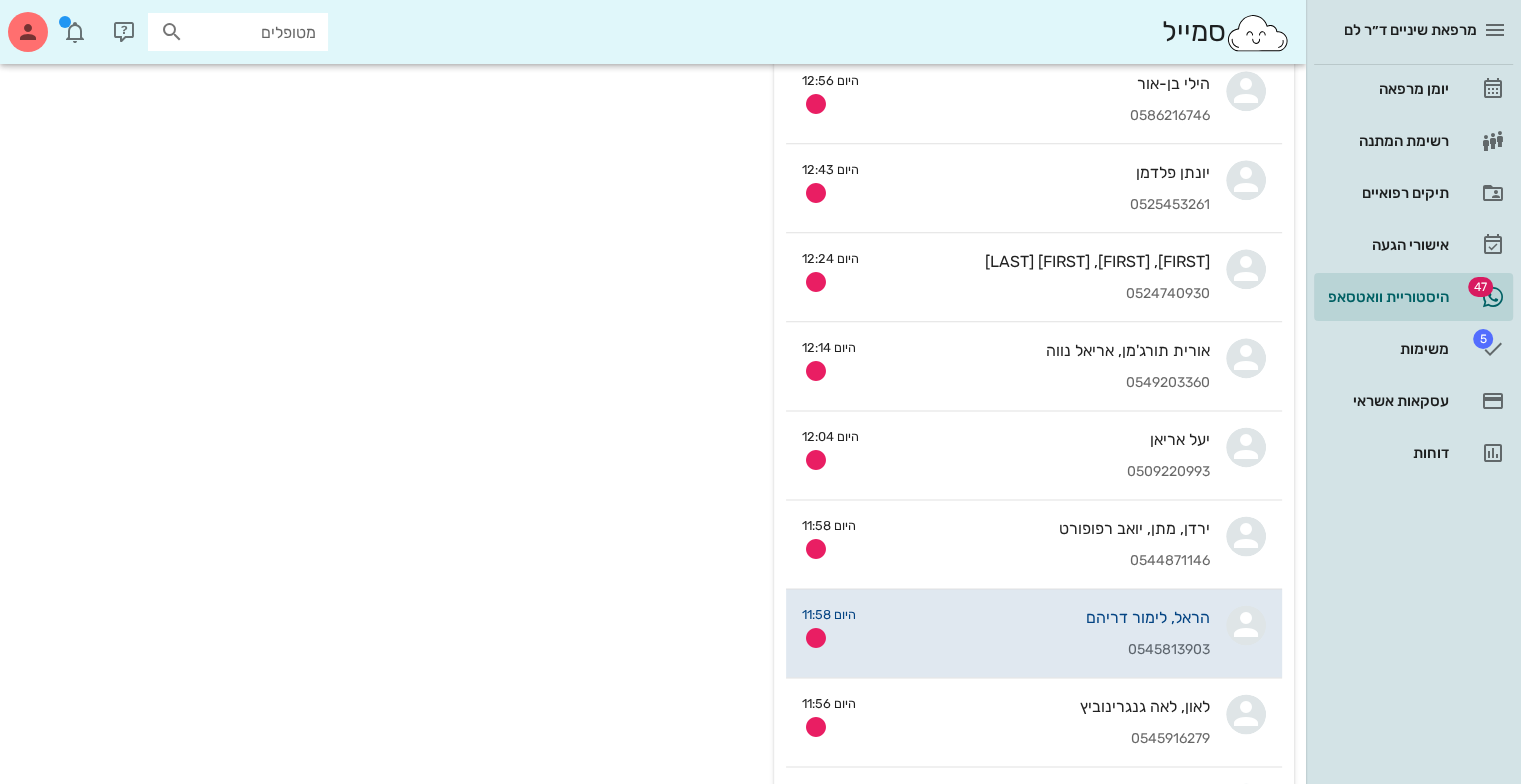 scroll, scrollTop: 0, scrollLeft: 0, axis: both 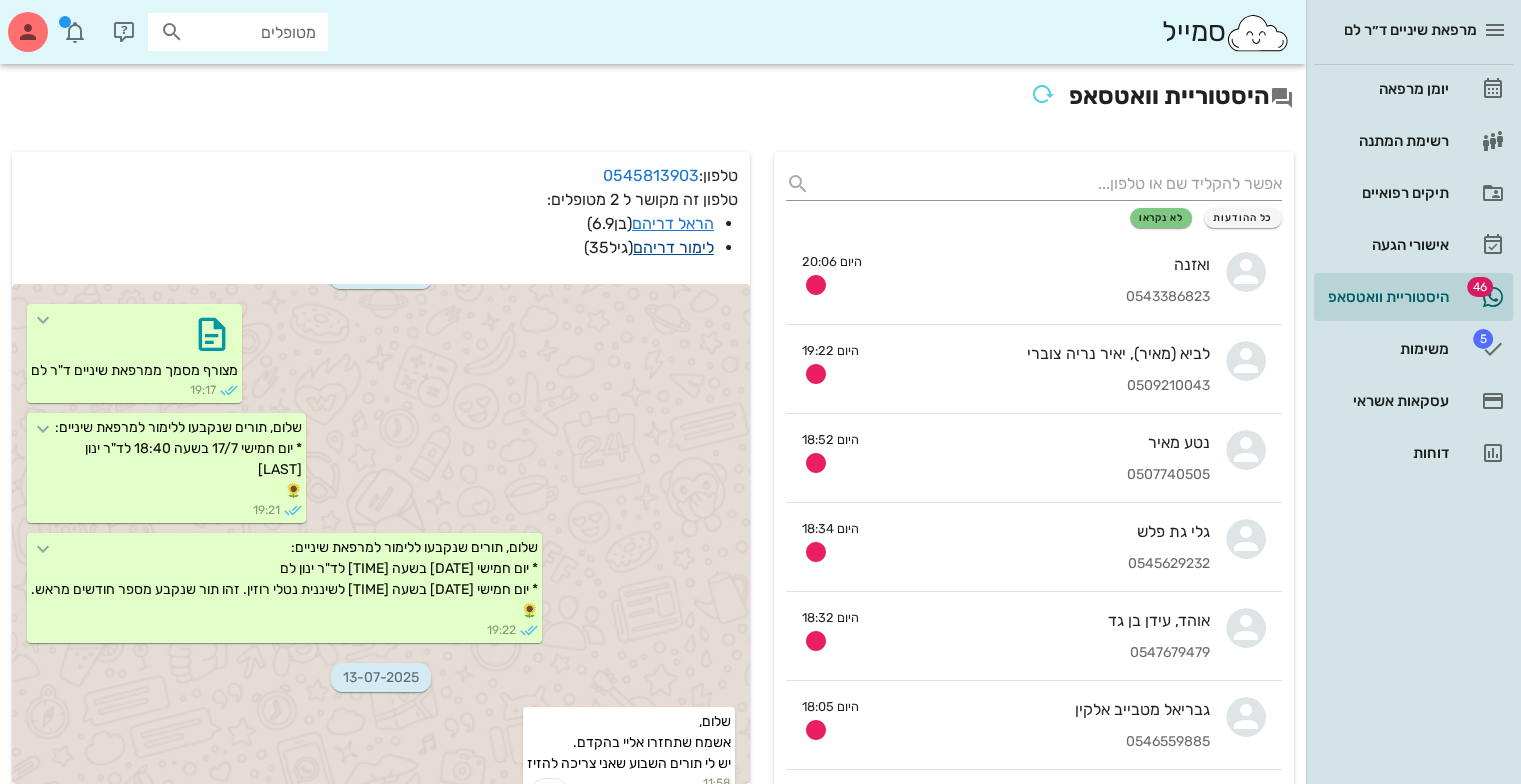 click on "לימור דריהם" at bounding box center [673, 247] 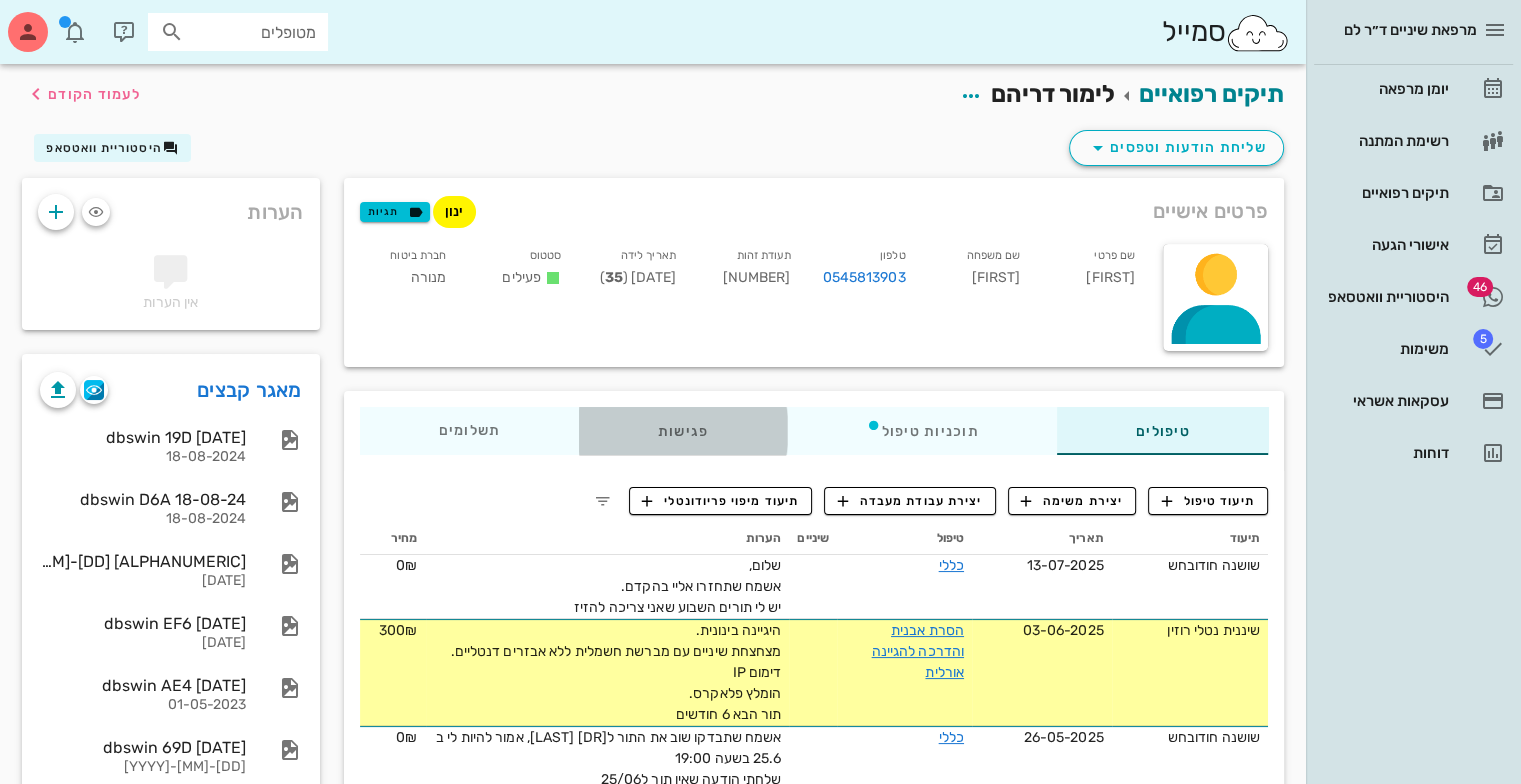 click on "פגישות" at bounding box center (683, 431) 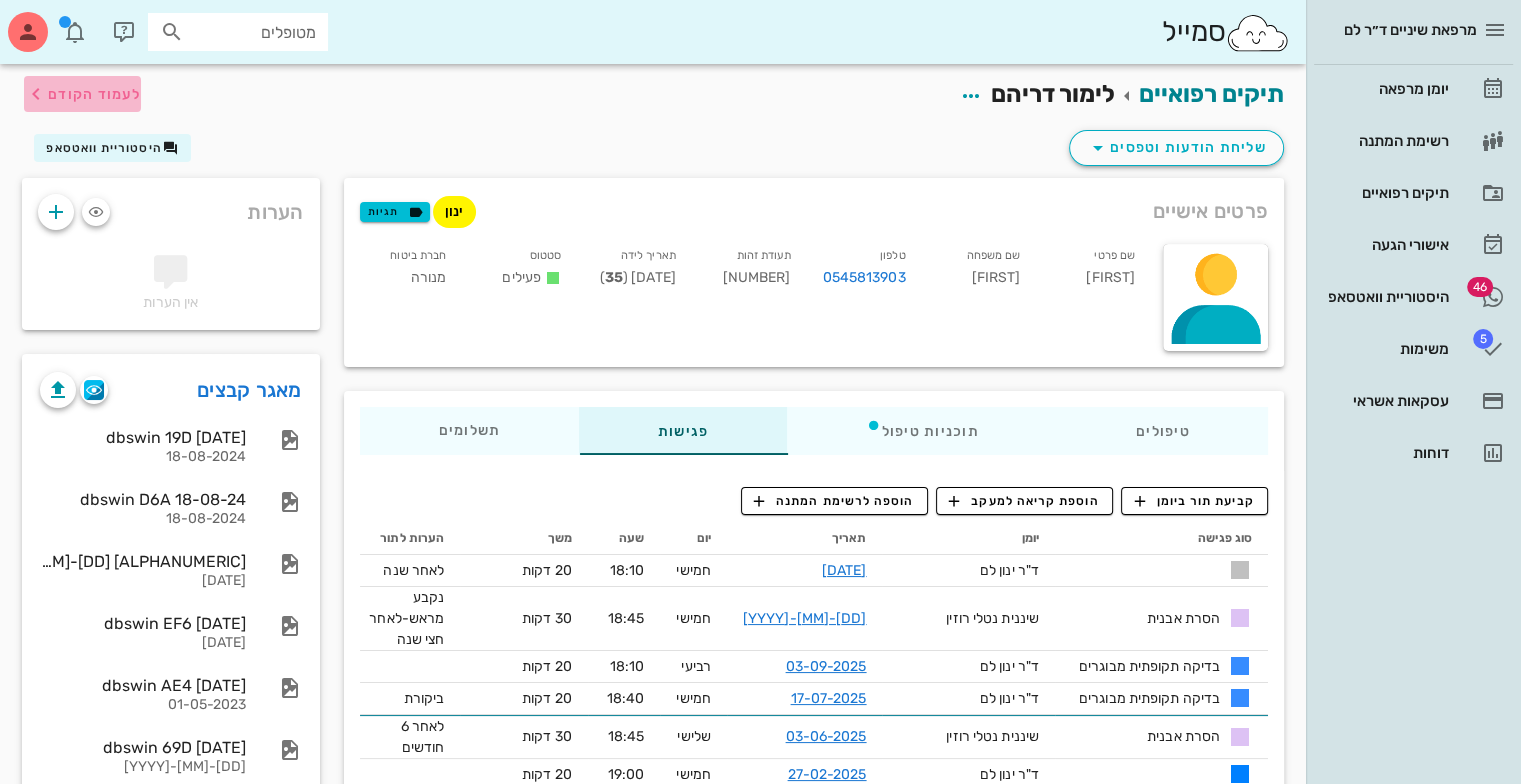 click on "לעמוד הקודם" at bounding box center (82, 94) 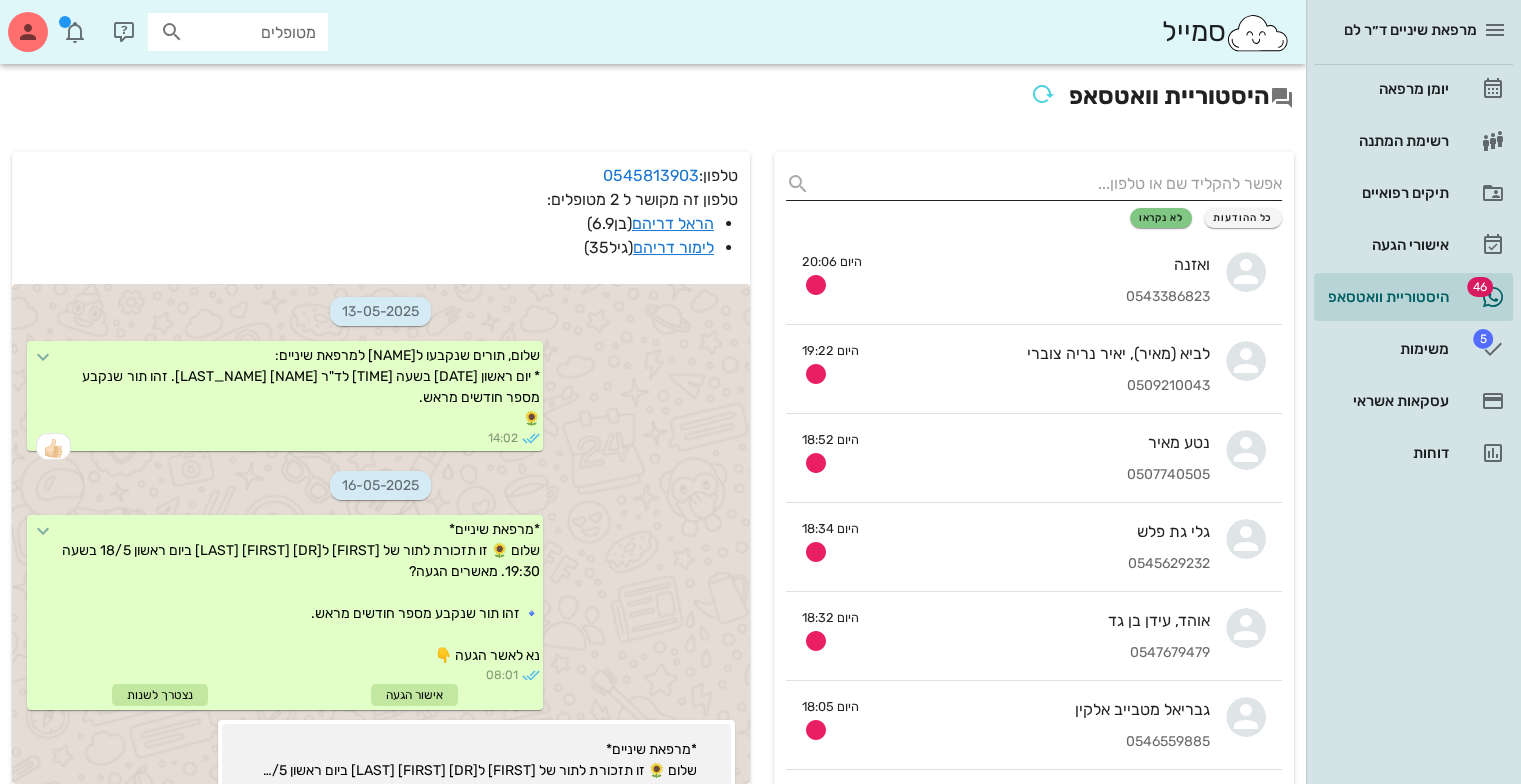 scroll, scrollTop: 1971, scrollLeft: 0, axis: vertical 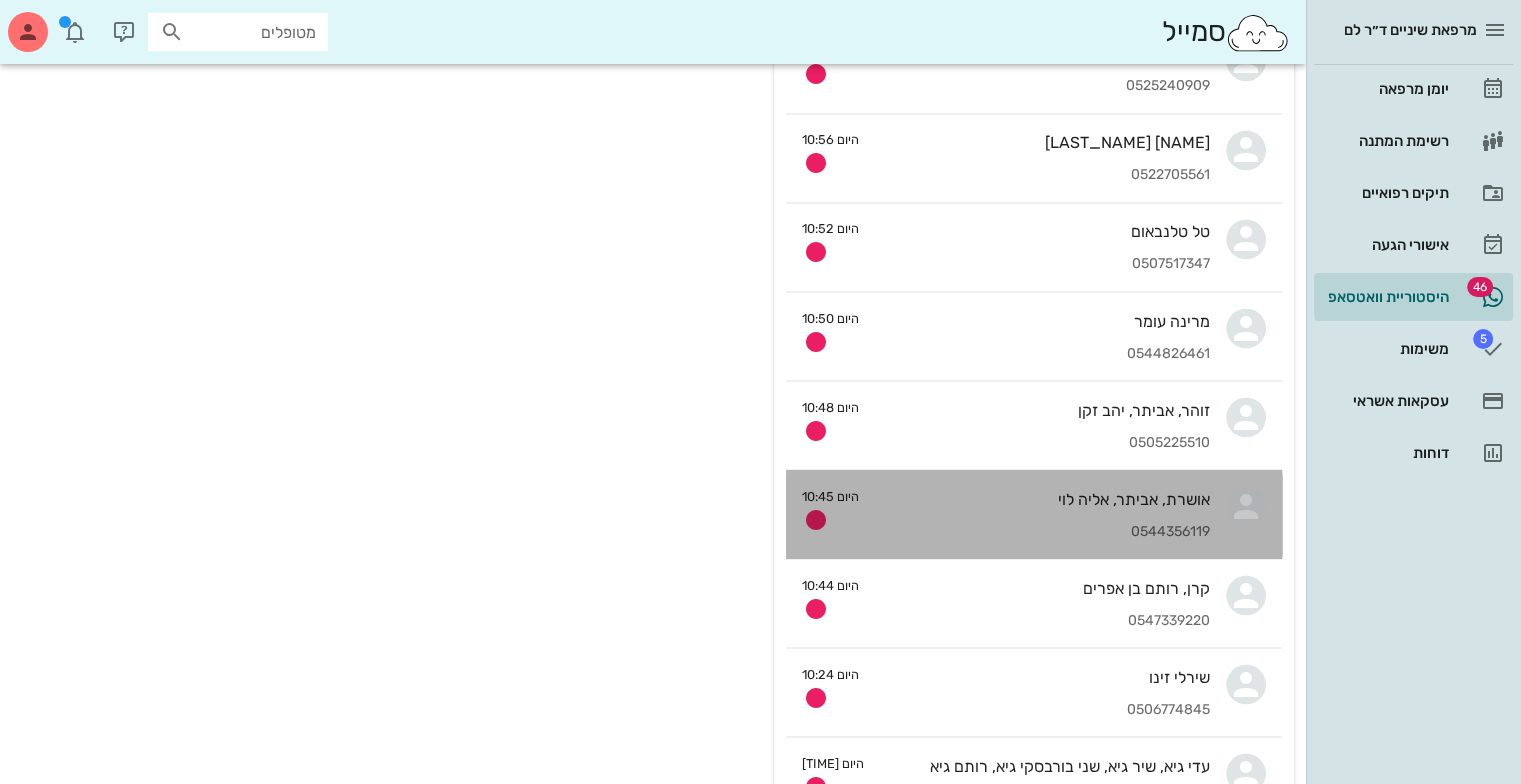 click on "0544356119" at bounding box center [1042, 531] 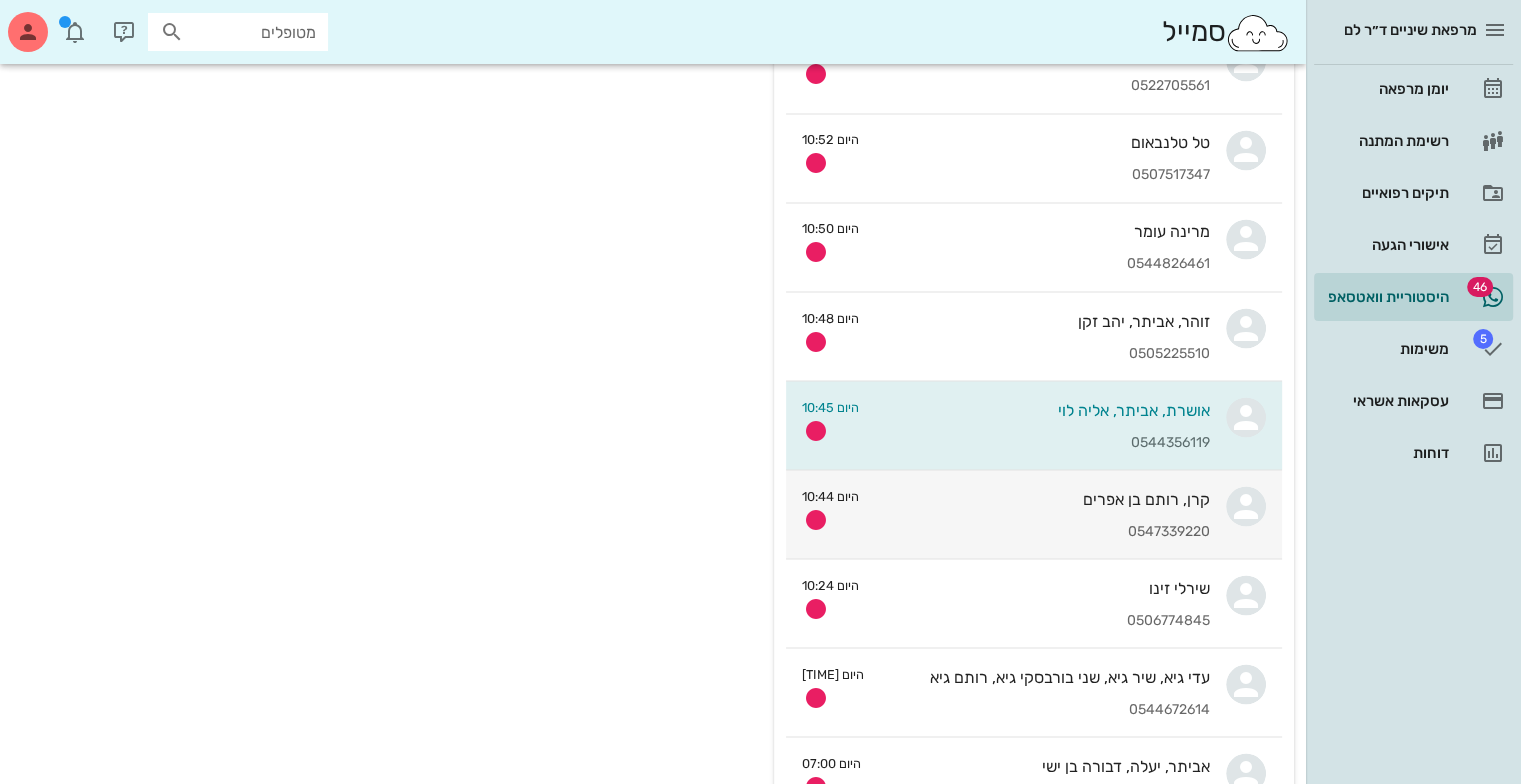 scroll, scrollTop: 0, scrollLeft: 0, axis: both 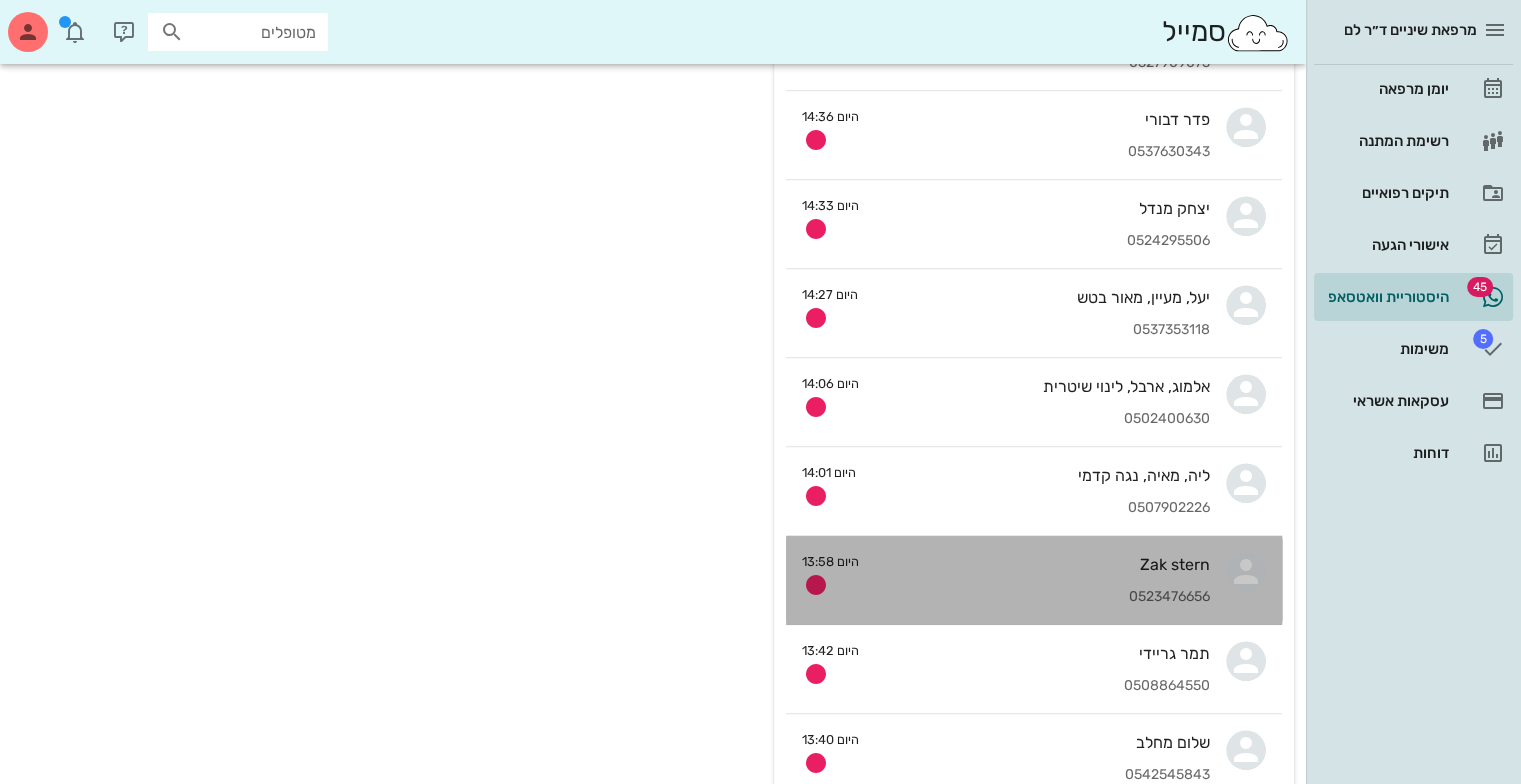 click on "Zak stern" at bounding box center (1042, 564) 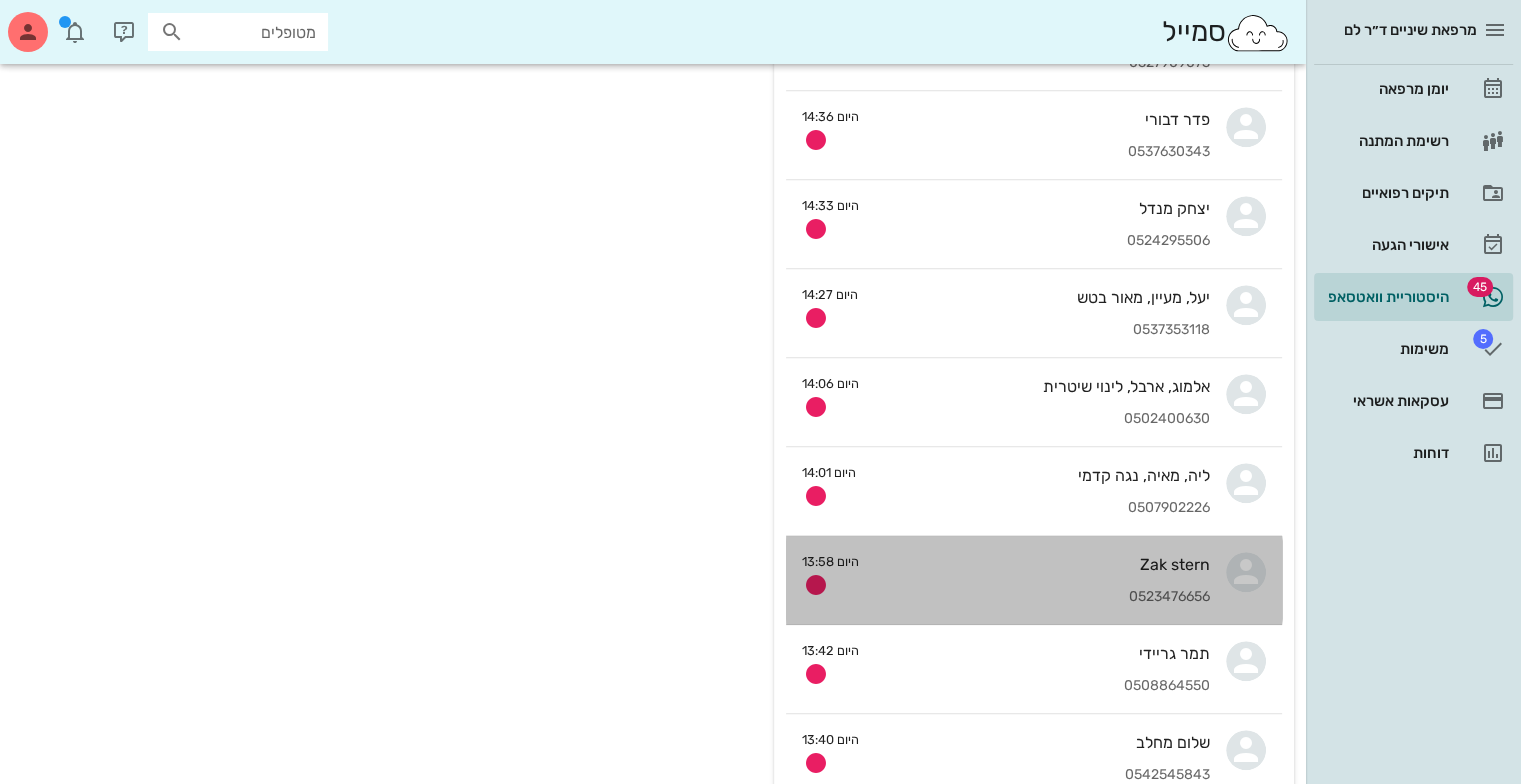 scroll, scrollTop: 0, scrollLeft: 0, axis: both 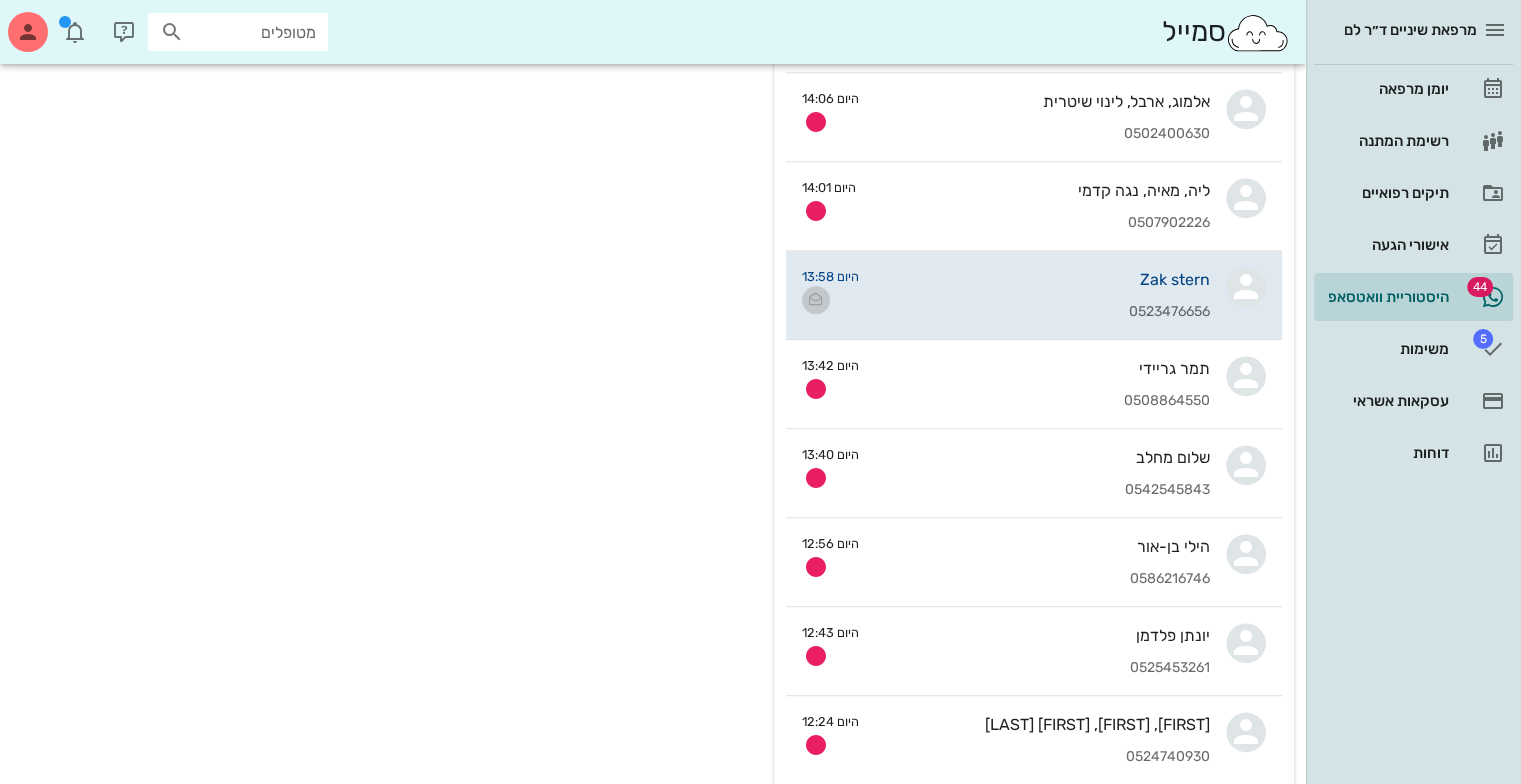 click at bounding box center (816, 300) 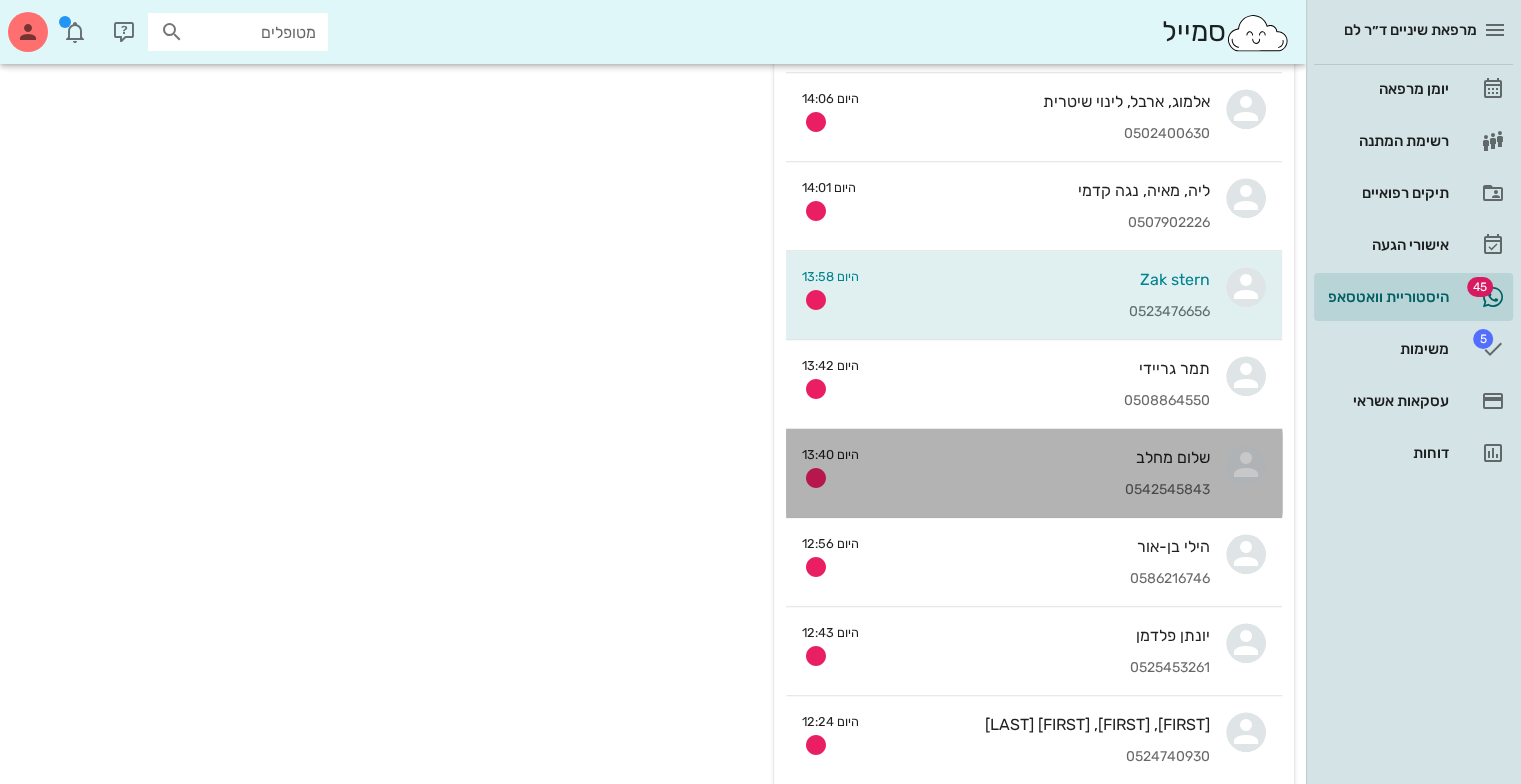 click on "0542545843" at bounding box center (1042, 490) 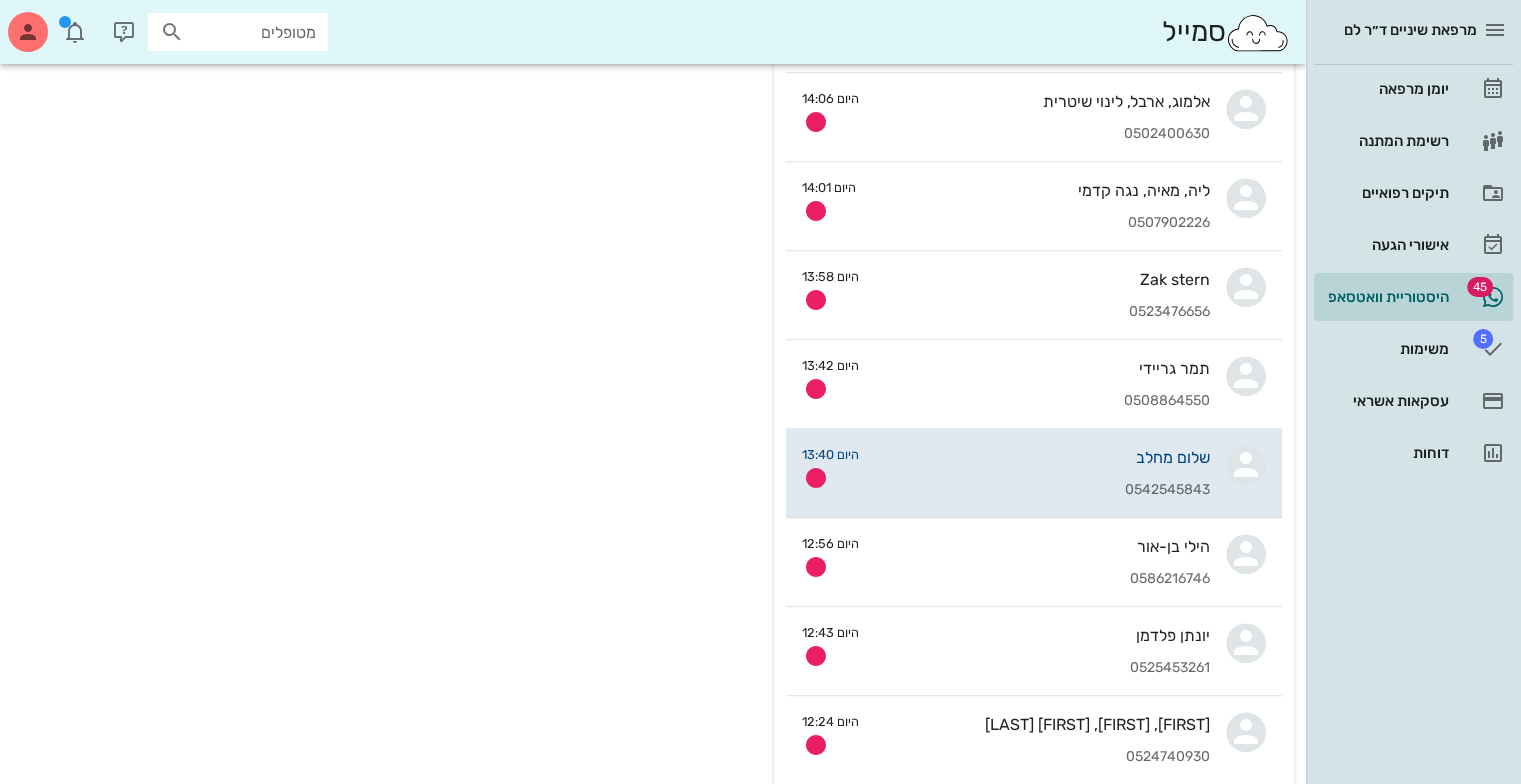 scroll, scrollTop: 0, scrollLeft: 0, axis: both 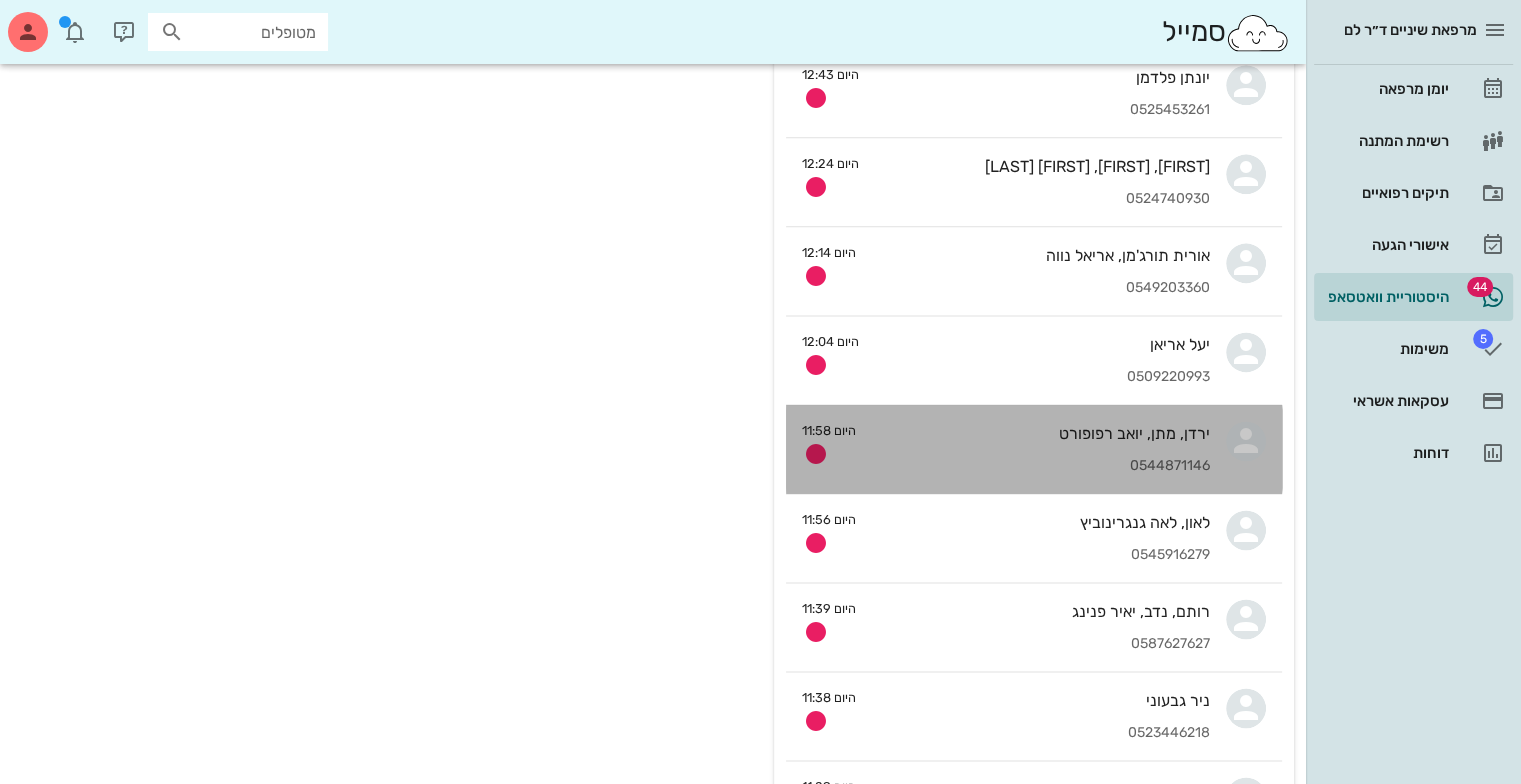 click on "ירדן, מתן, יואב רפופורט" at bounding box center [1041, 433] 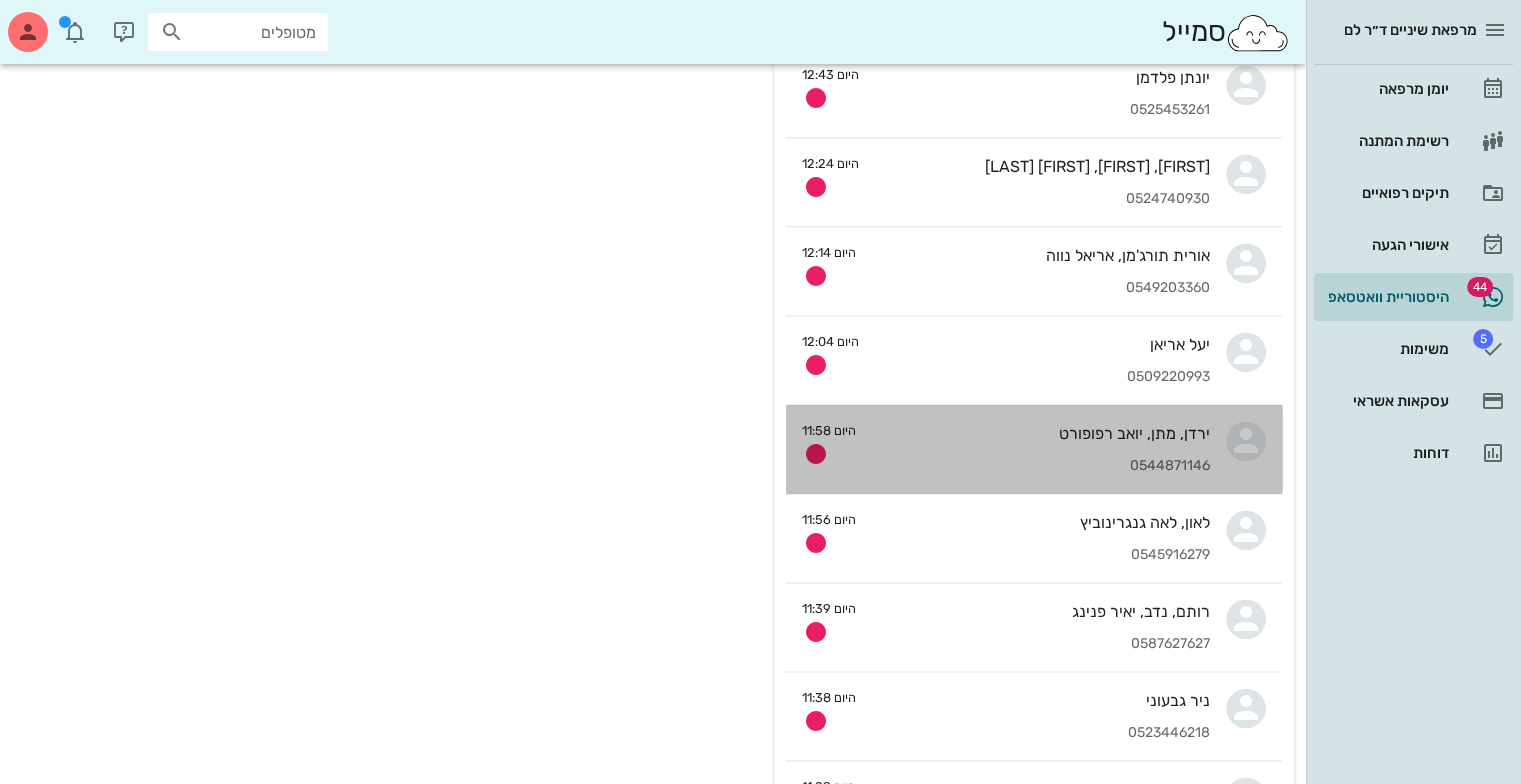 scroll, scrollTop: 0, scrollLeft: 0, axis: both 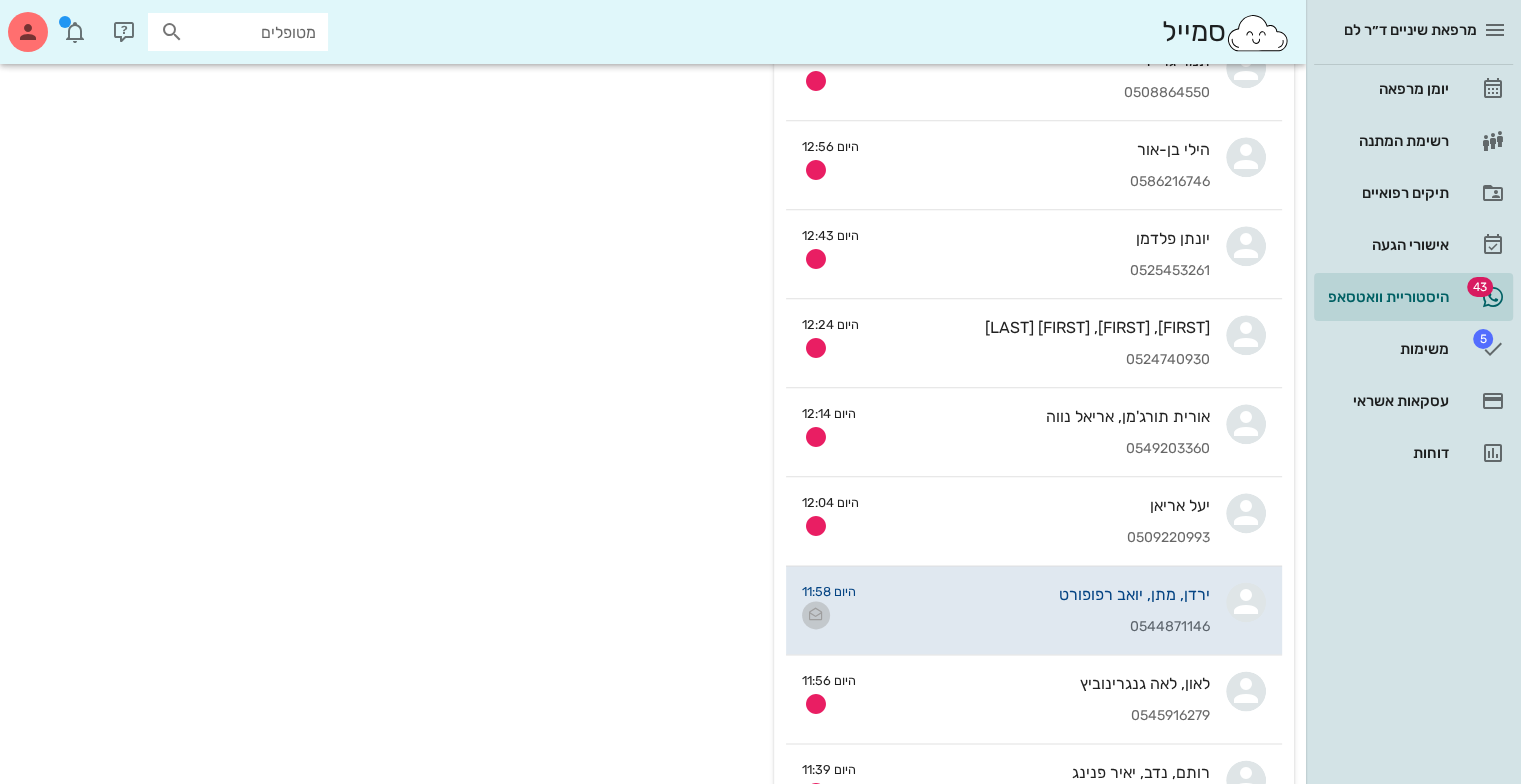 click at bounding box center (816, 615) 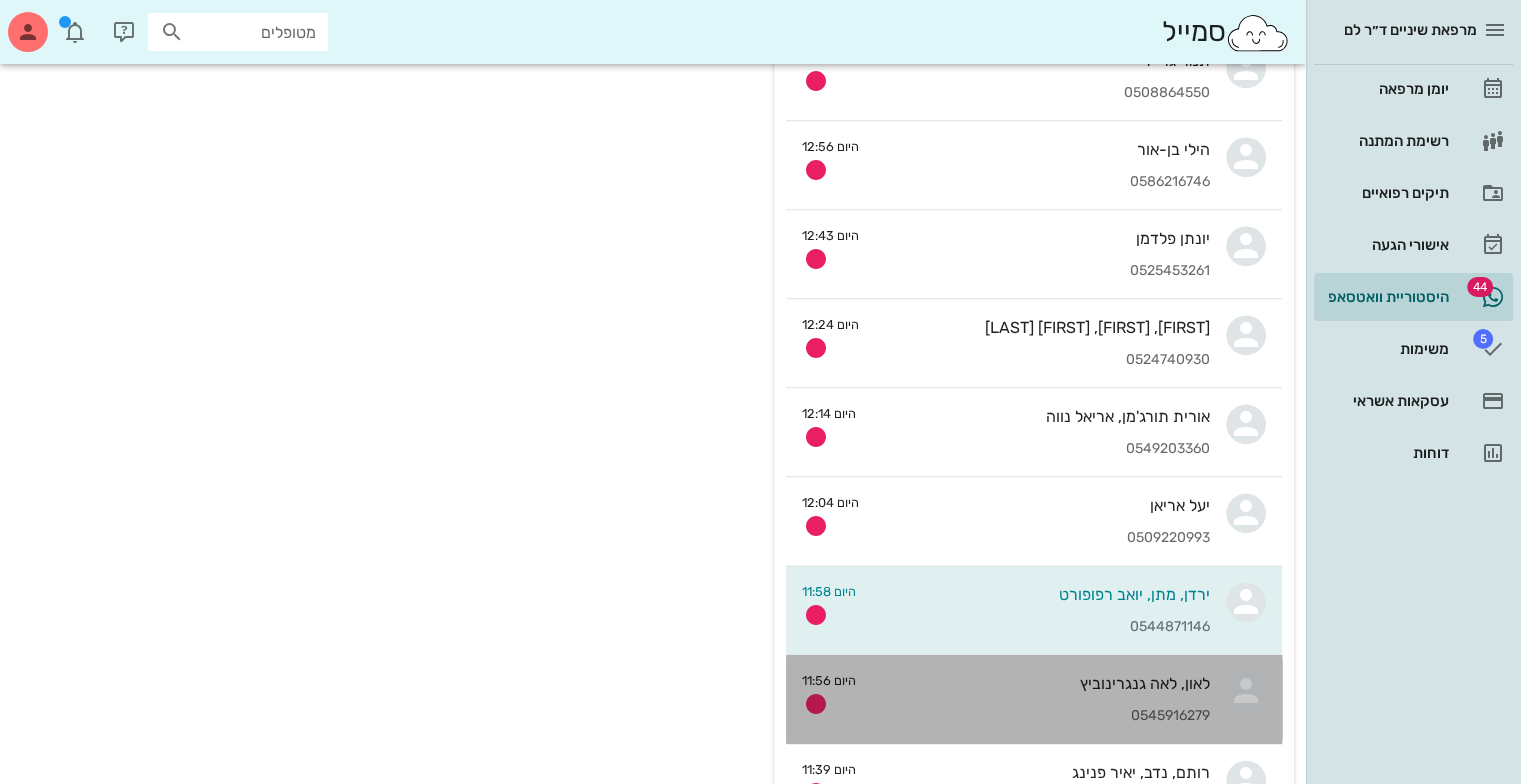 click on "0545916279" at bounding box center (1041, 716) 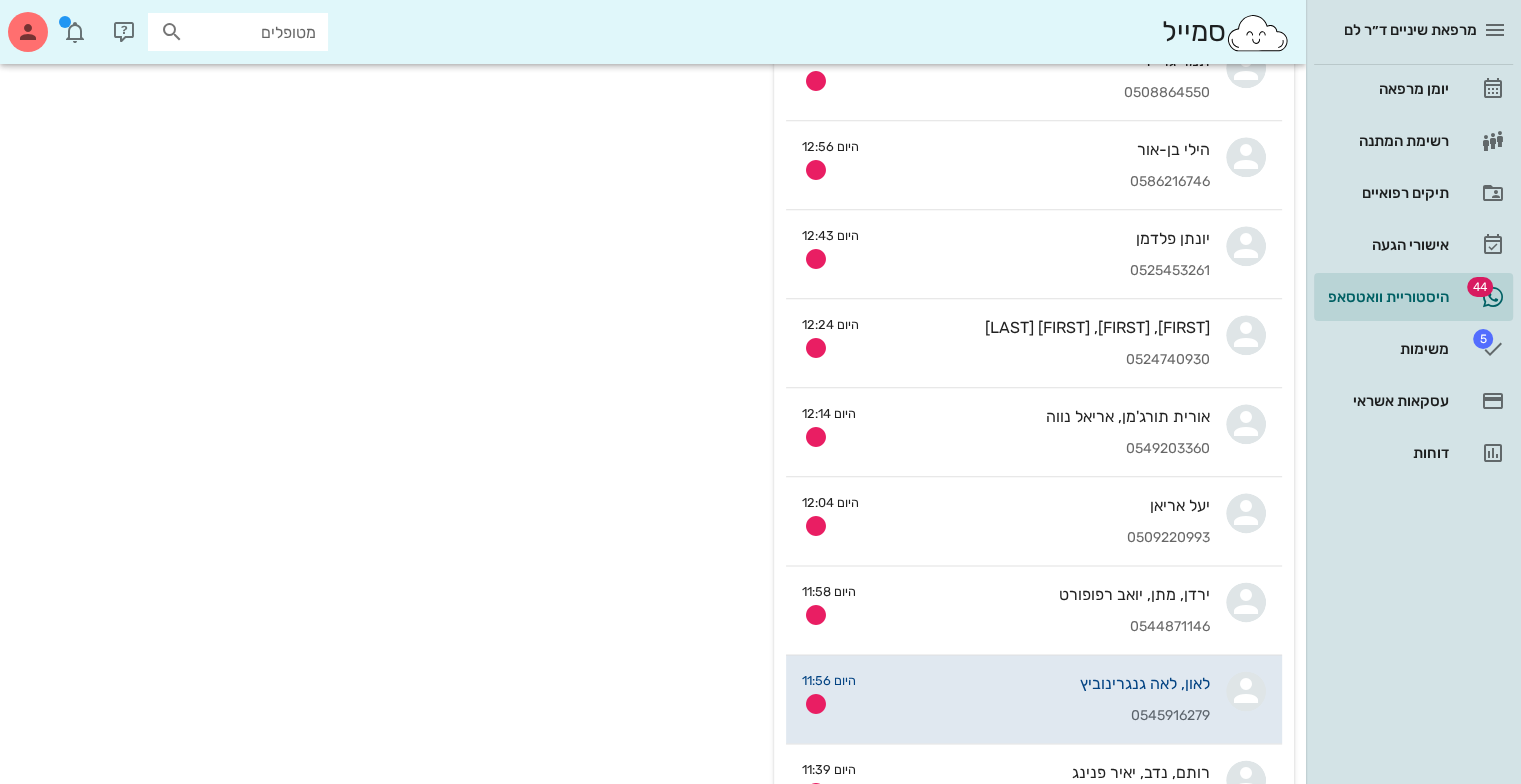 scroll, scrollTop: 0, scrollLeft: 0, axis: both 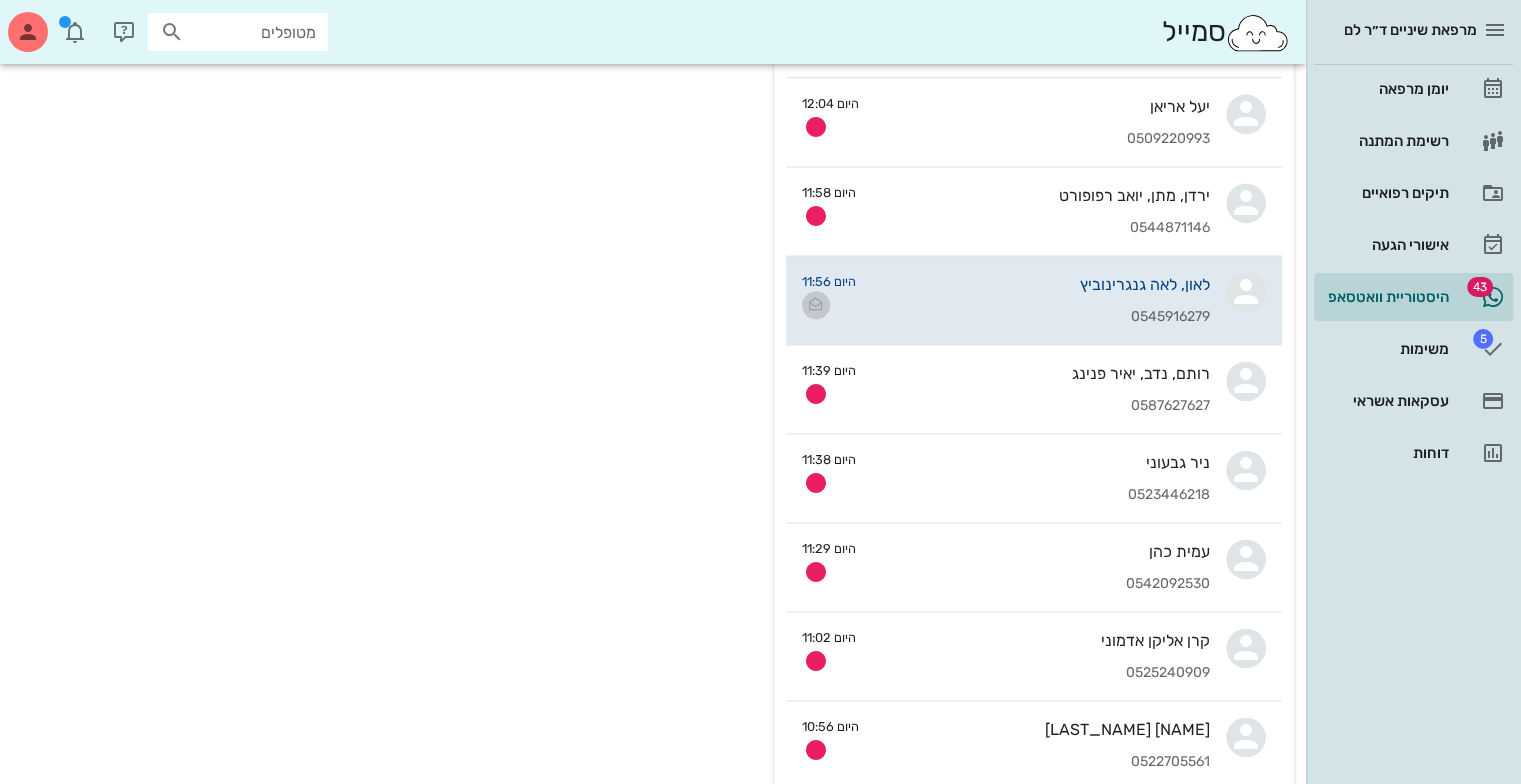 click at bounding box center (816, 305) 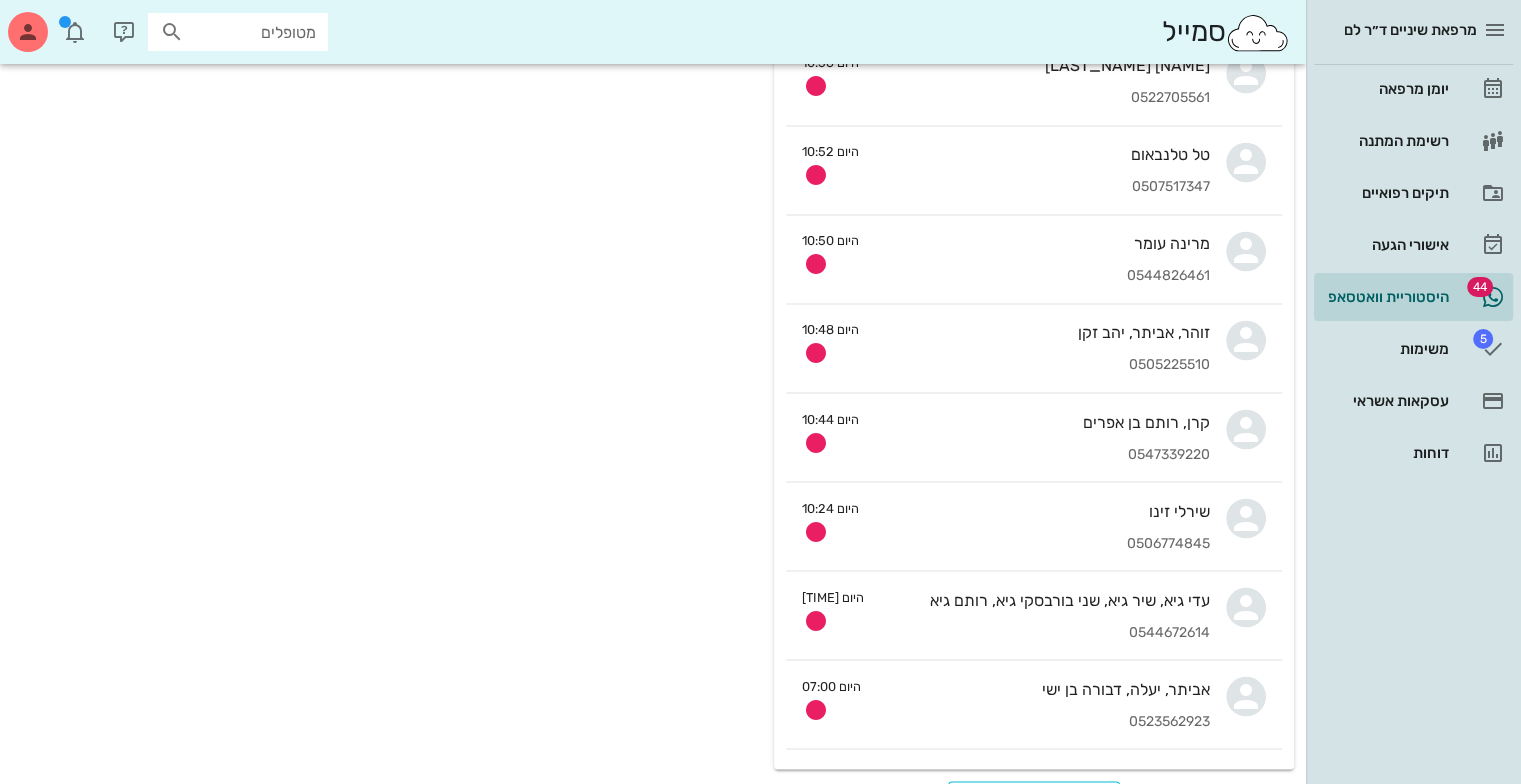 scroll, scrollTop: 3439, scrollLeft: 0, axis: vertical 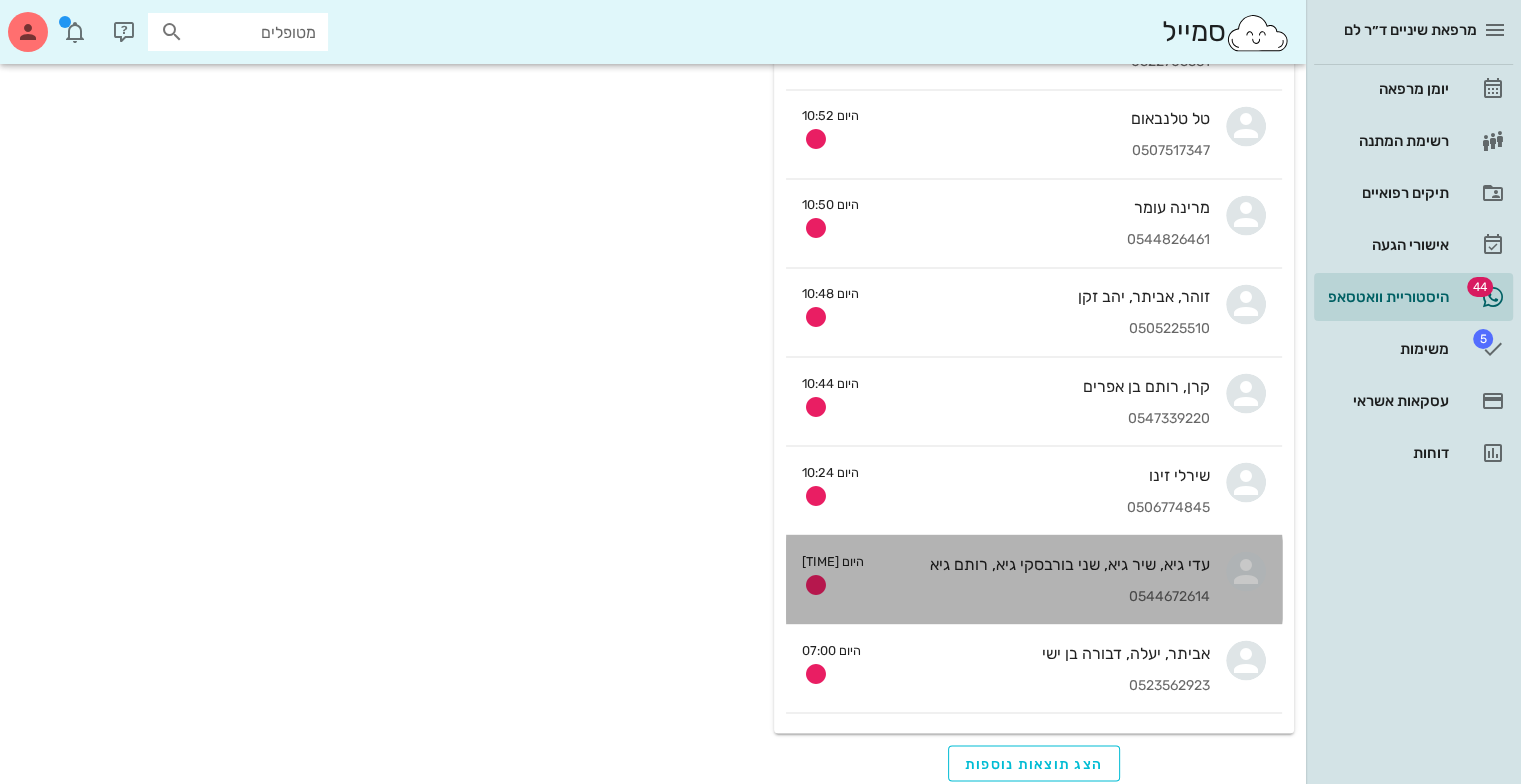 click on "0544672614" at bounding box center (1045, 596) 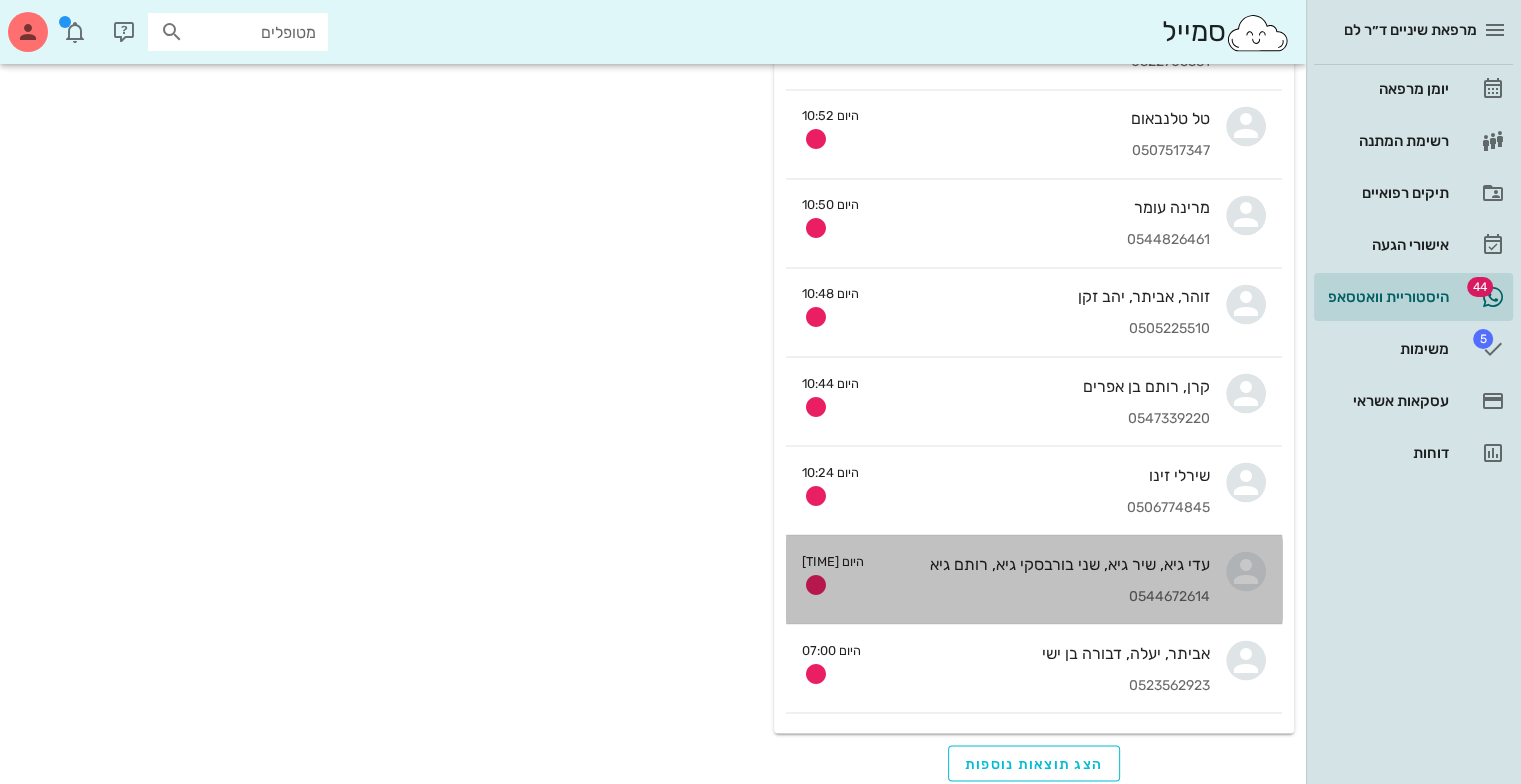 scroll, scrollTop: 0, scrollLeft: 0, axis: both 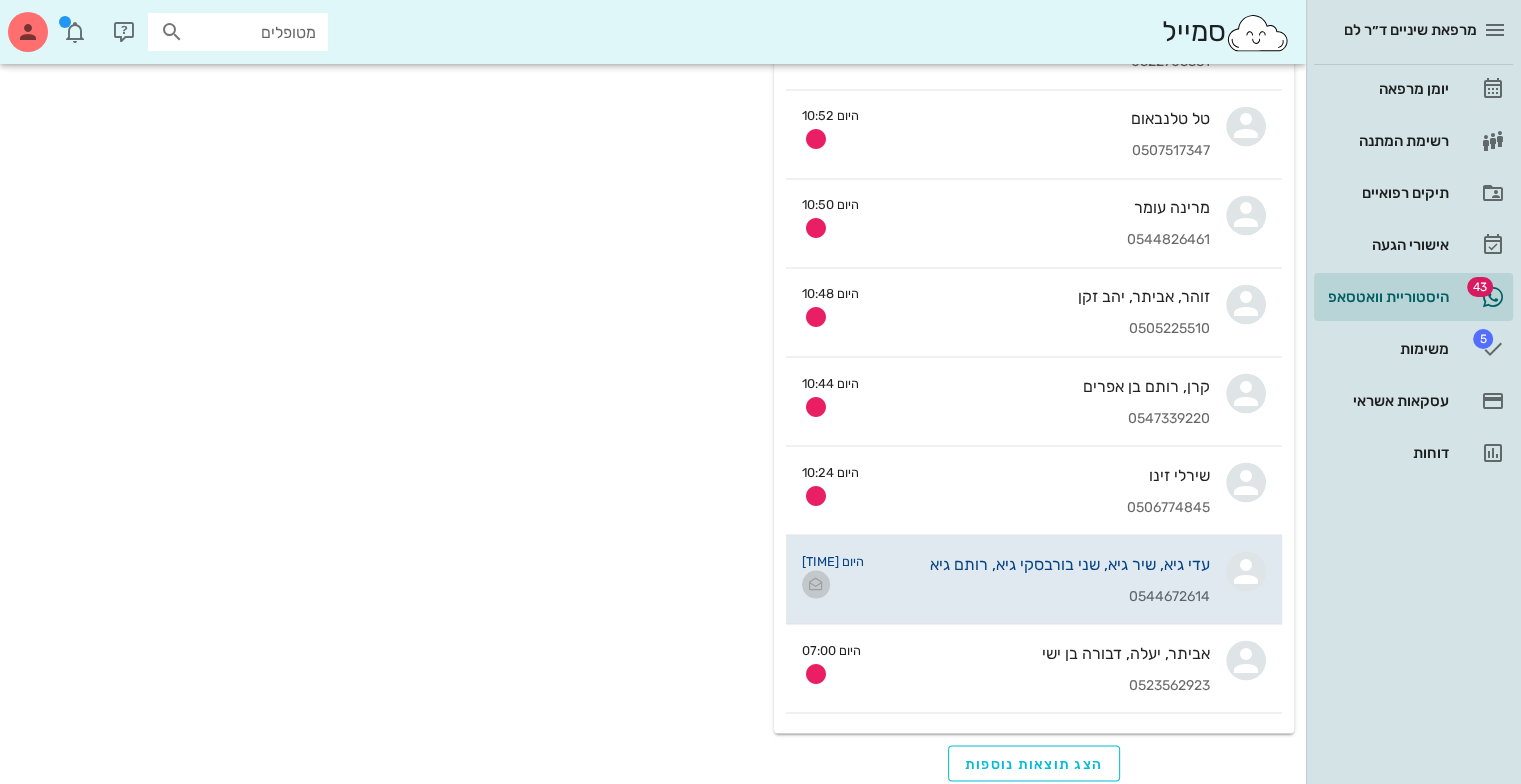 click at bounding box center (816, 584) 